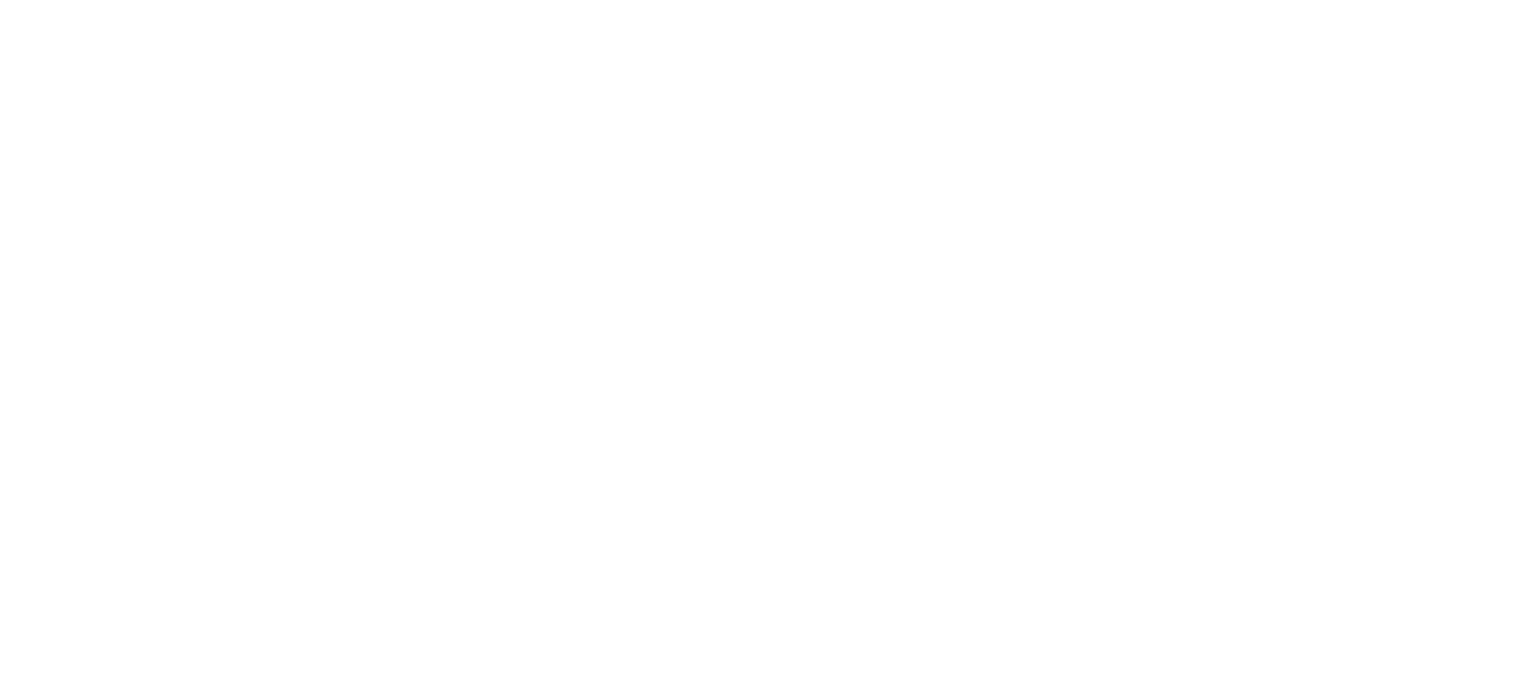 scroll, scrollTop: 0, scrollLeft: 0, axis: both 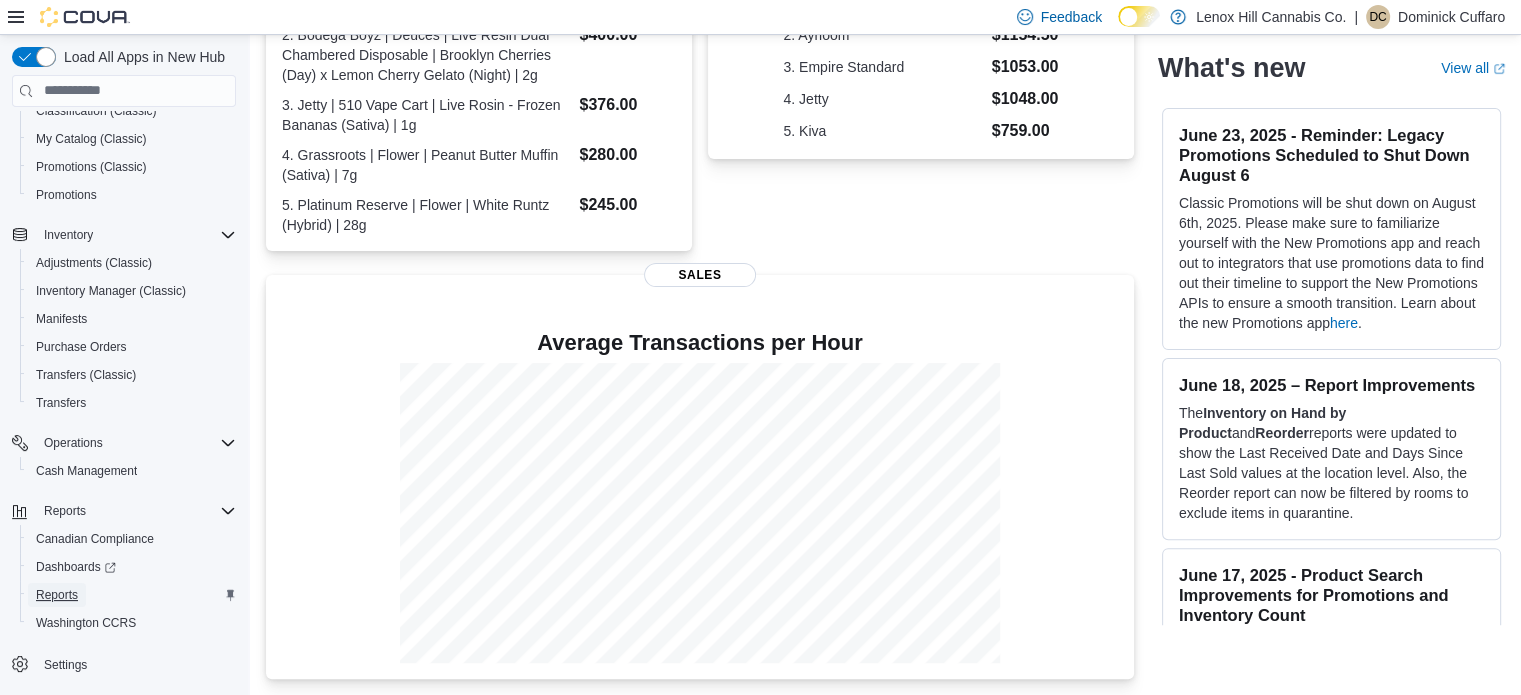 click on "Reports" at bounding box center (57, 595) 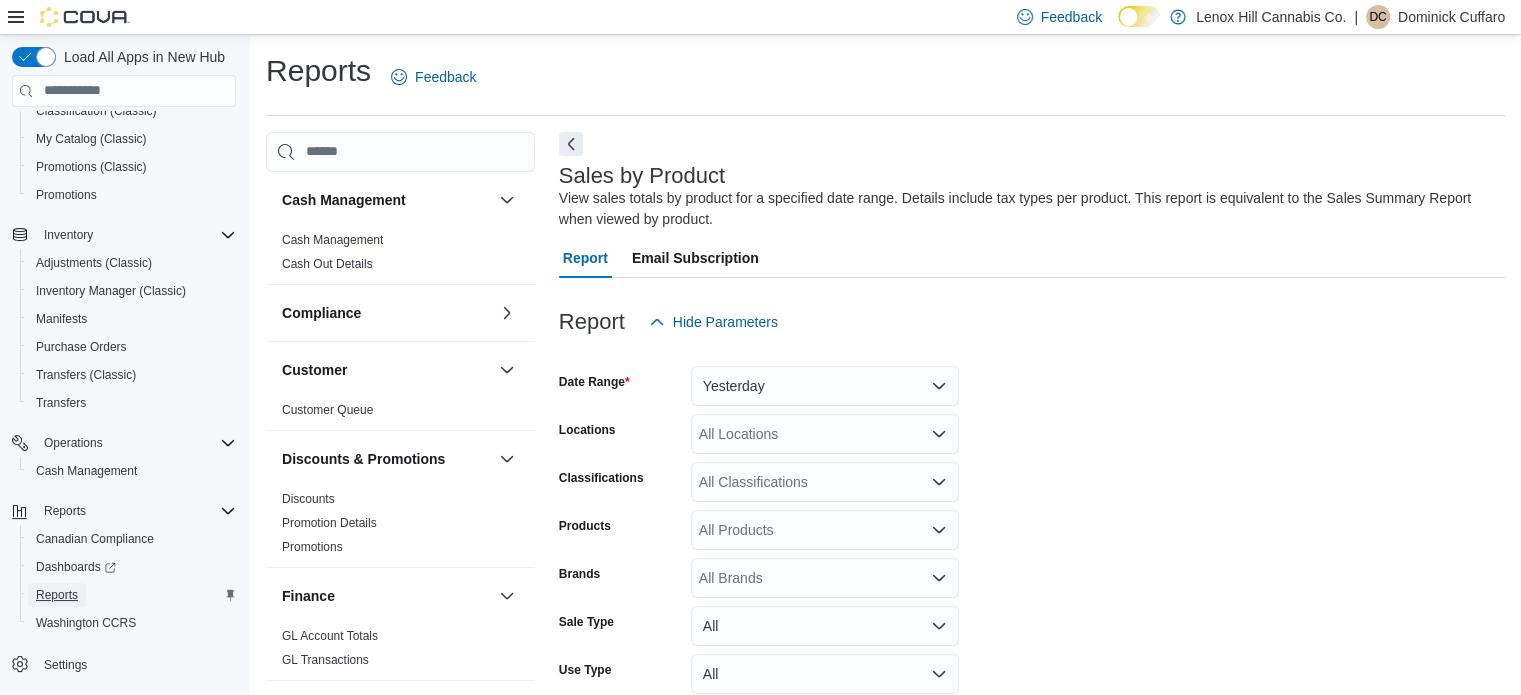 scroll, scrollTop: 142, scrollLeft: 0, axis: vertical 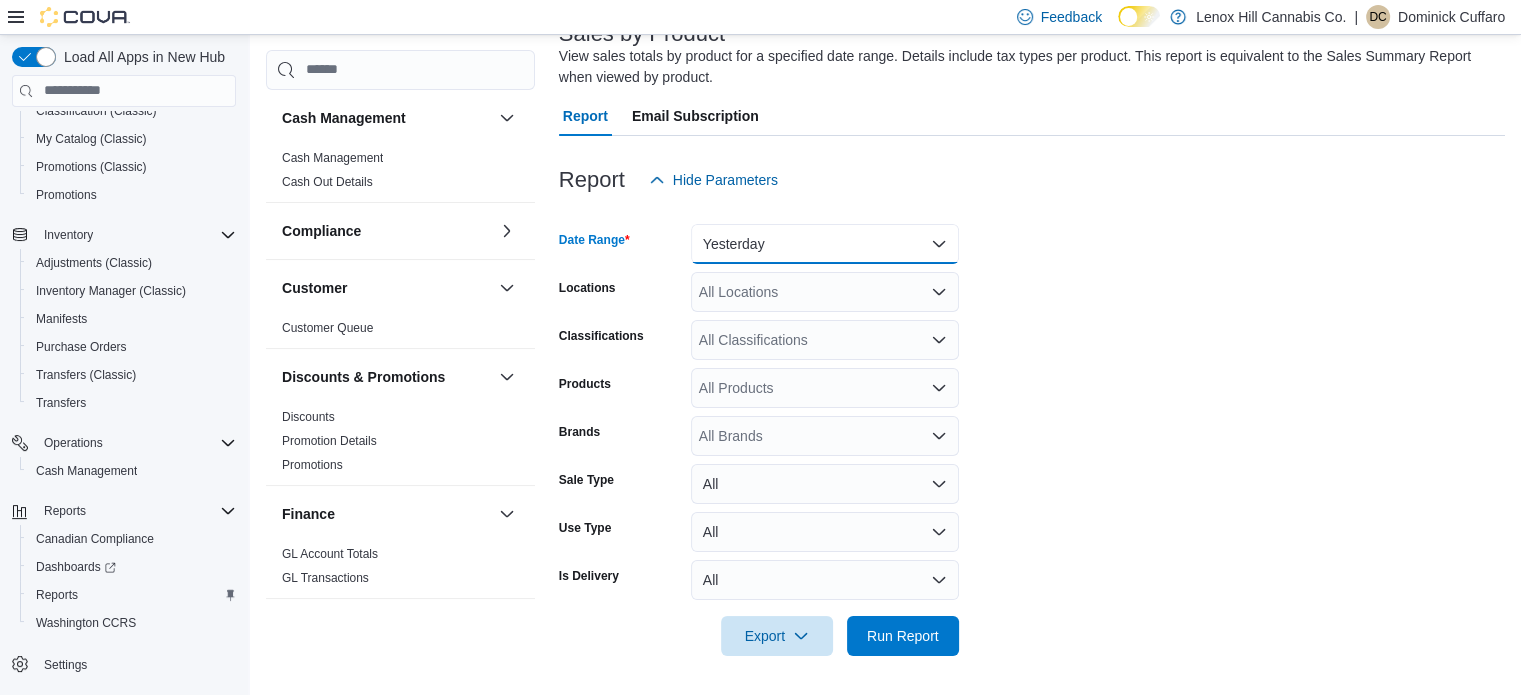 click on "Yesterday" at bounding box center (825, 244) 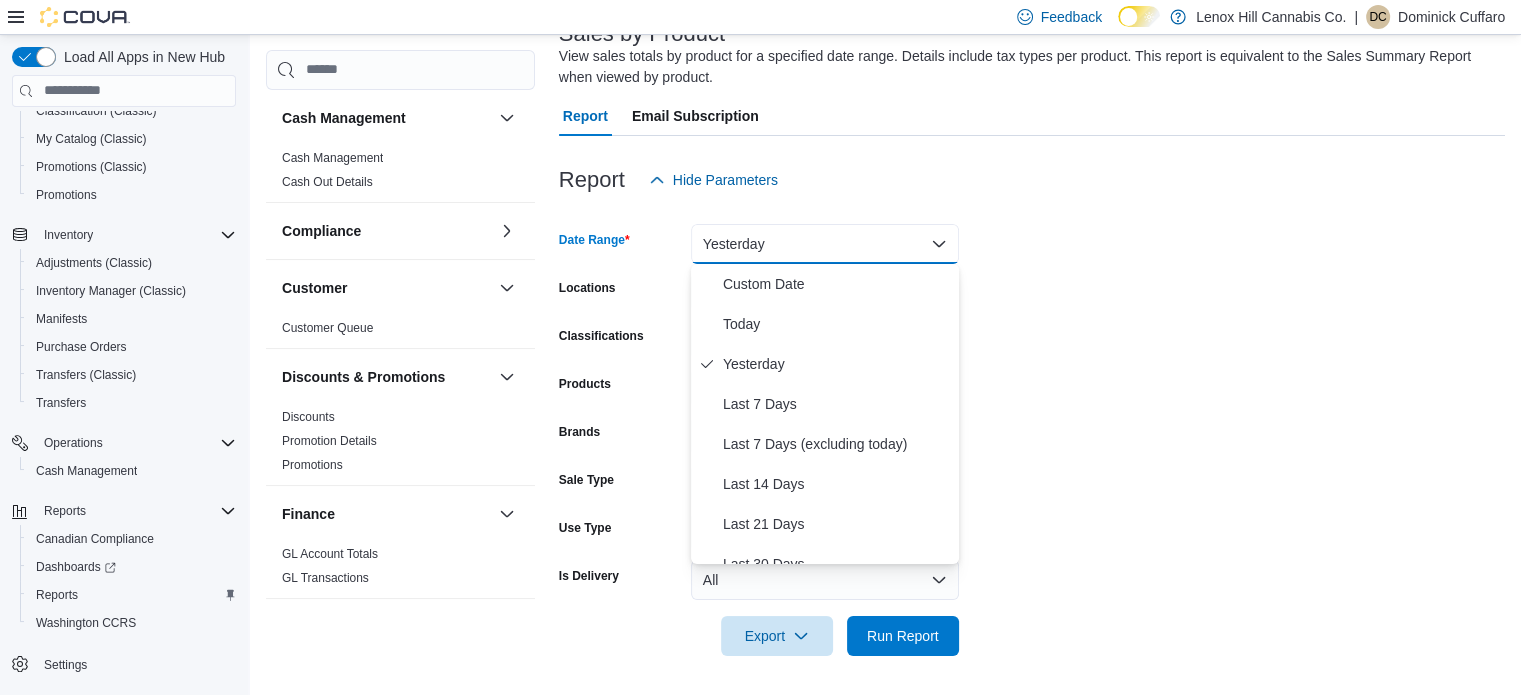 click on "Yesterday" at bounding box center (825, 244) 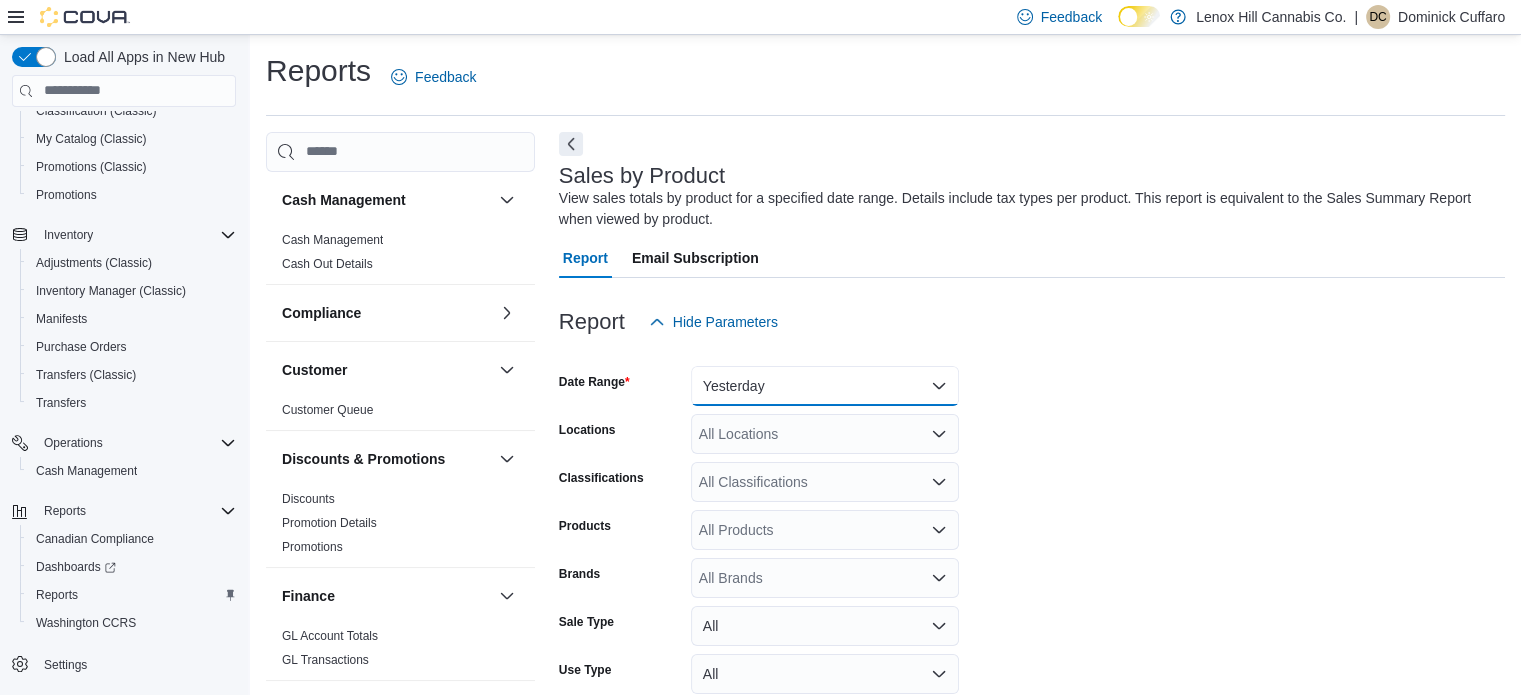 scroll, scrollTop: 142, scrollLeft: 0, axis: vertical 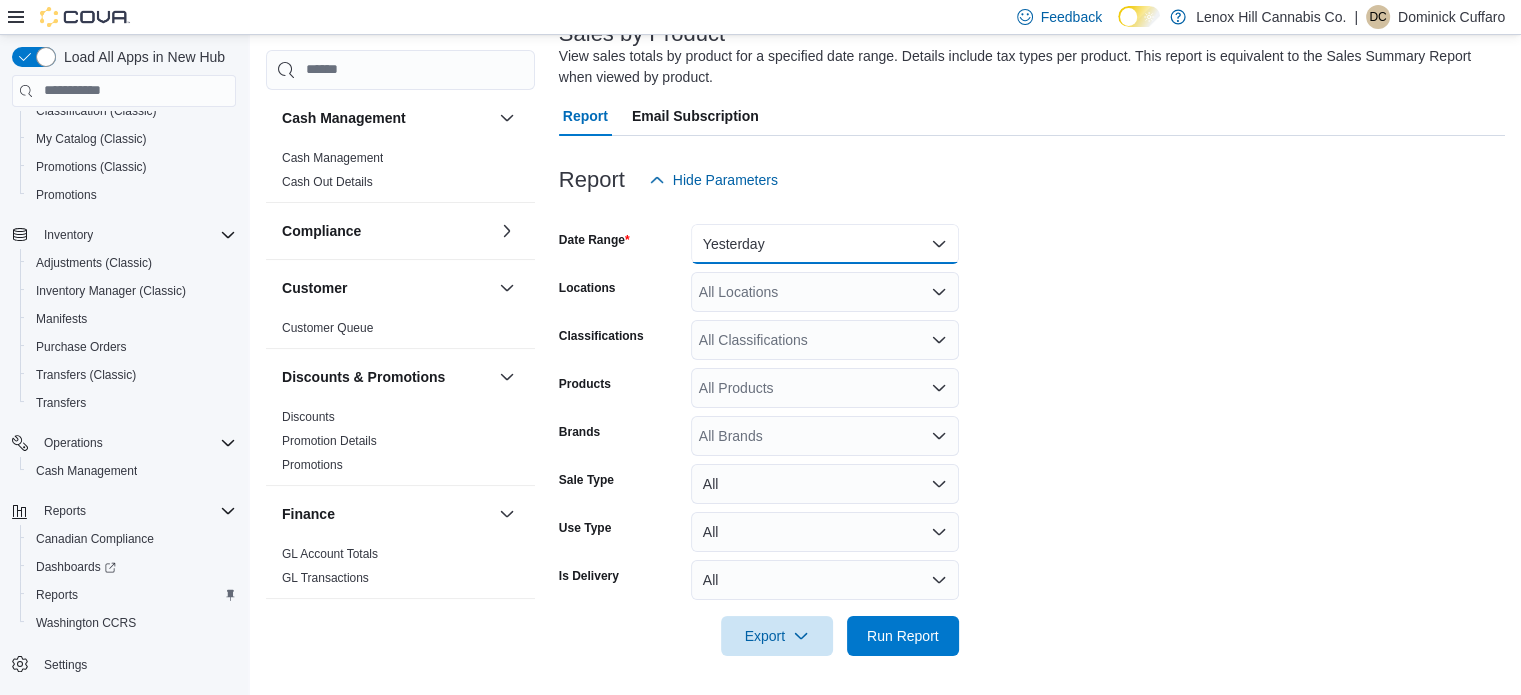 click on "Yesterday" at bounding box center [825, 244] 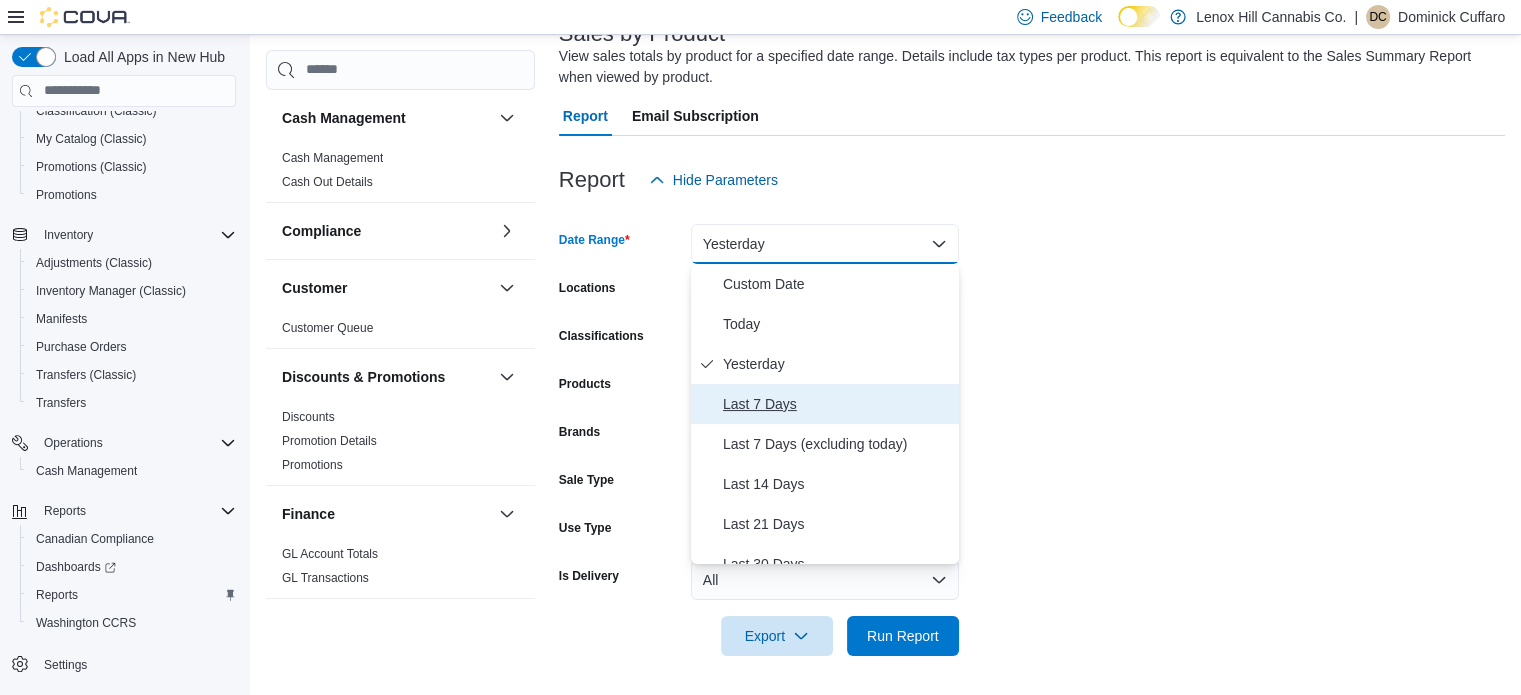 click on "Last 7 Days" at bounding box center [837, 404] 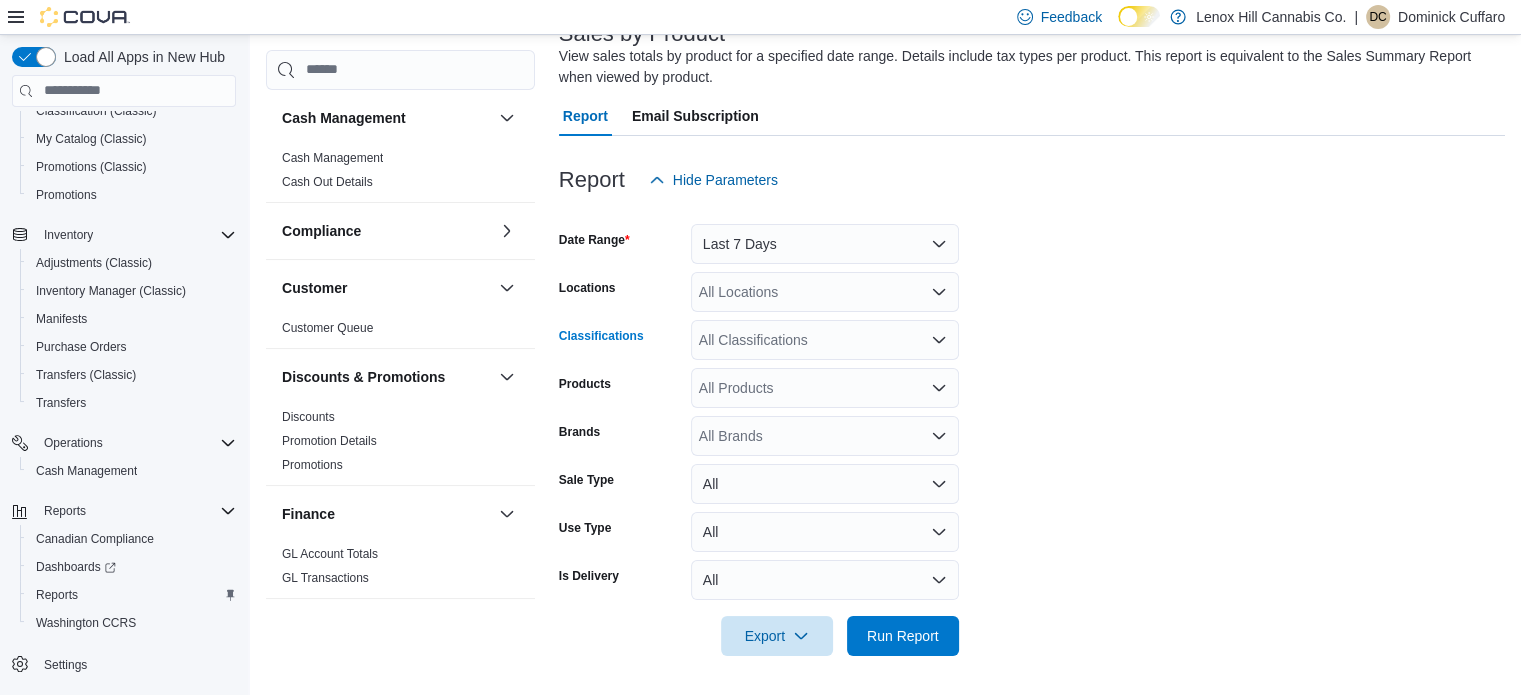 click on "All Classifications" at bounding box center [825, 340] 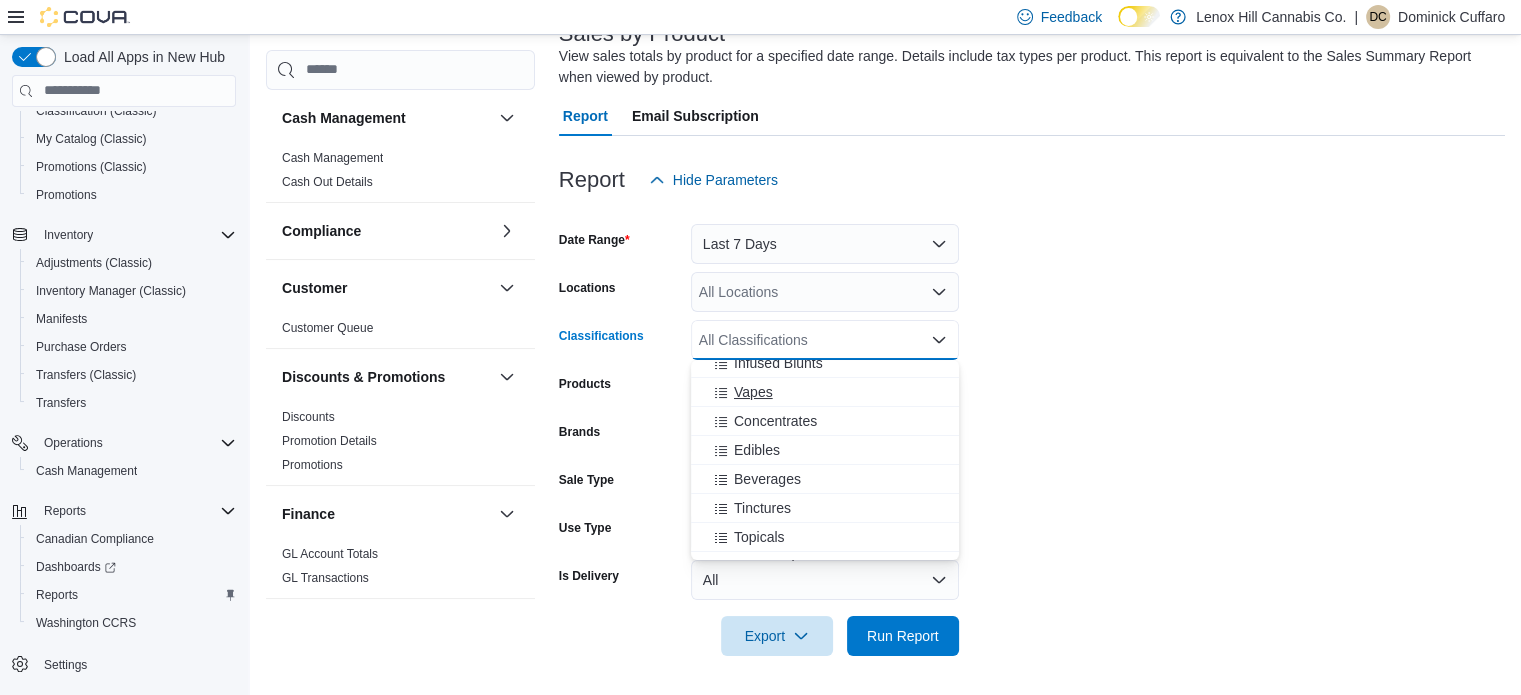 scroll, scrollTop: 163, scrollLeft: 0, axis: vertical 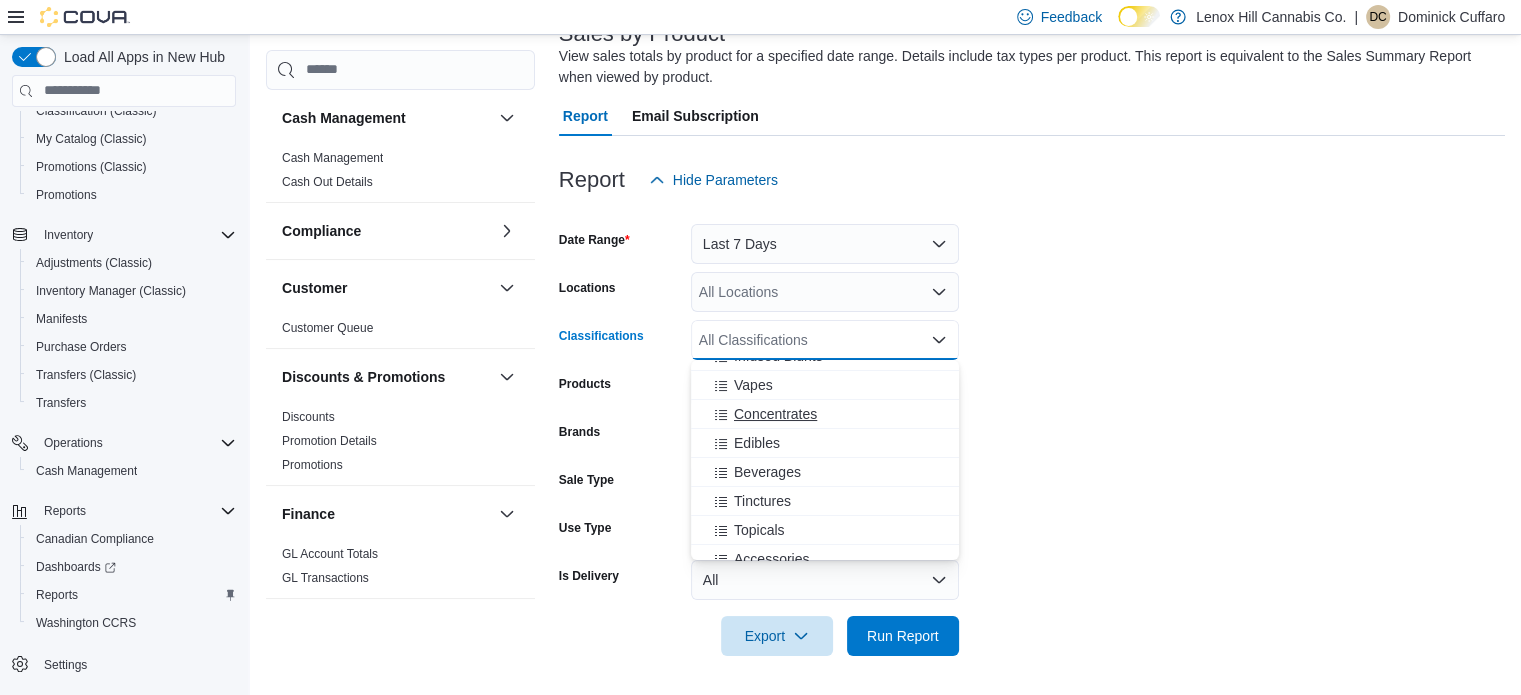 click on "Concentrates" at bounding box center [775, 414] 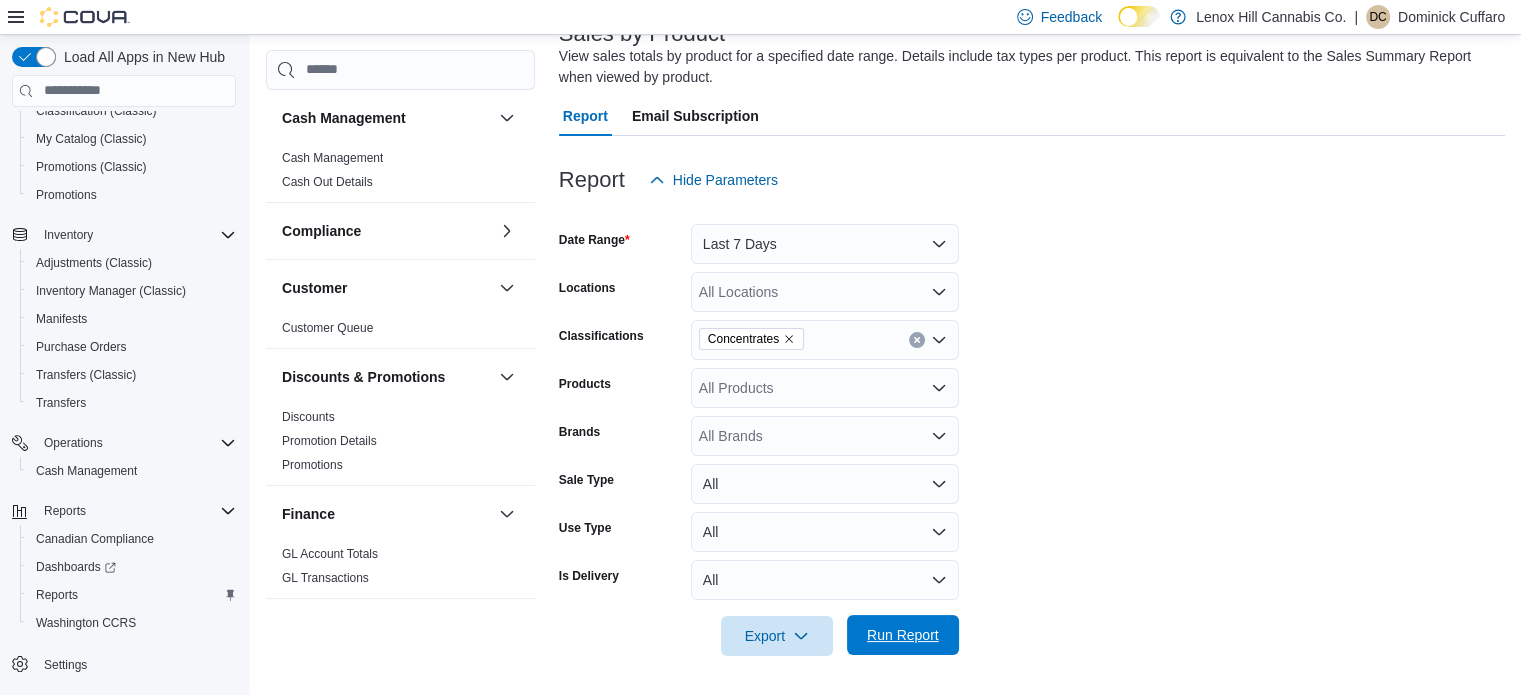 click on "Run Report" at bounding box center [903, 635] 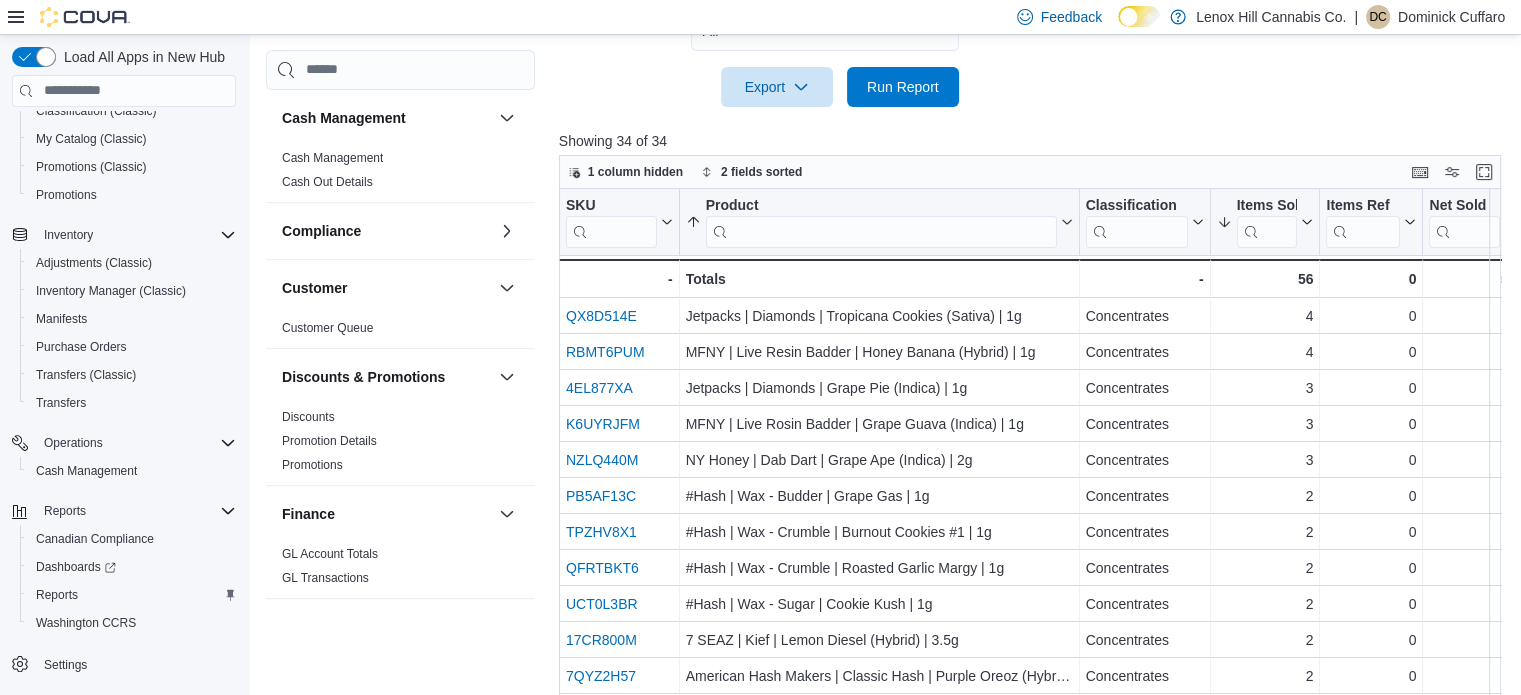 scroll, scrollTop: 690, scrollLeft: 0, axis: vertical 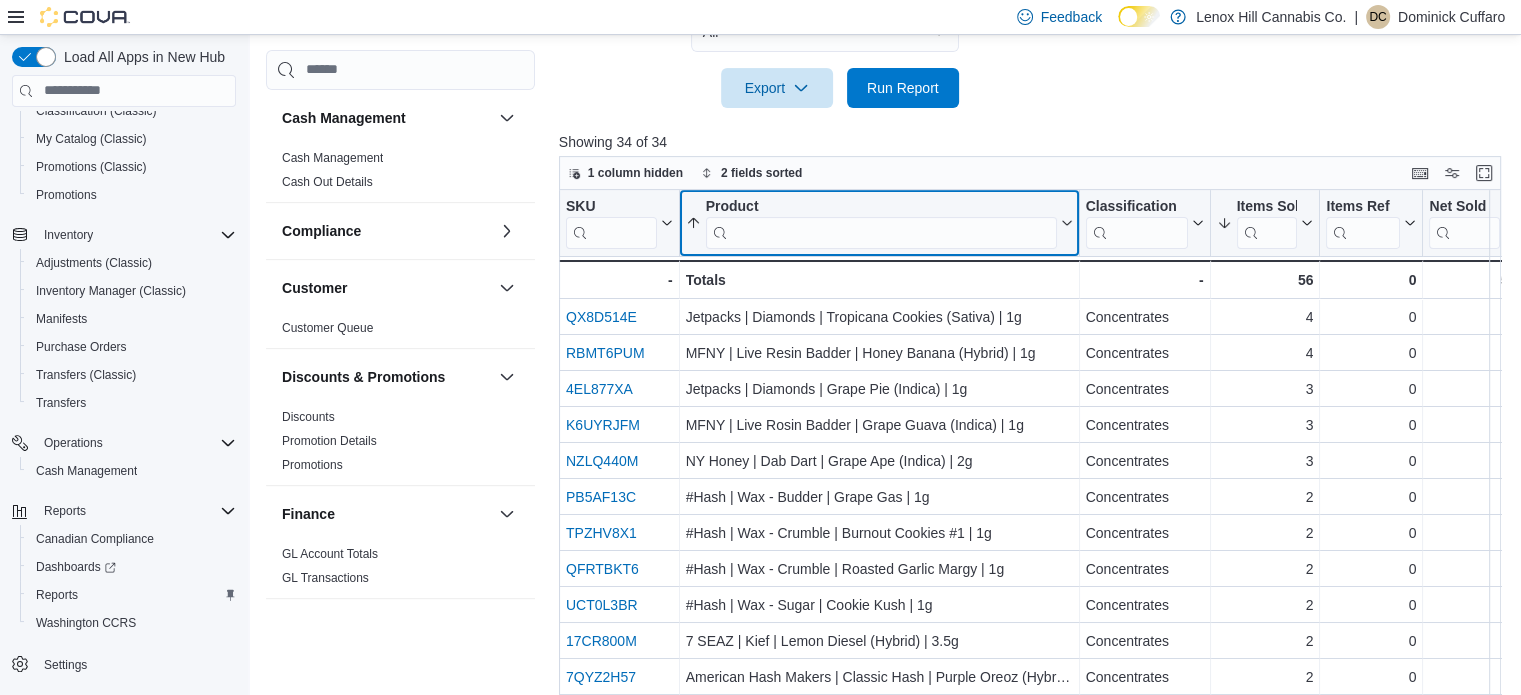 click at bounding box center (880, 232) 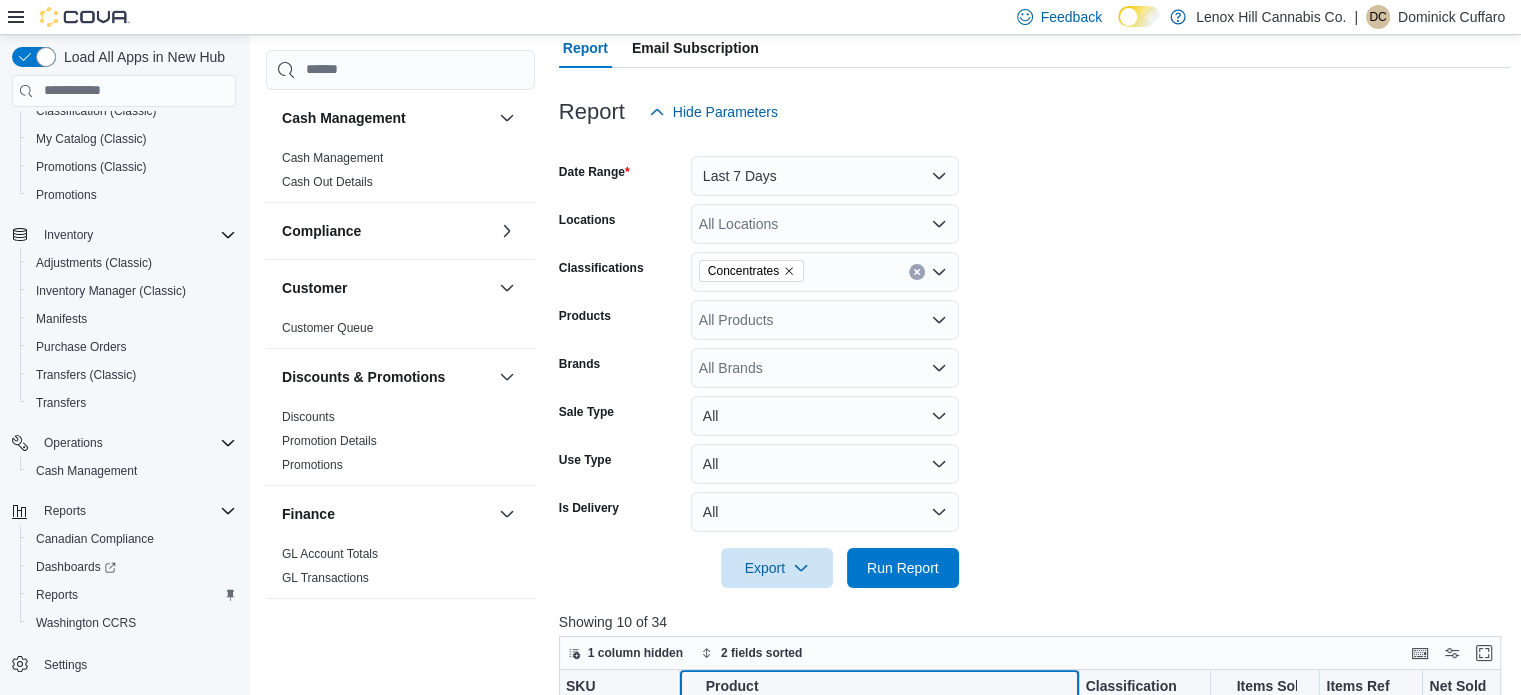 scroll, scrollTop: 209, scrollLeft: 0, axis: vertical 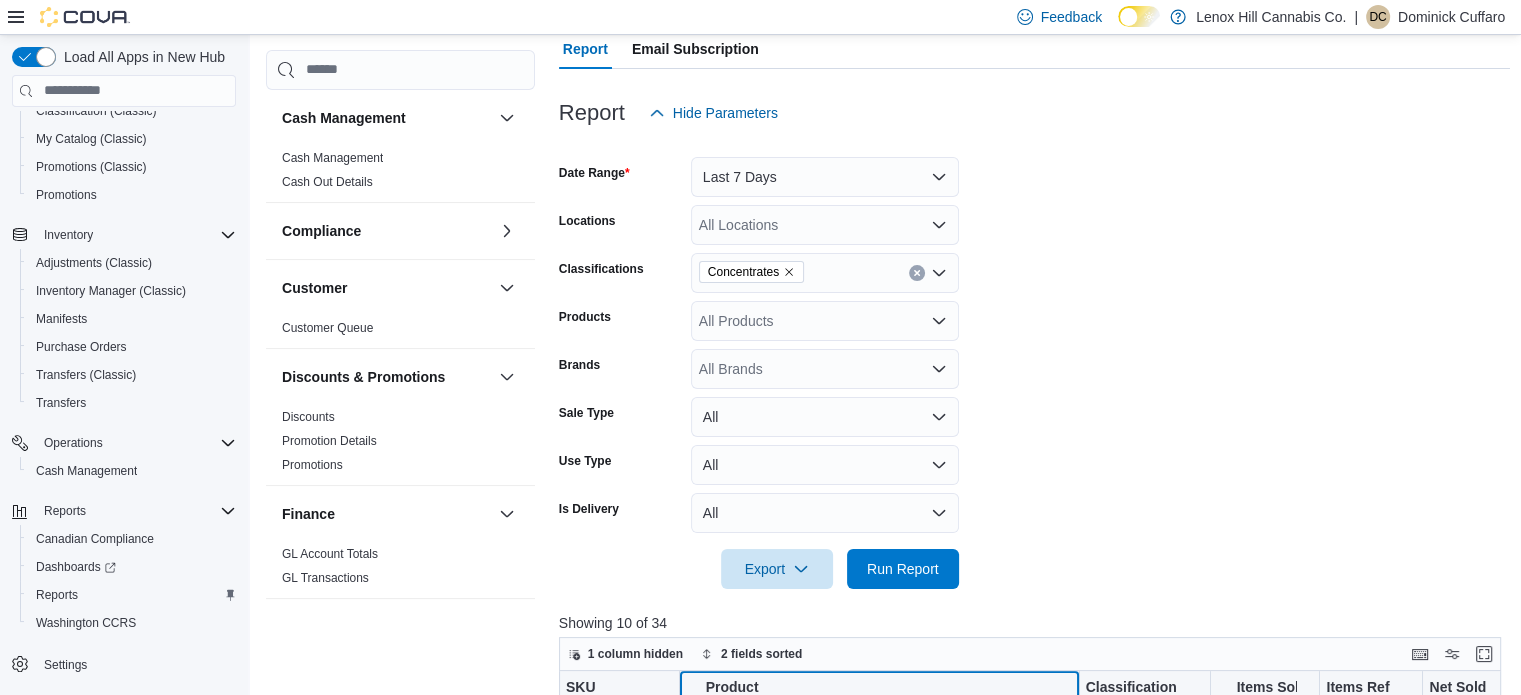 type on "*****" 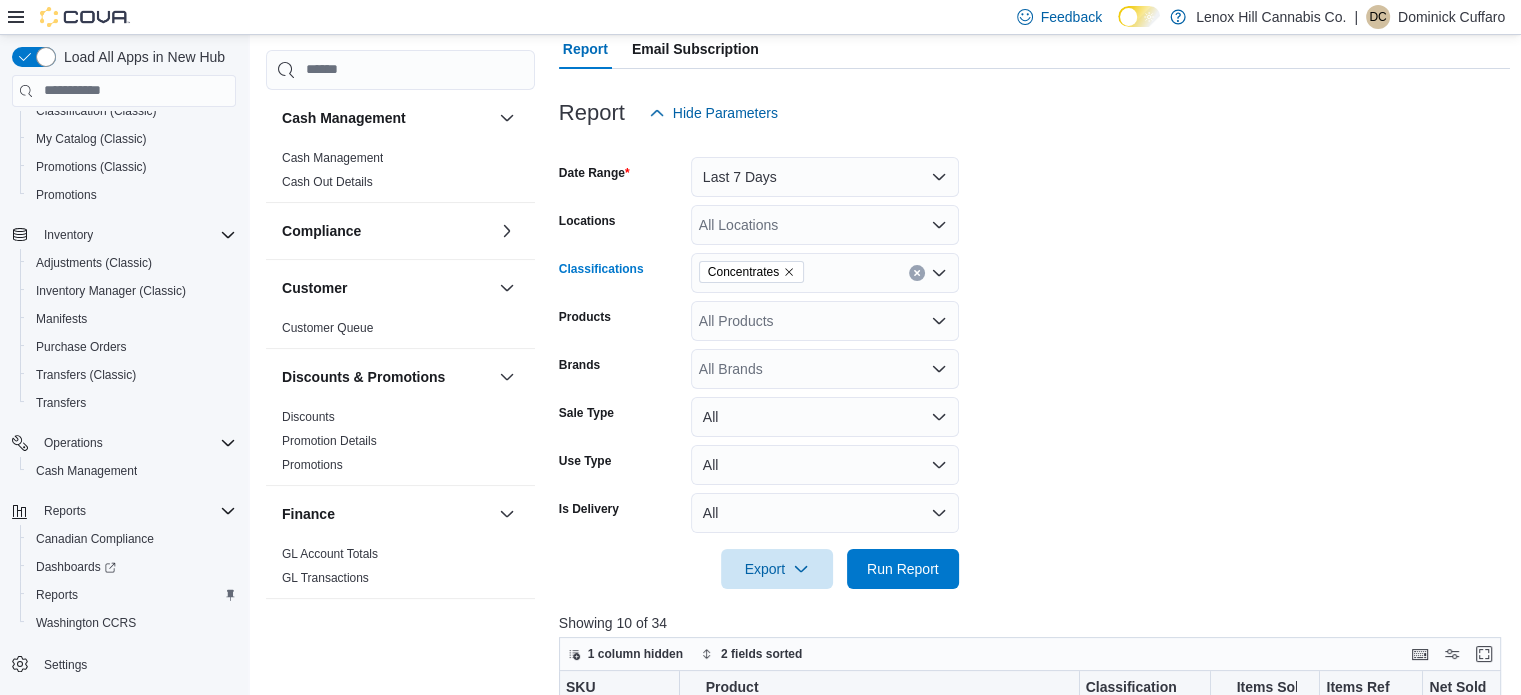 click 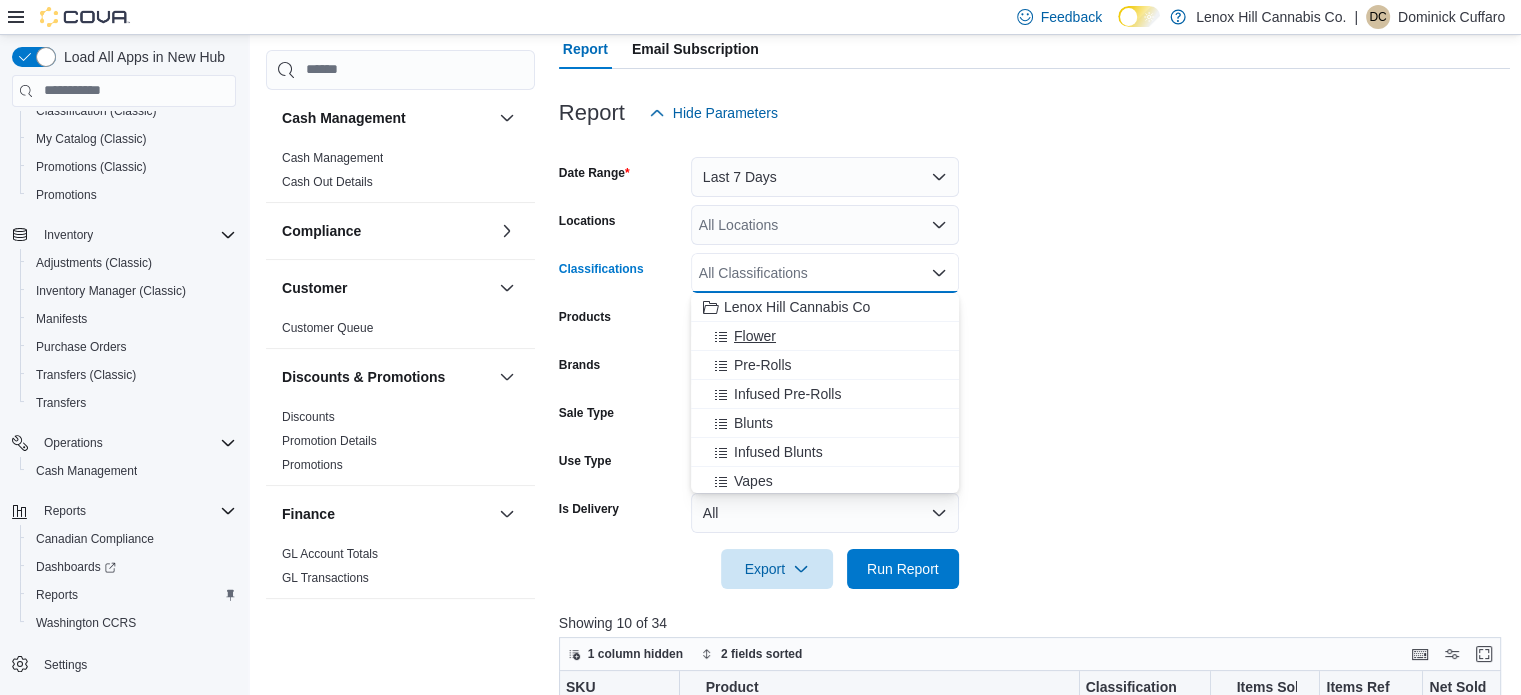 click on "Flower" at bounding box center [755, 336] 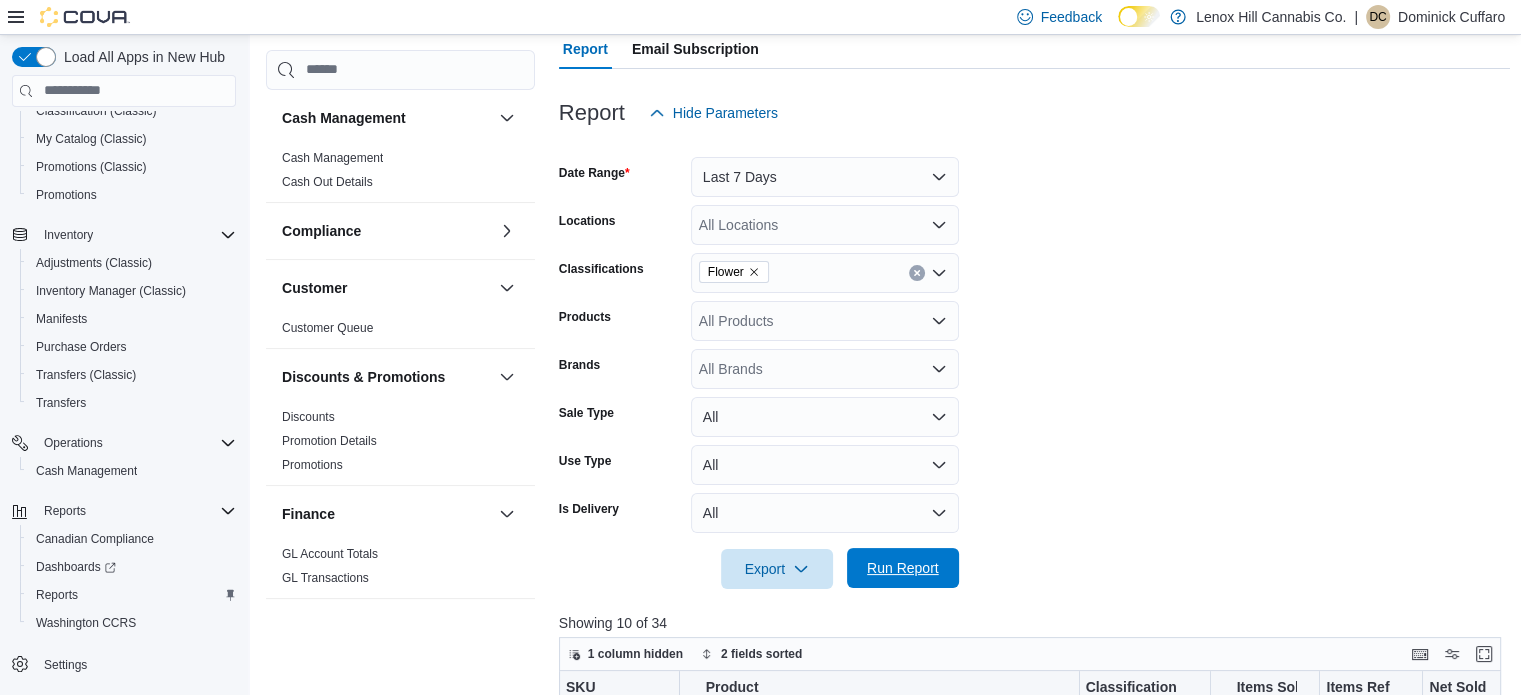 click on "Run Report" at bounding box center (903, 568) 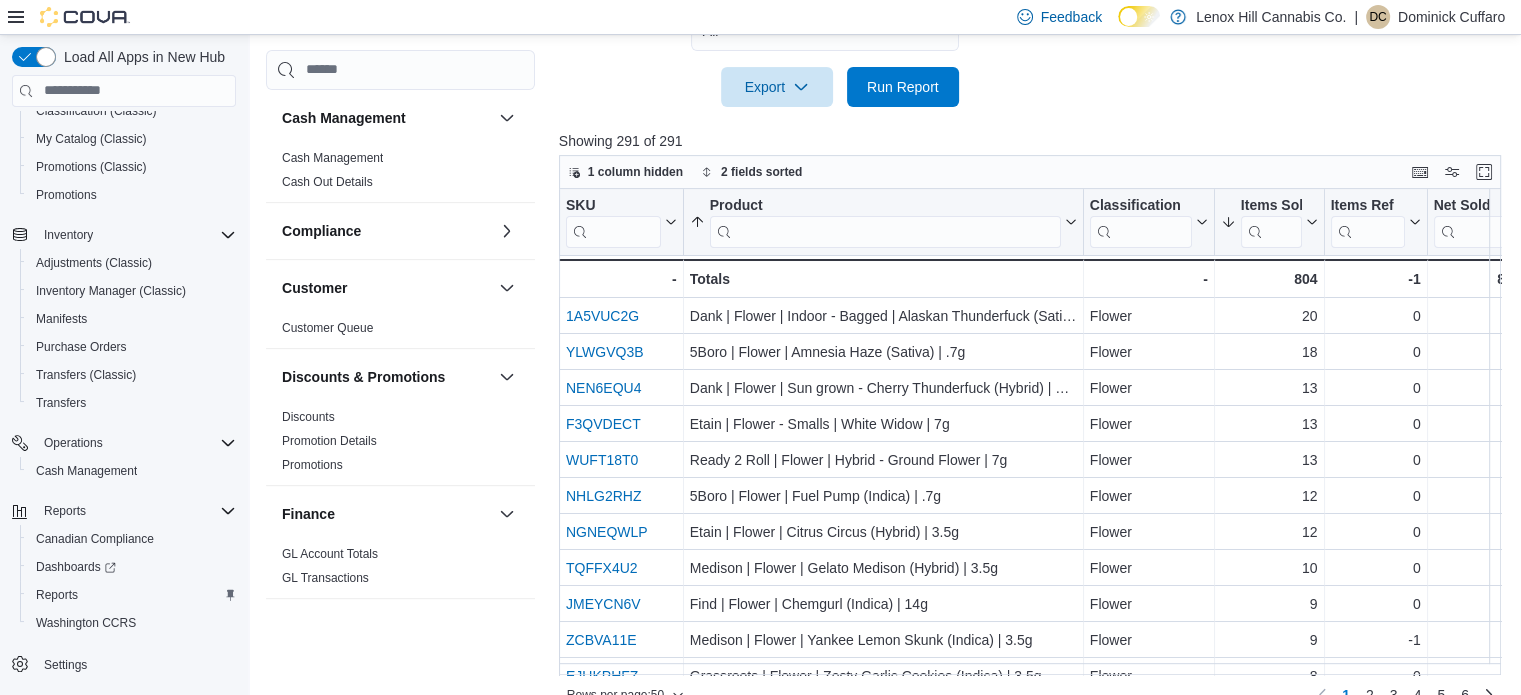 scroll, scrollTop: 697, scrollLeft: 0, axis: vertical 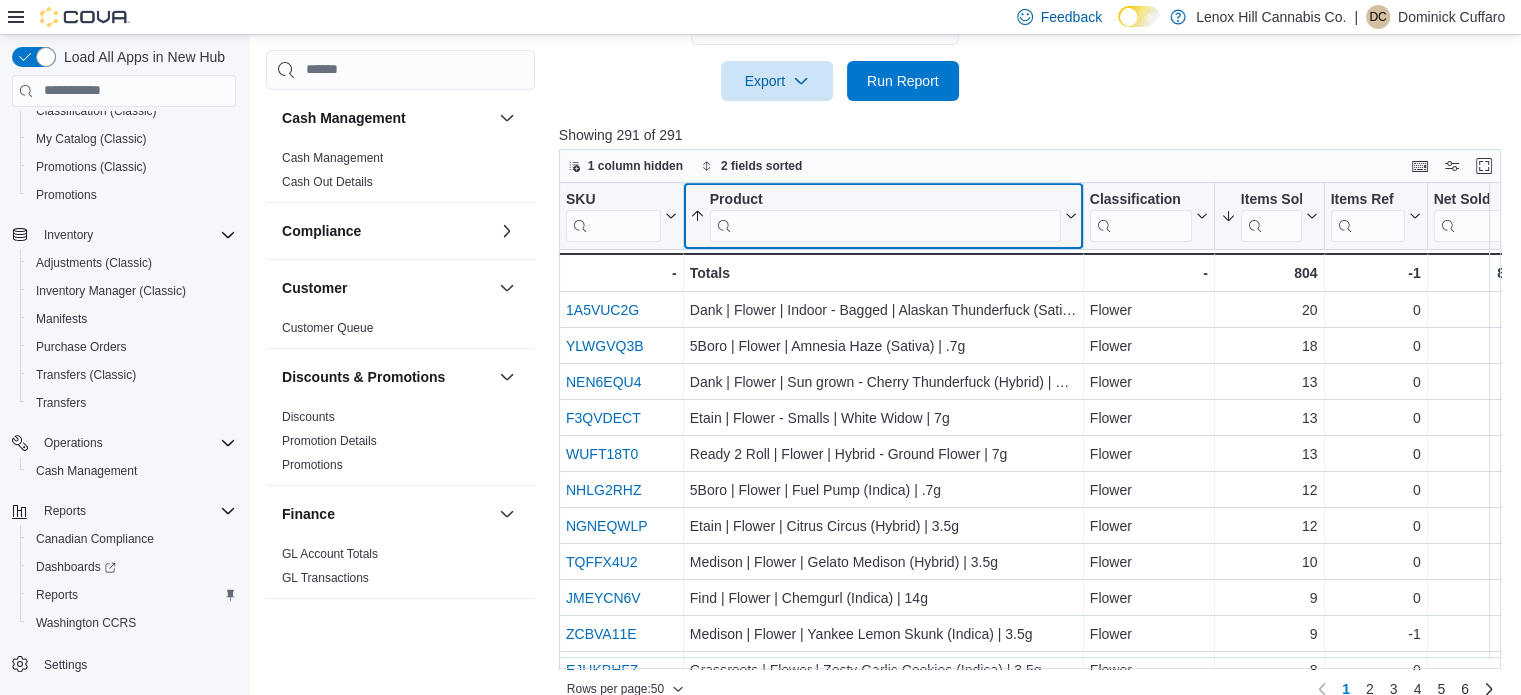 click at bounding box center (885, 225) 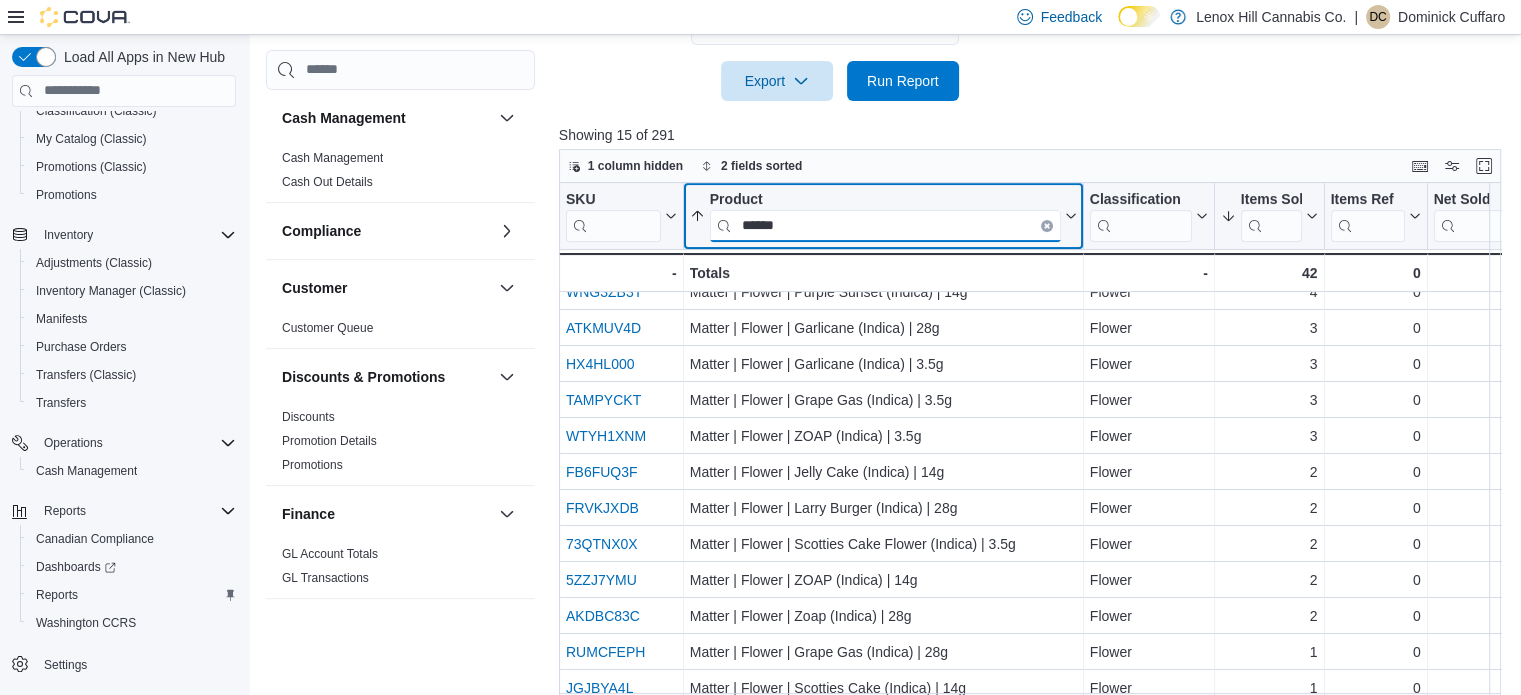 scroll, scrollTop: 0, scrollLeft: 0, axis: both 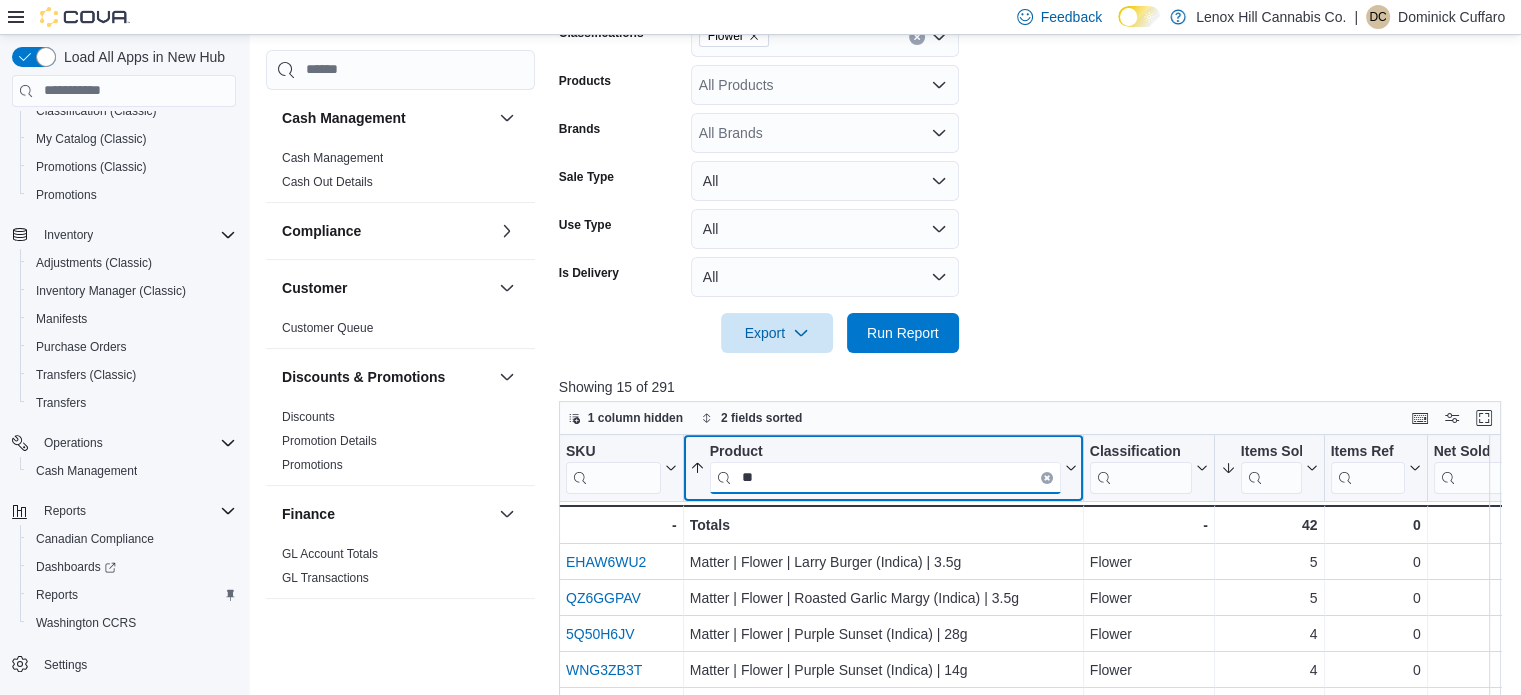type on "*" 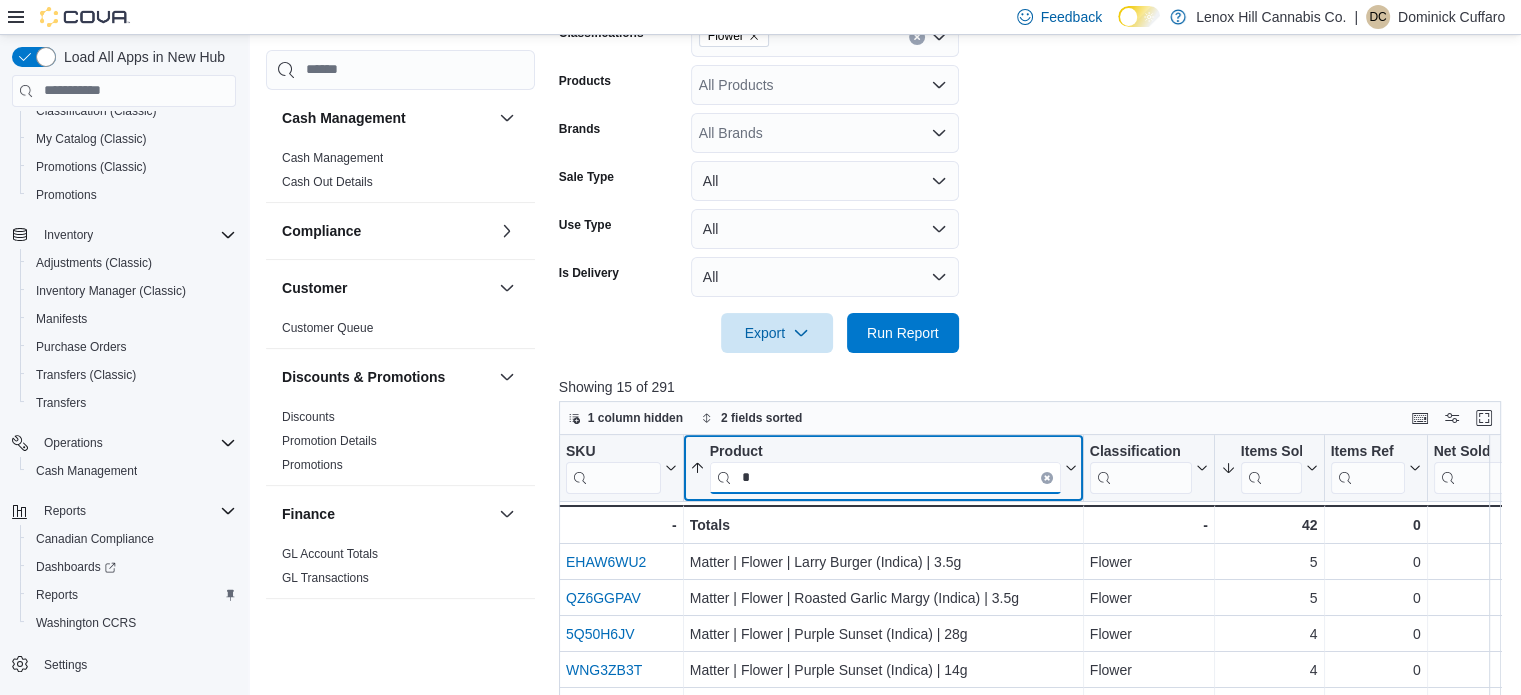 type 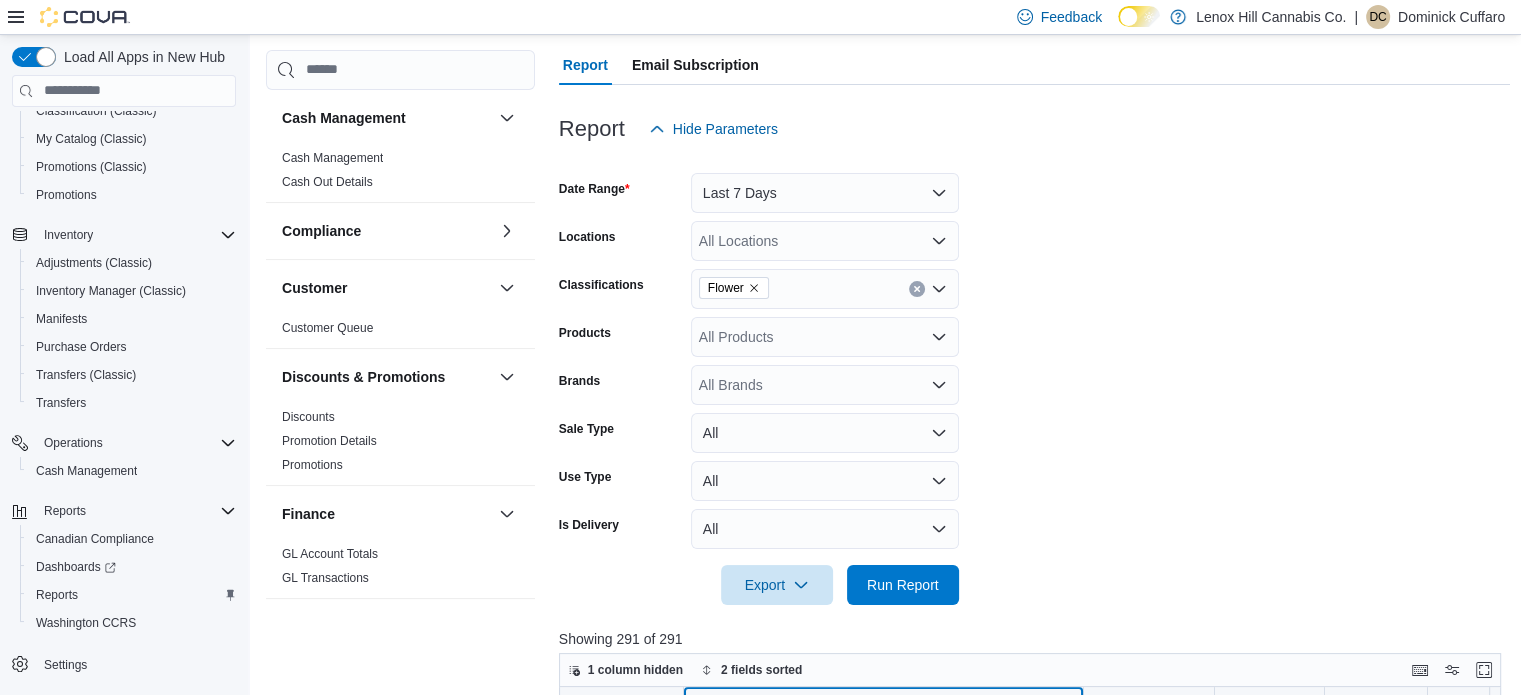 scroll, scrollTop: 192, scrollLeft: 0, axis: vertical 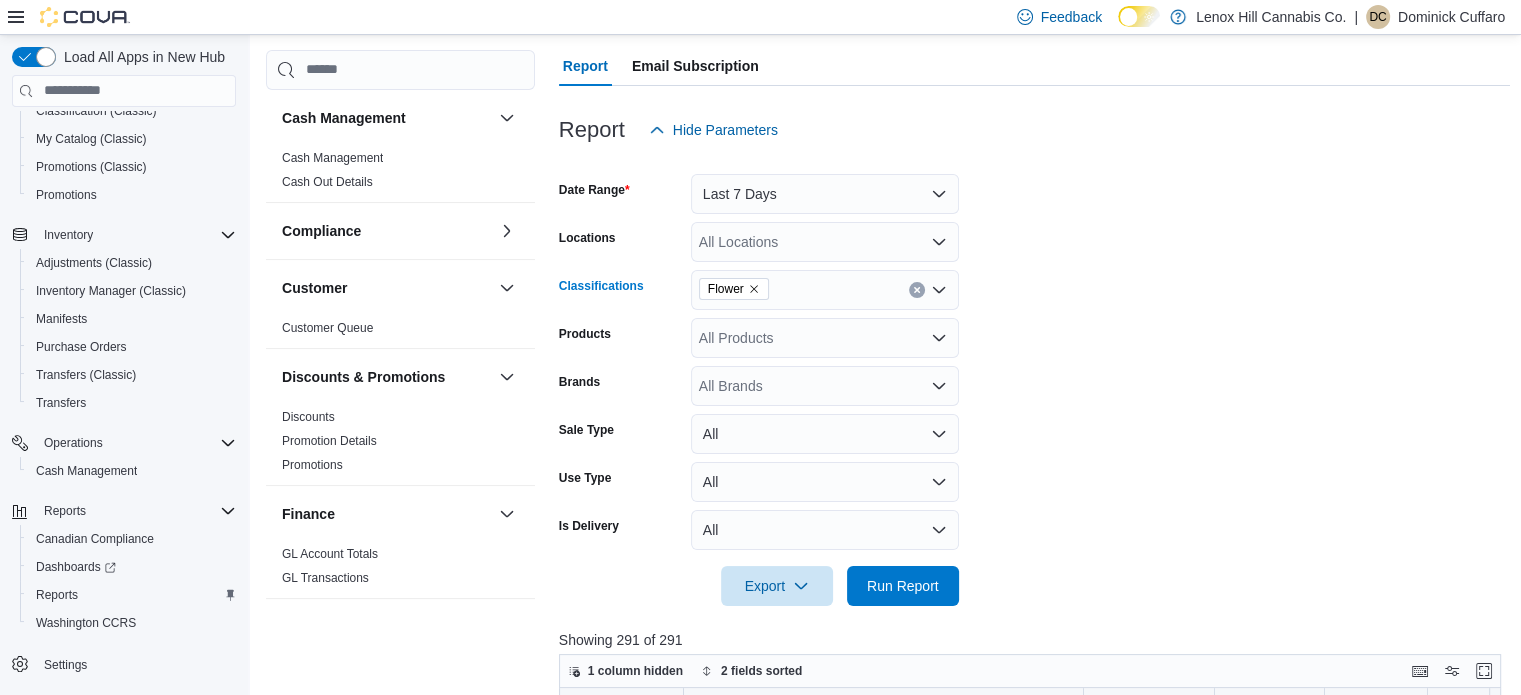 click 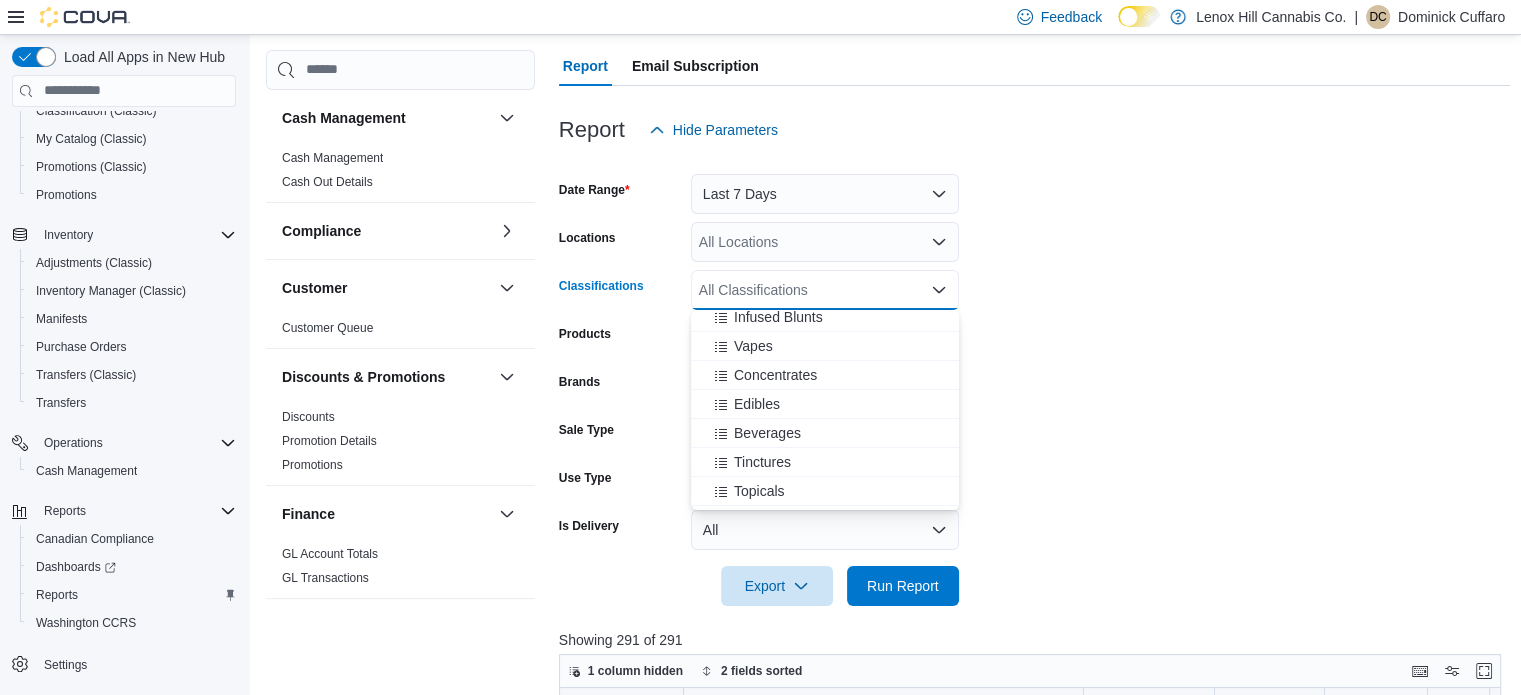scroll, scrollTop: 155, scrollLeft: 0, axis: vertical 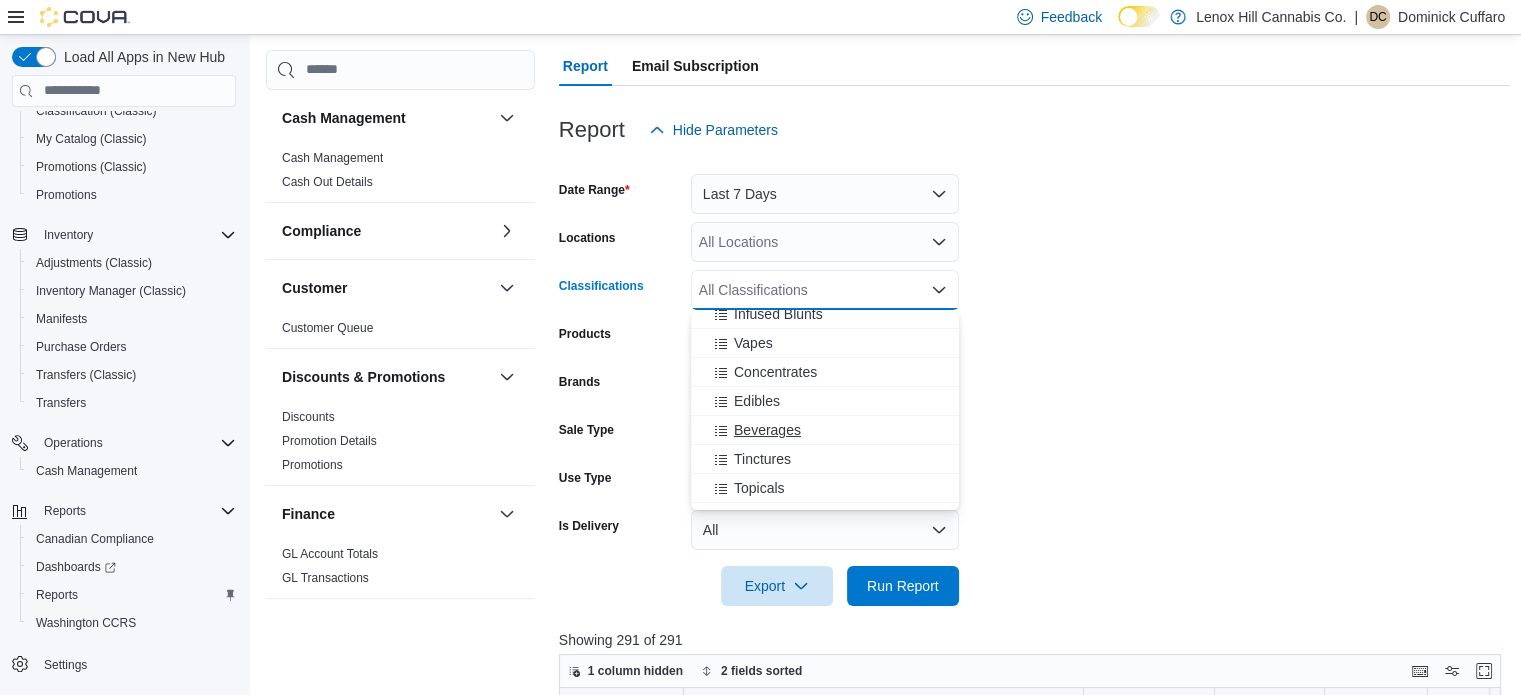 click on "Beverages" at bounding box center (825, 430) 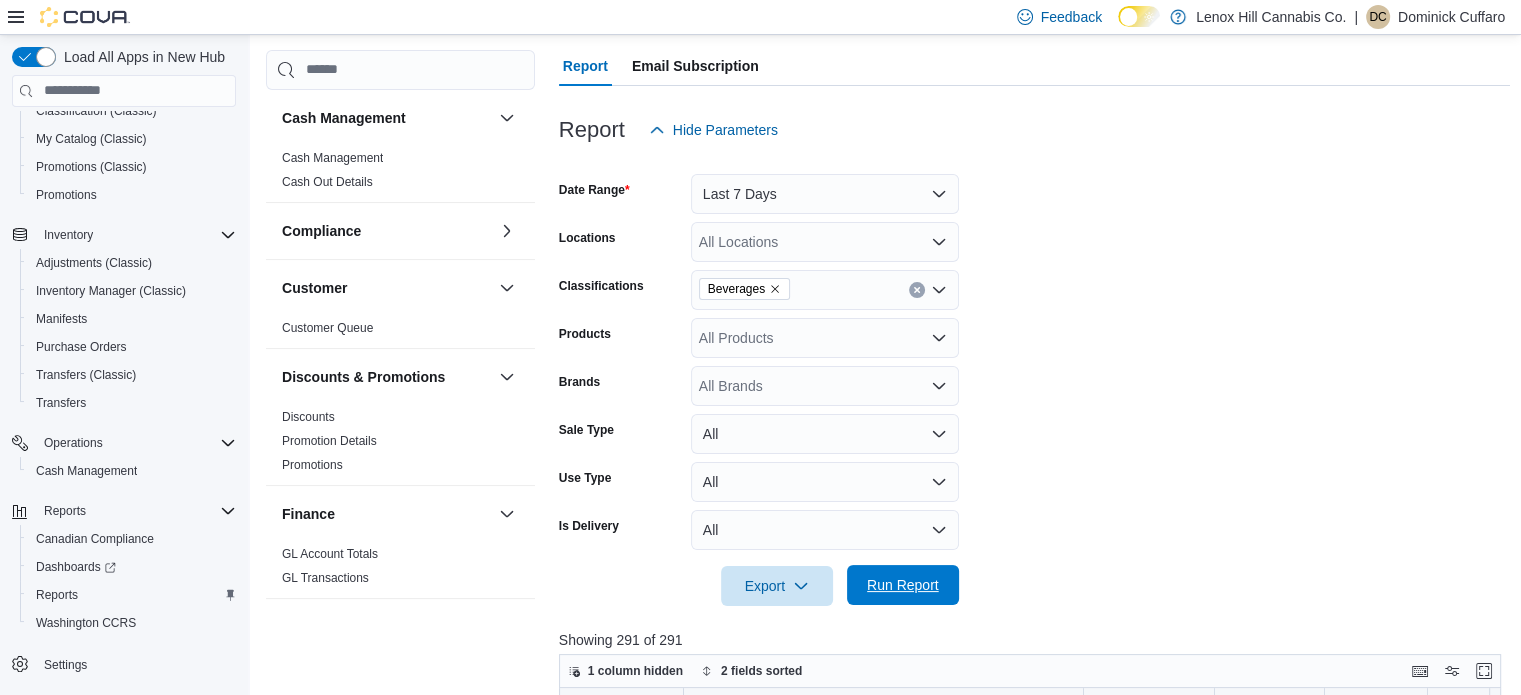 click on "Run Report" at bounding box center [903, 585] 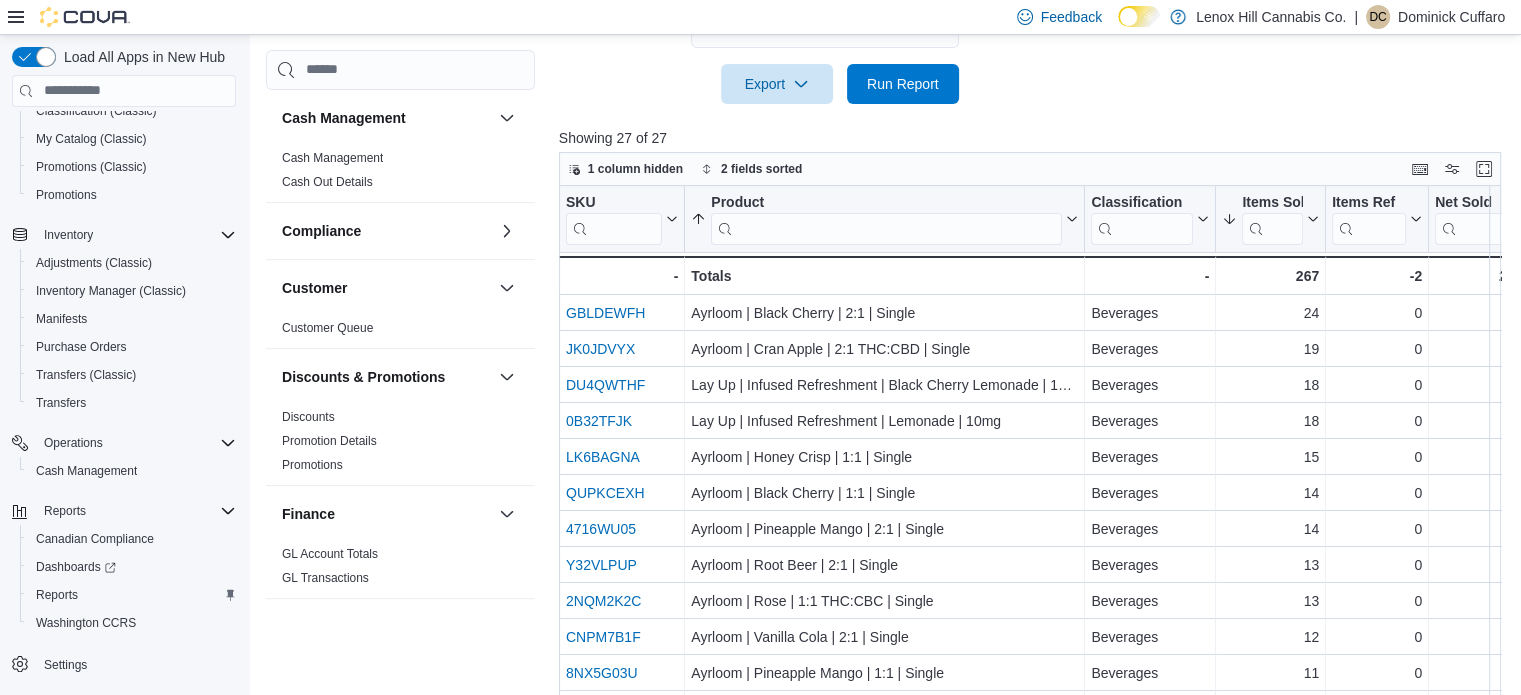 scroll, scrollTop: 705, scrollLeft: 0, axis: vertical 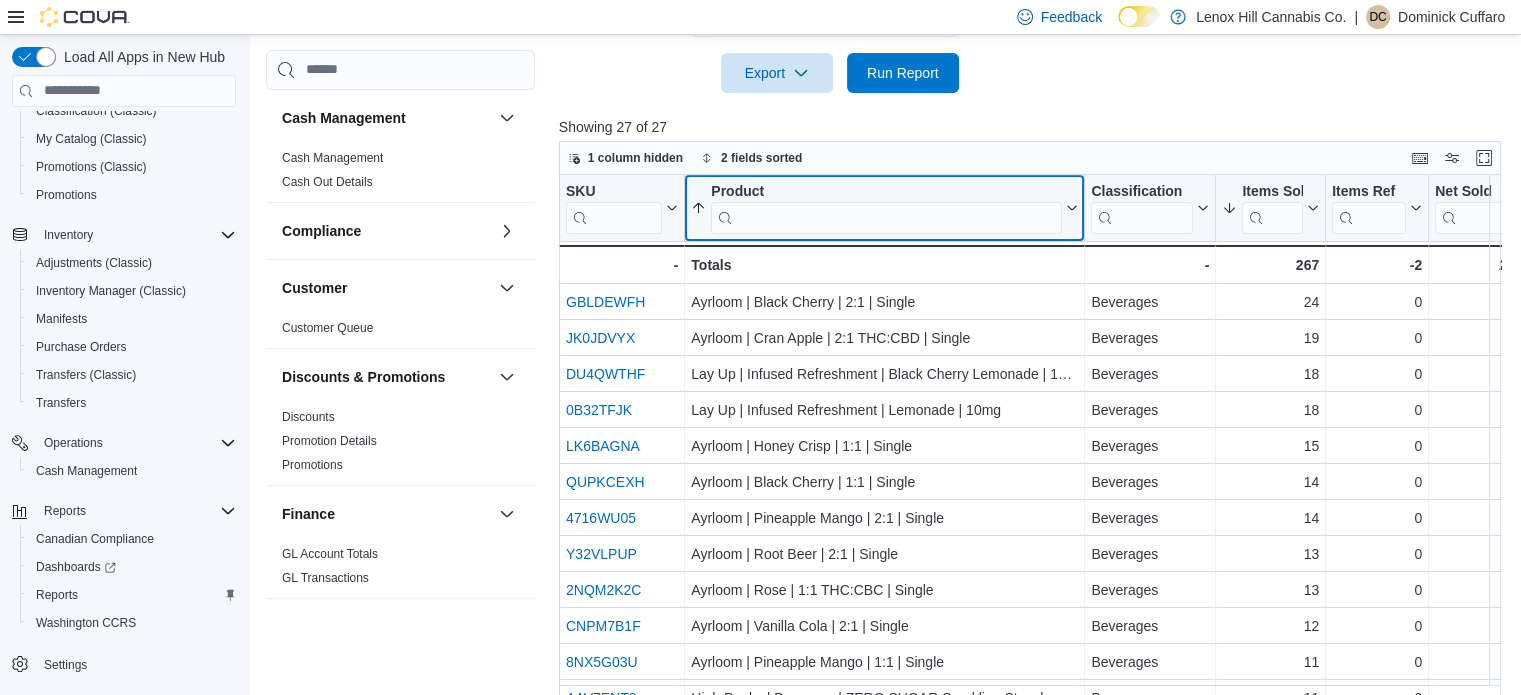 click at bounding box center [886, 217] 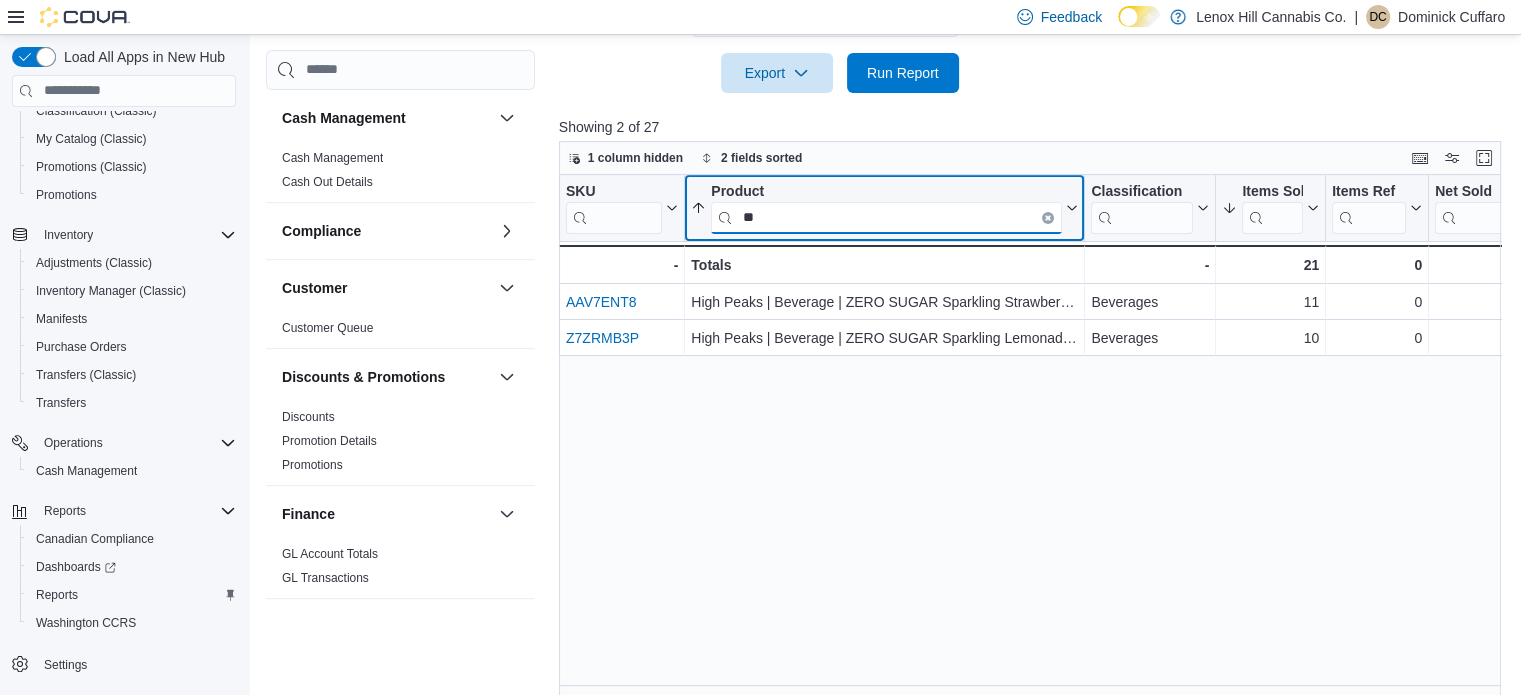 type on "*" 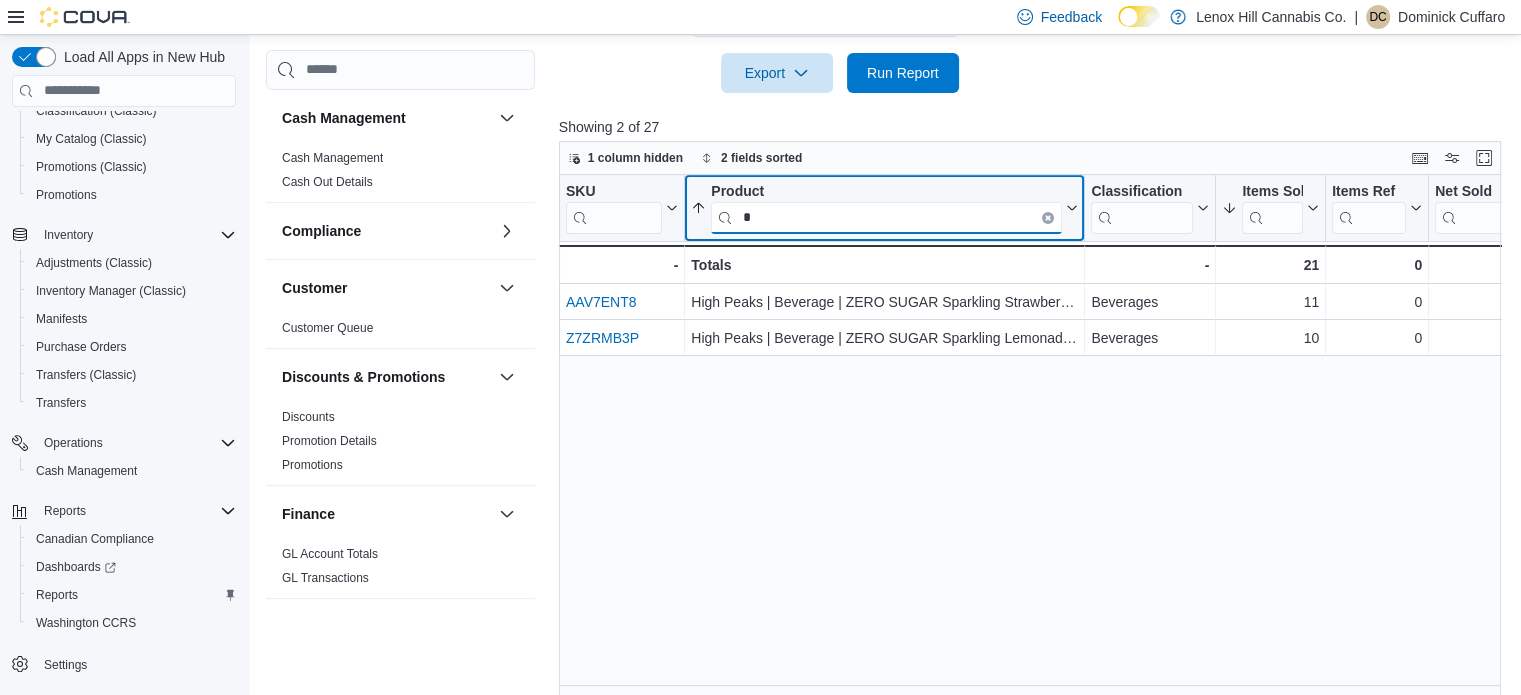 type 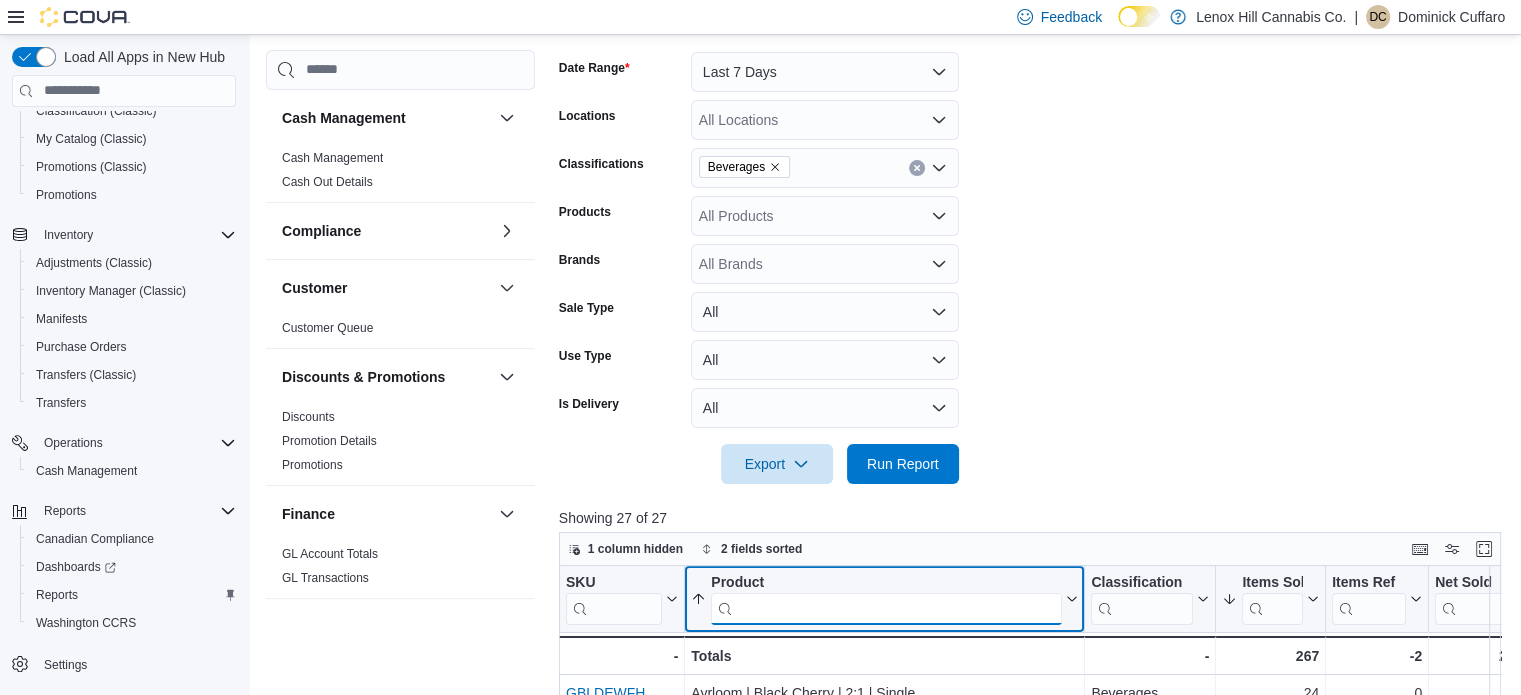 scroll, scrollTop: 309, scrollLeft: 0, axis: vertical 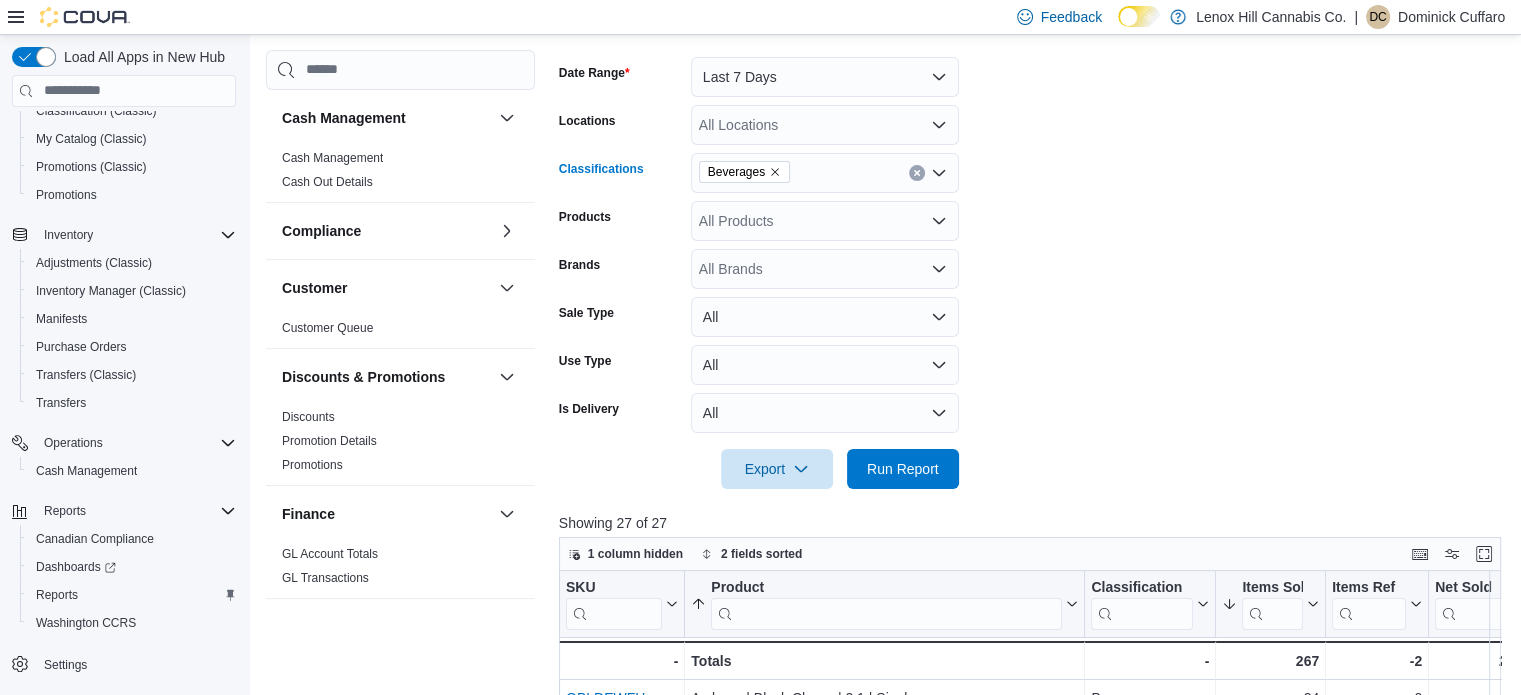 click 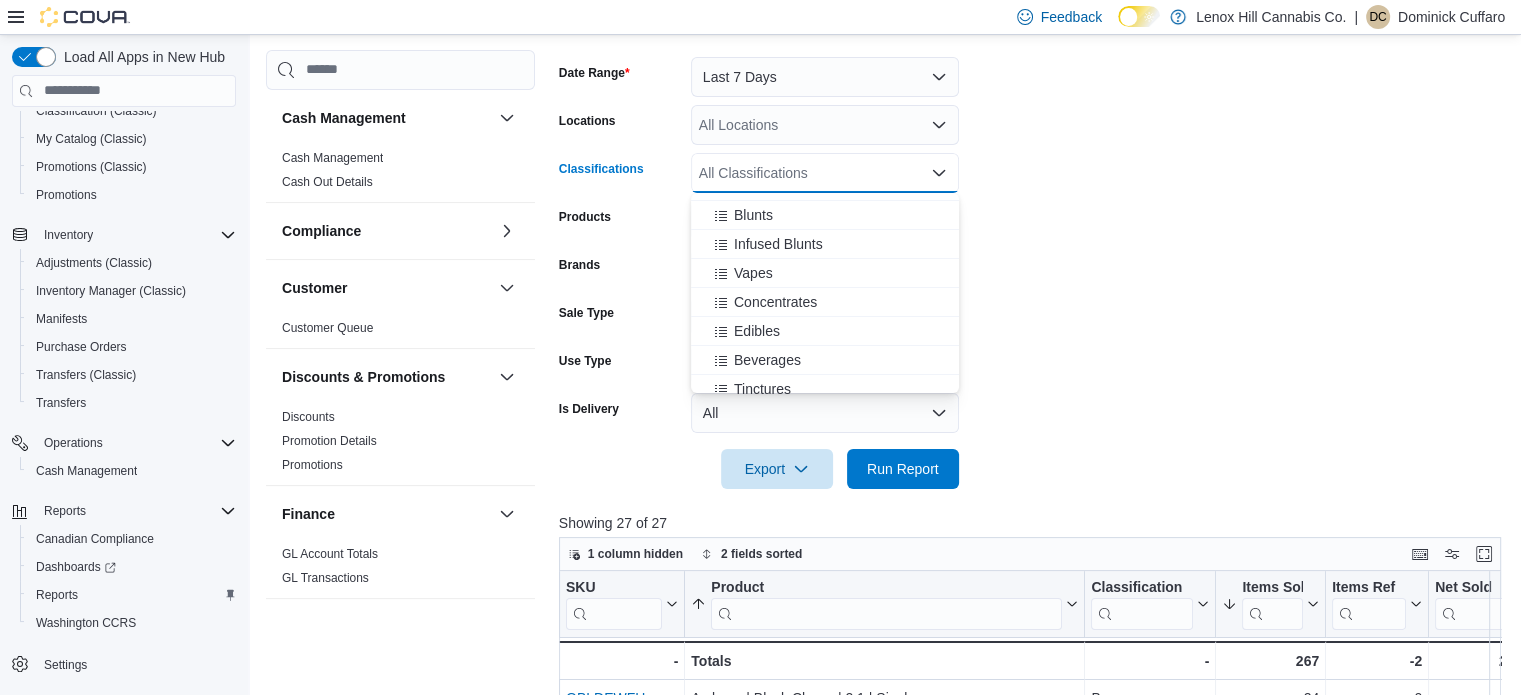 scroll, scrollTop: 112, scrollLeft: 0, axis: vertical 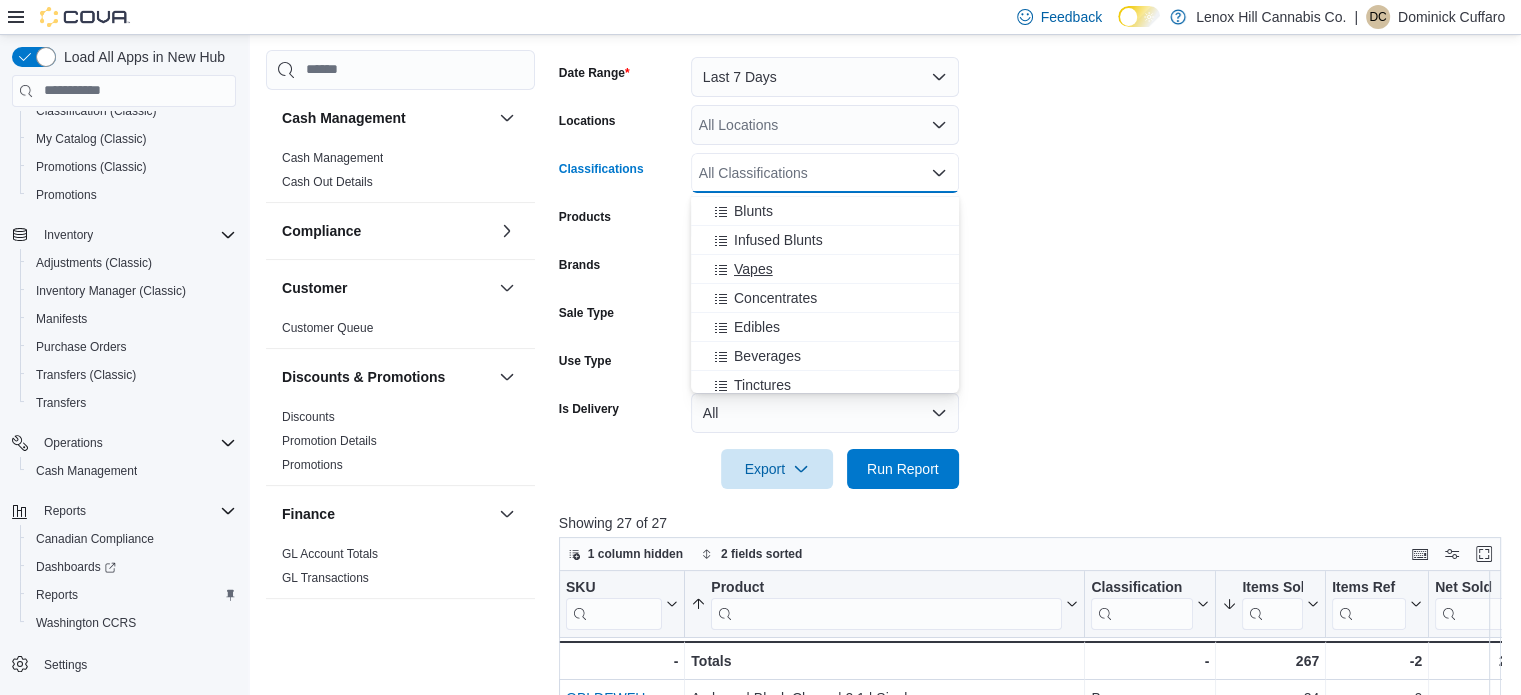 click on "Vapes" at bounding box center (753, 269) 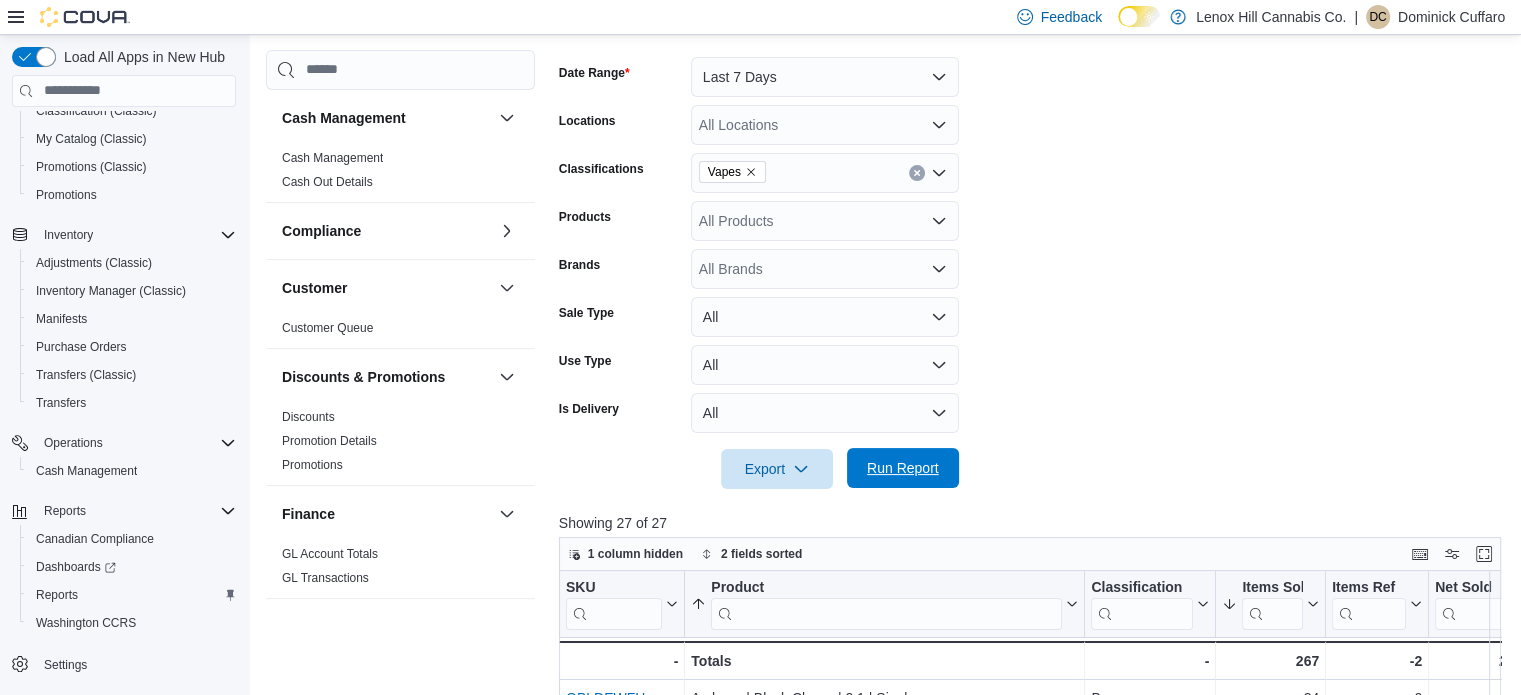 click on "Run Report" at bounding box center (903, 468) 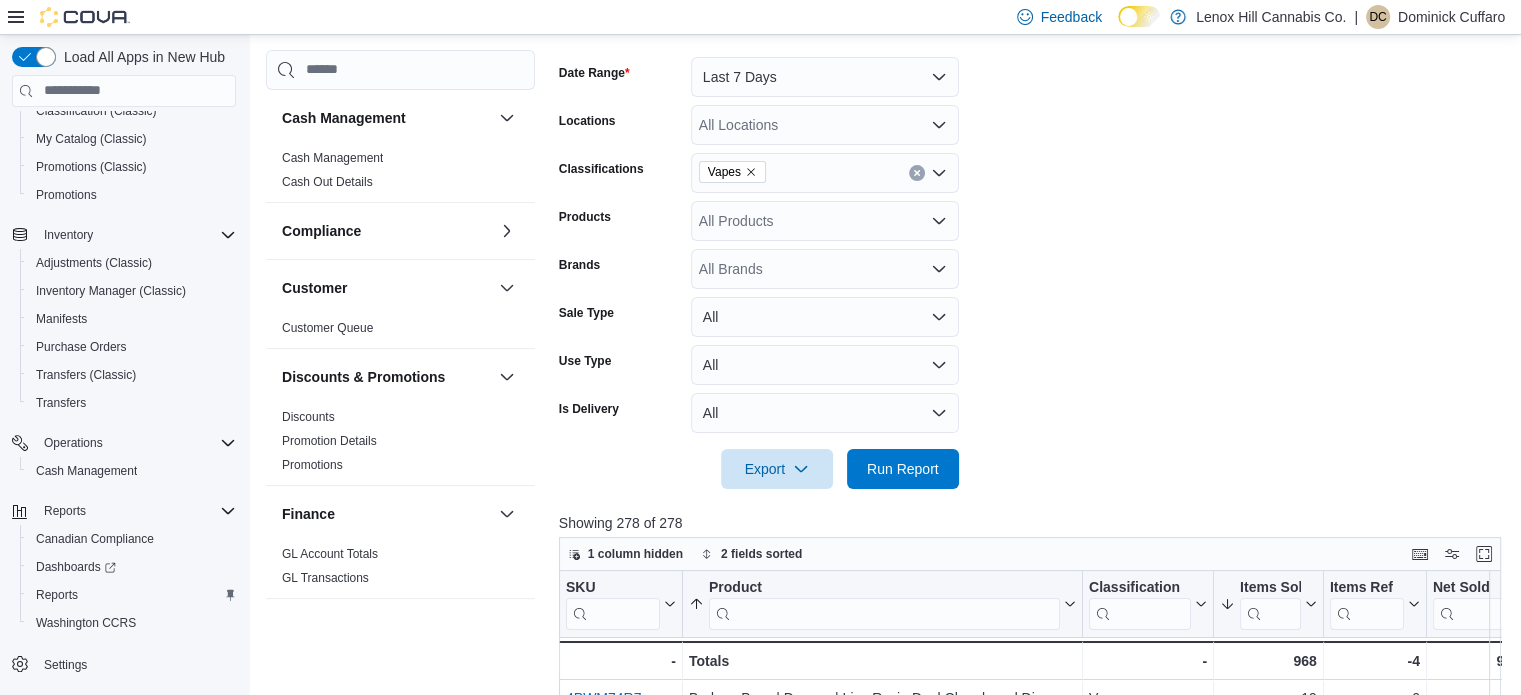 scroll, scrollTop: 722, scrollLeft: 0, axis: vertical 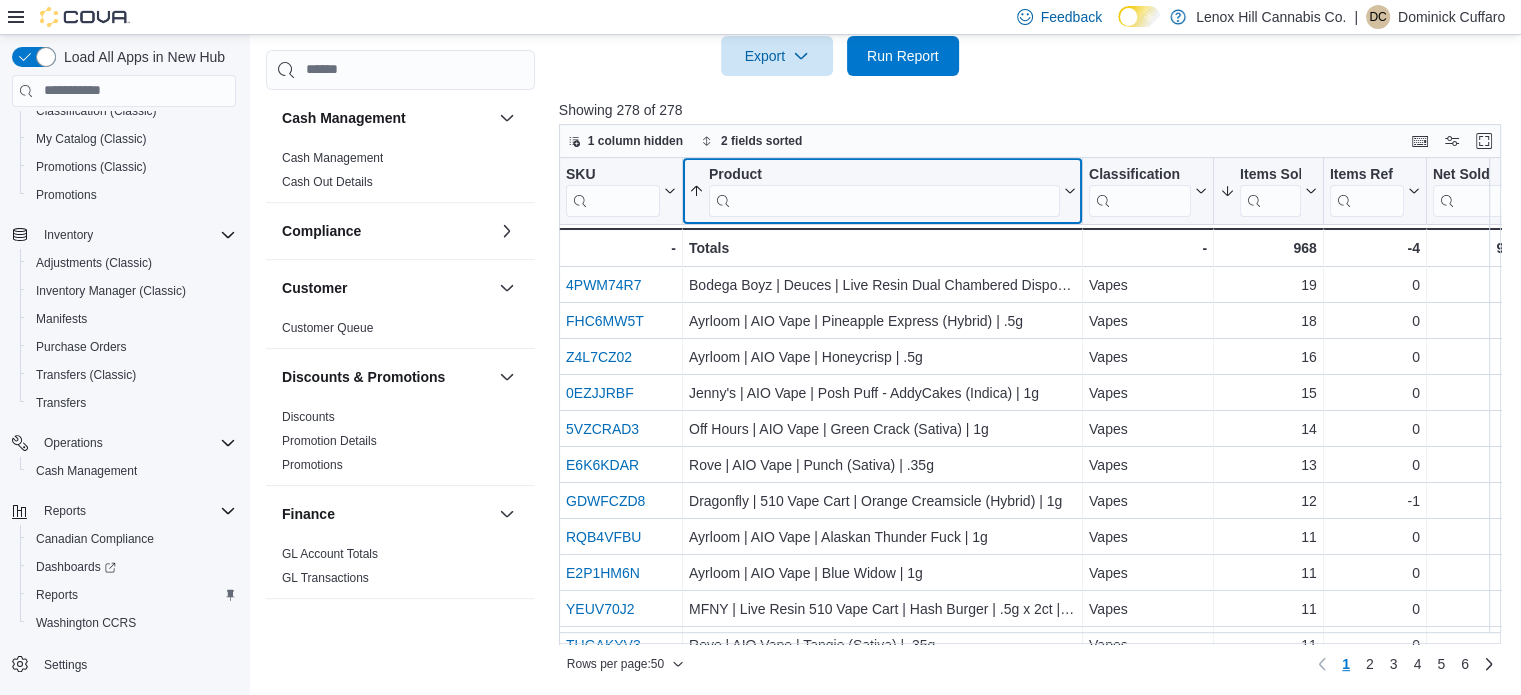 click at bounding box center (884, 200) 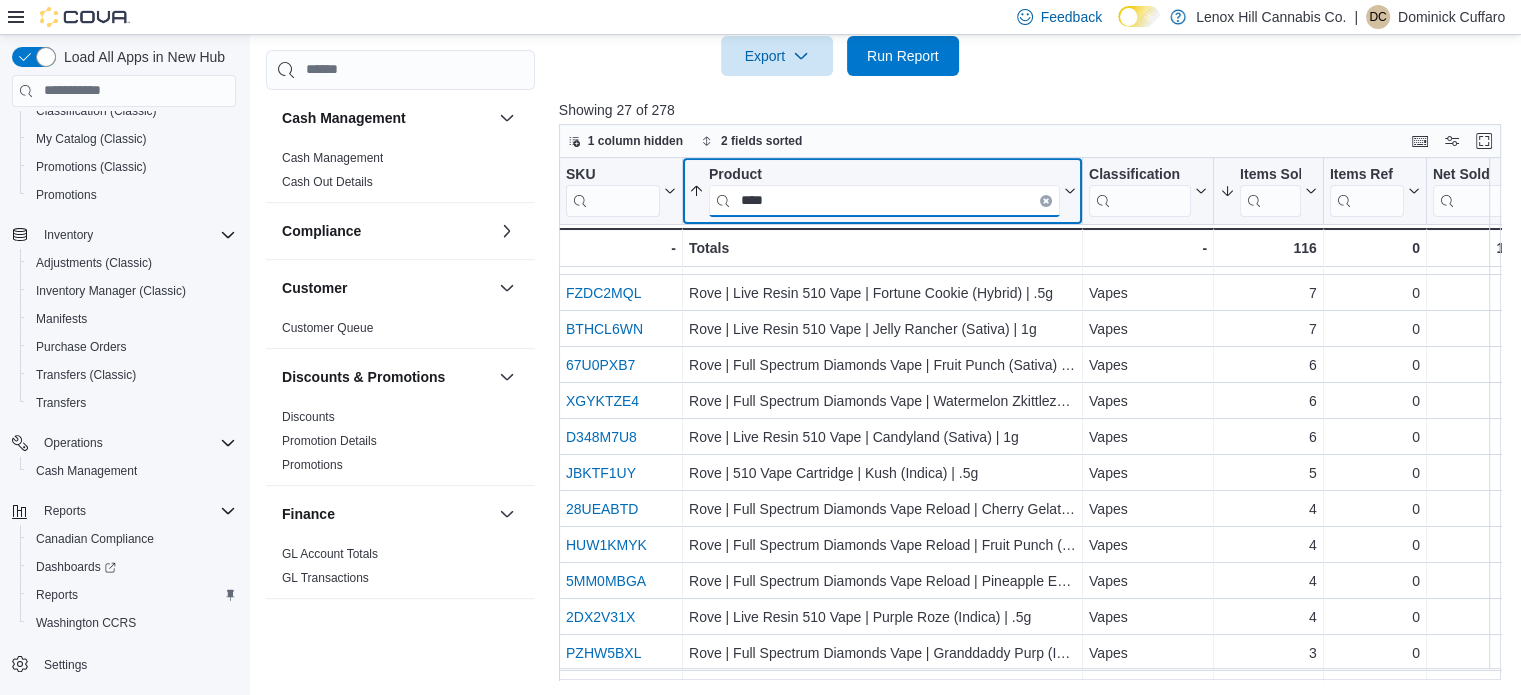 scroll, scrollTop: 0, scrollLeft: 0, axis: both 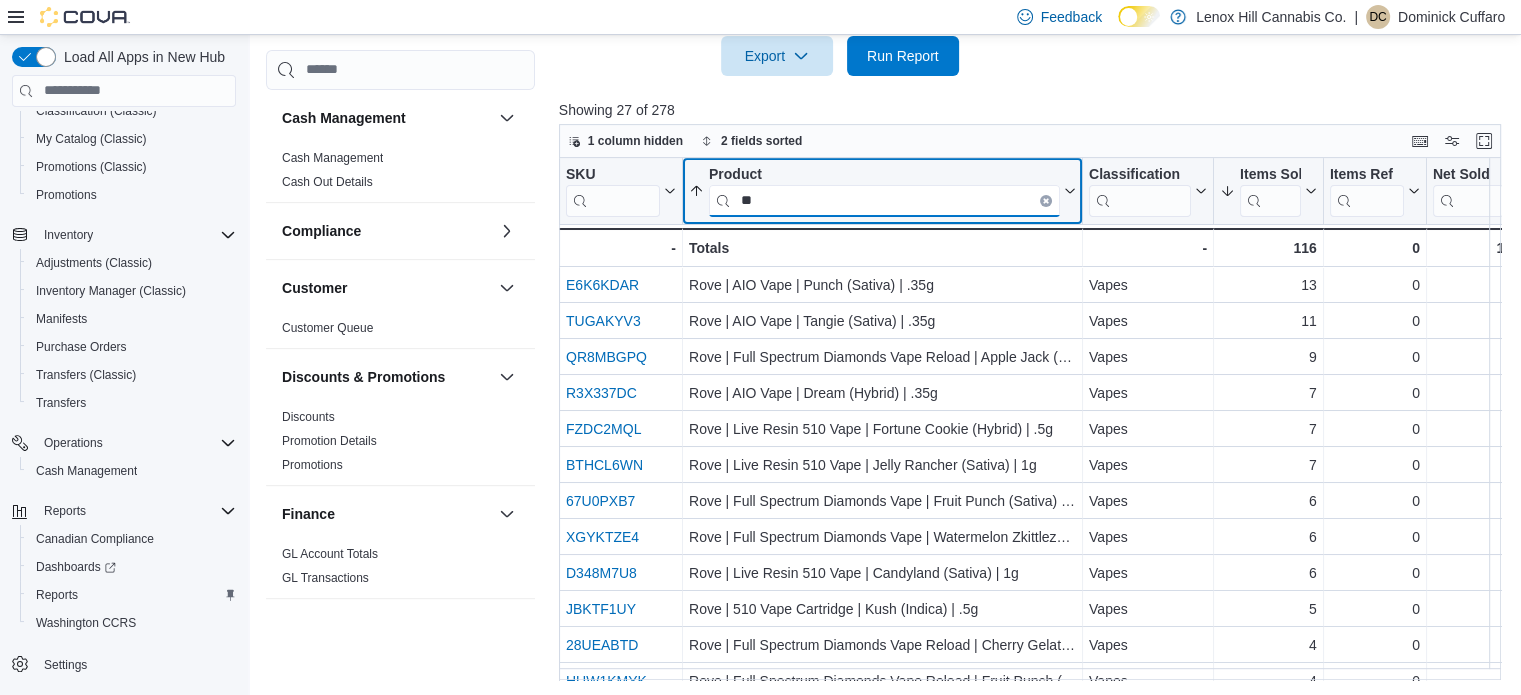 type on "*" 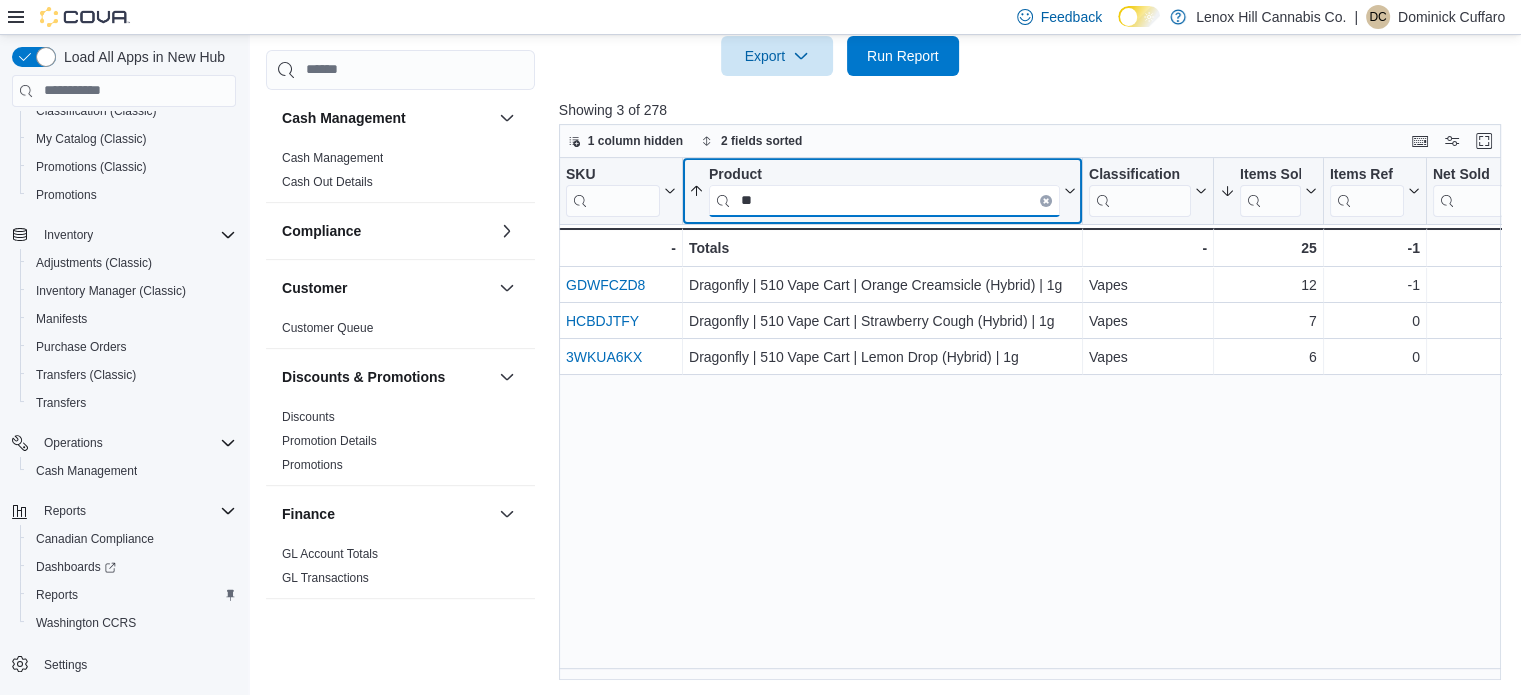 type on "*" 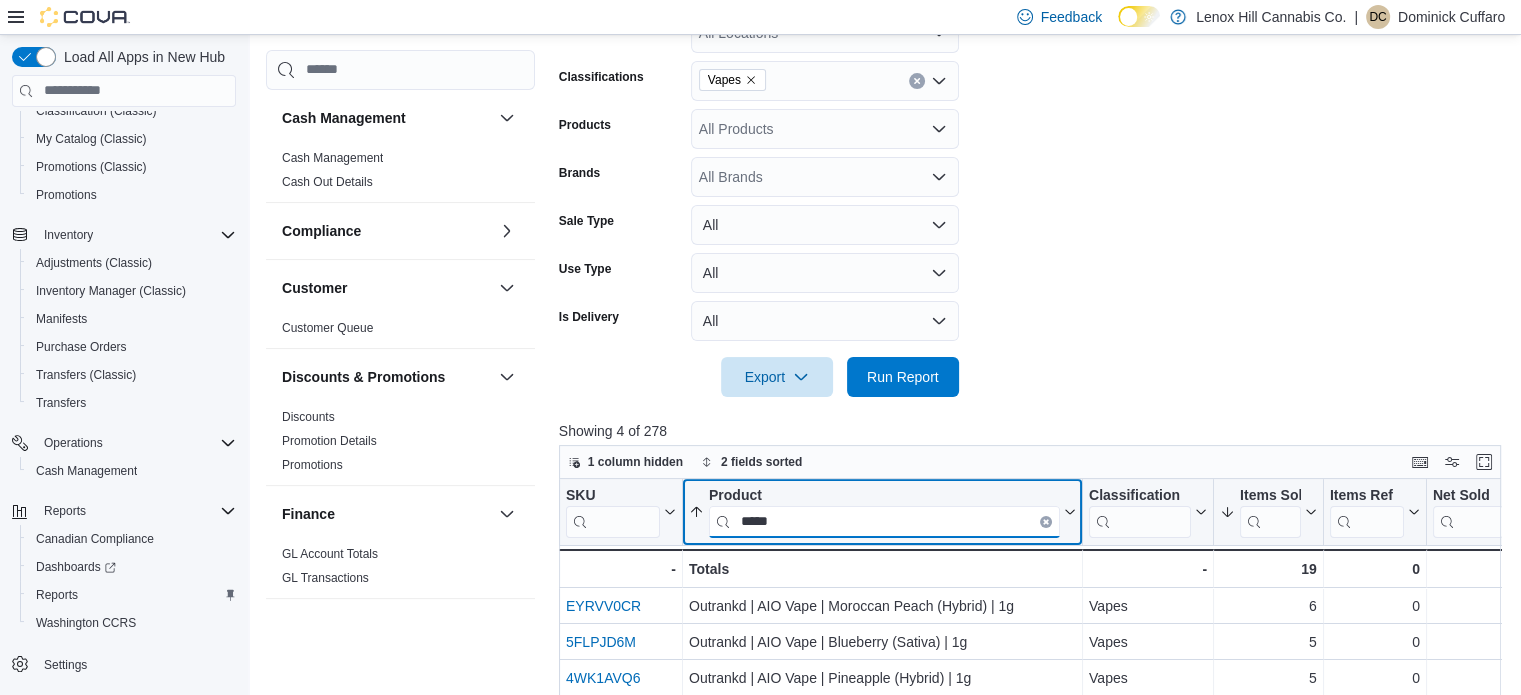 scroll, scrollTop: 399, scrollLeft: 0, axis: vertical 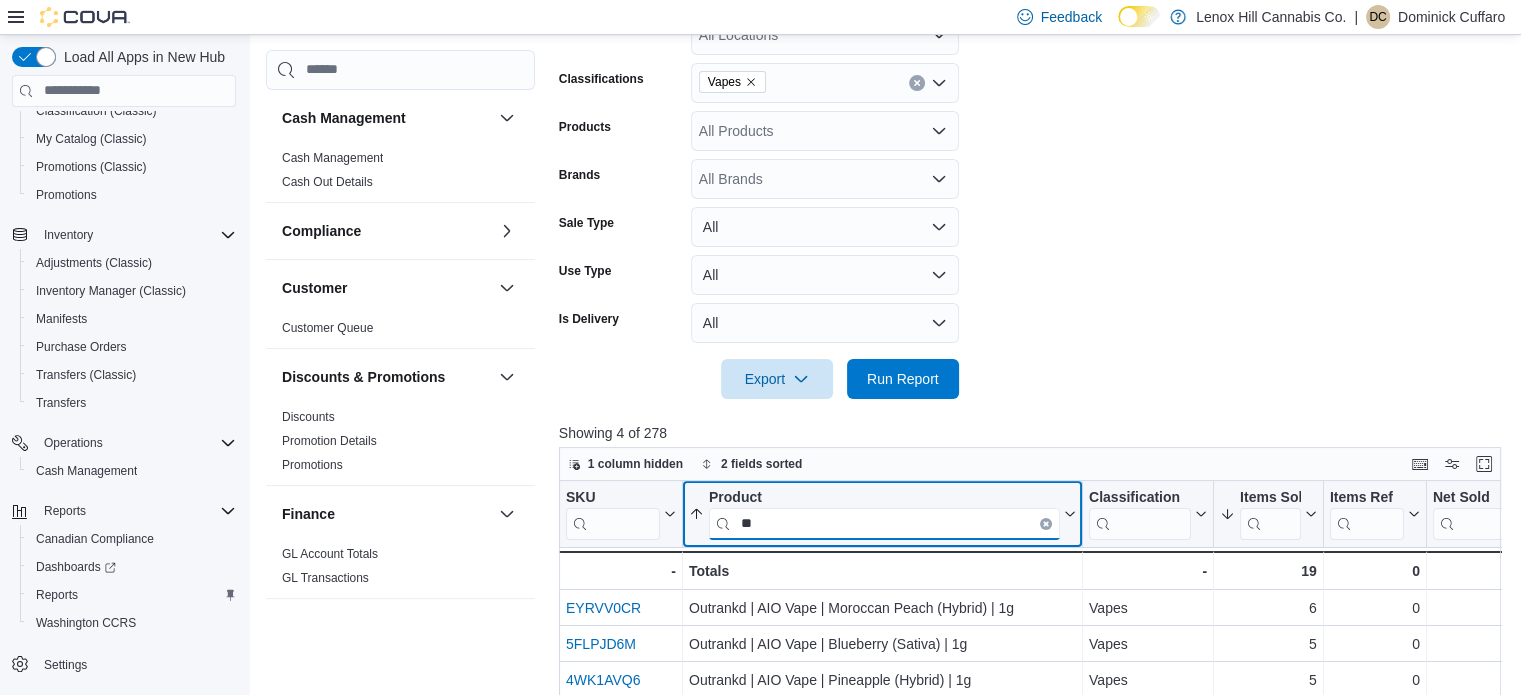 type on "*" 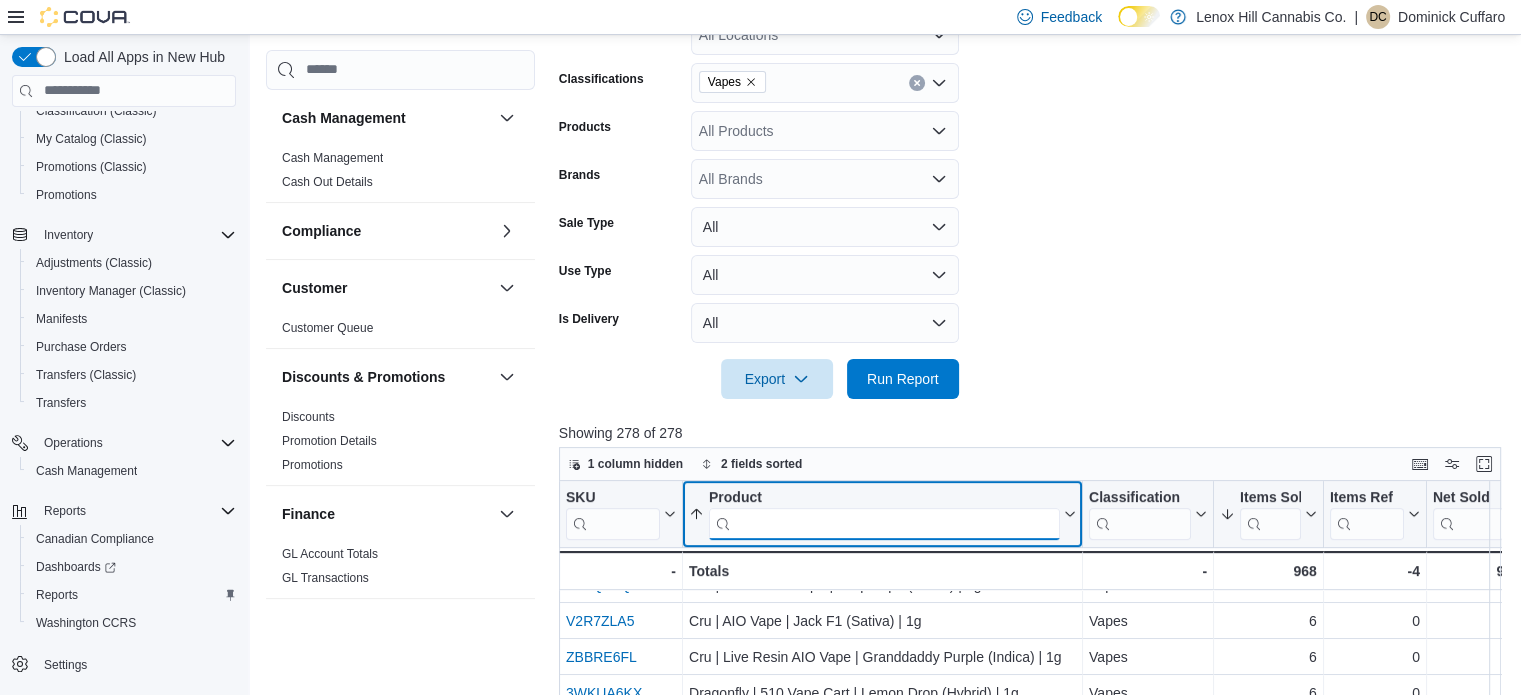 scroll, scrollTop: 1433, scrollLeft: 0, axis: vertical 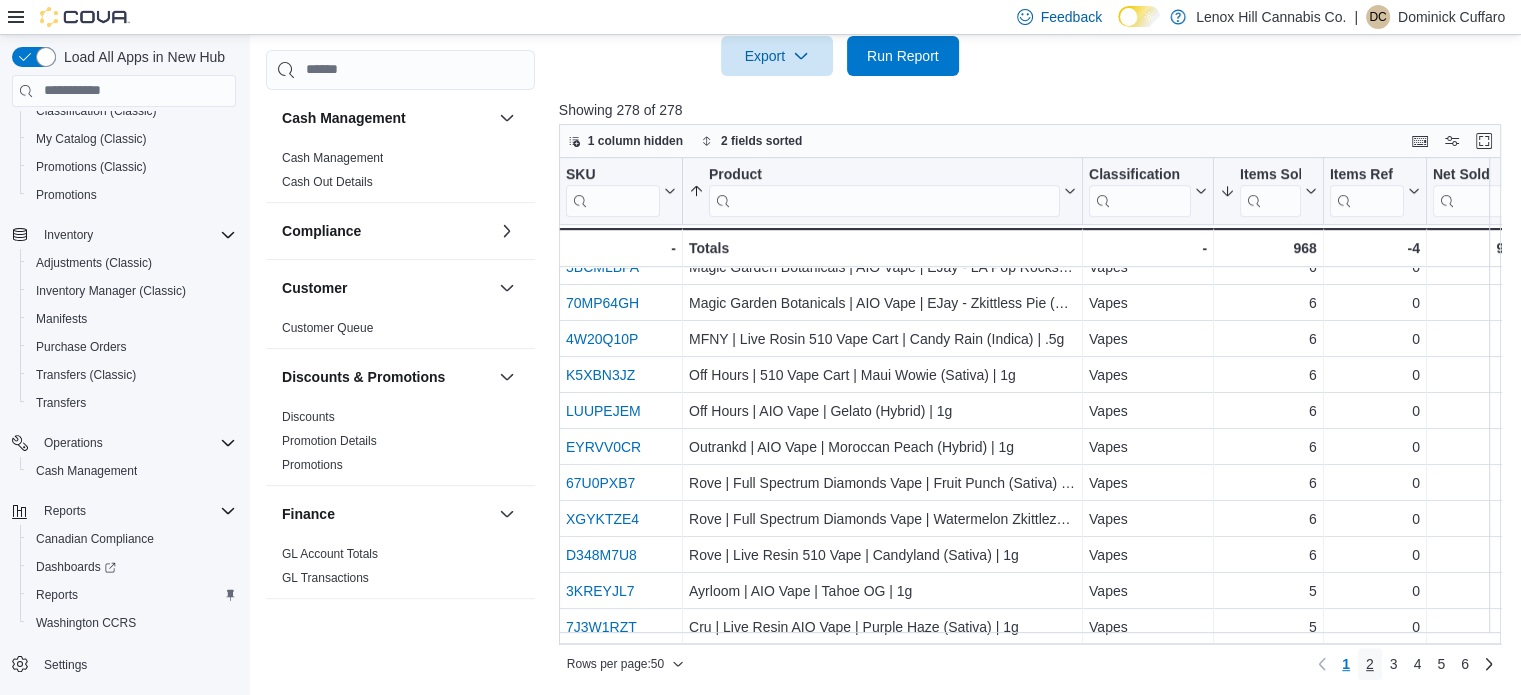 click on "2" at bounding box center [1370, 664] 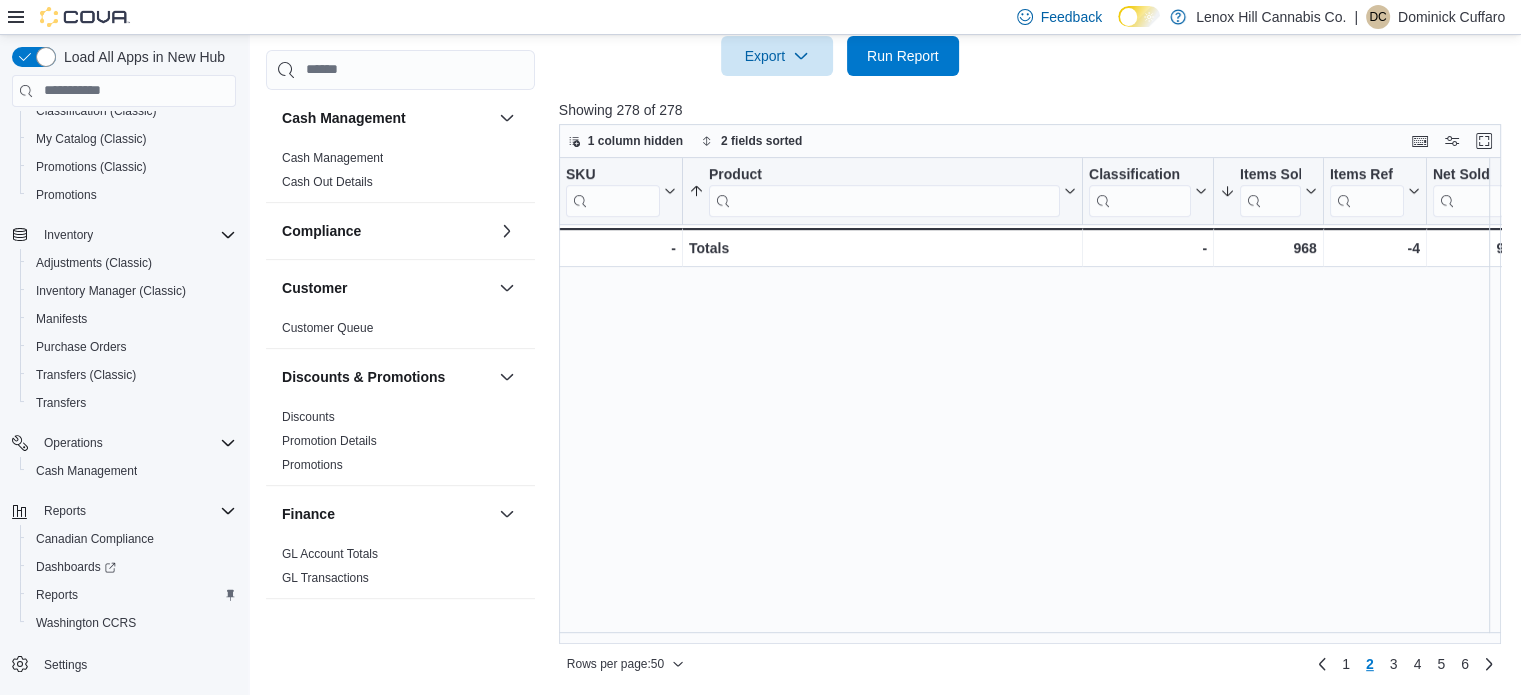 scroll, scrollTop: 0, scrollLeft: 0, axis: both 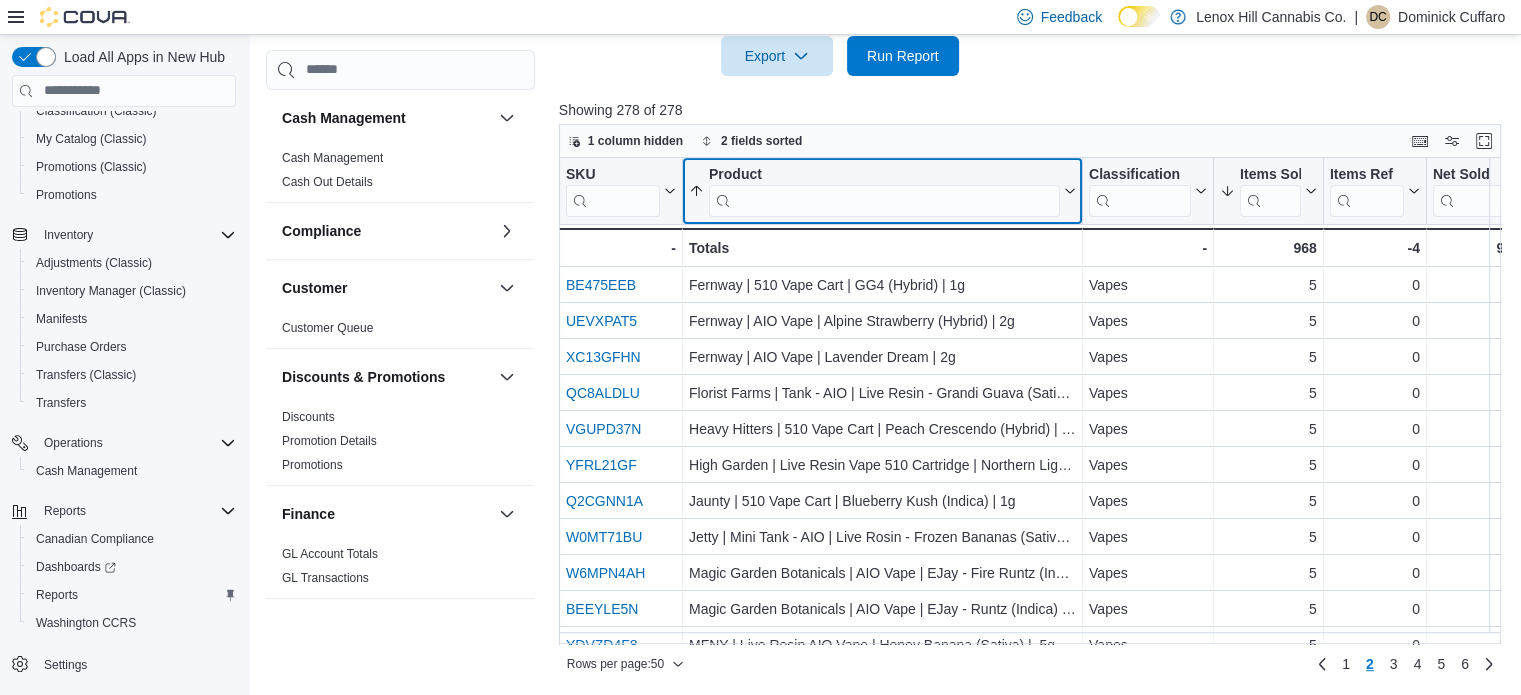 click at bounding box center [884, 200] 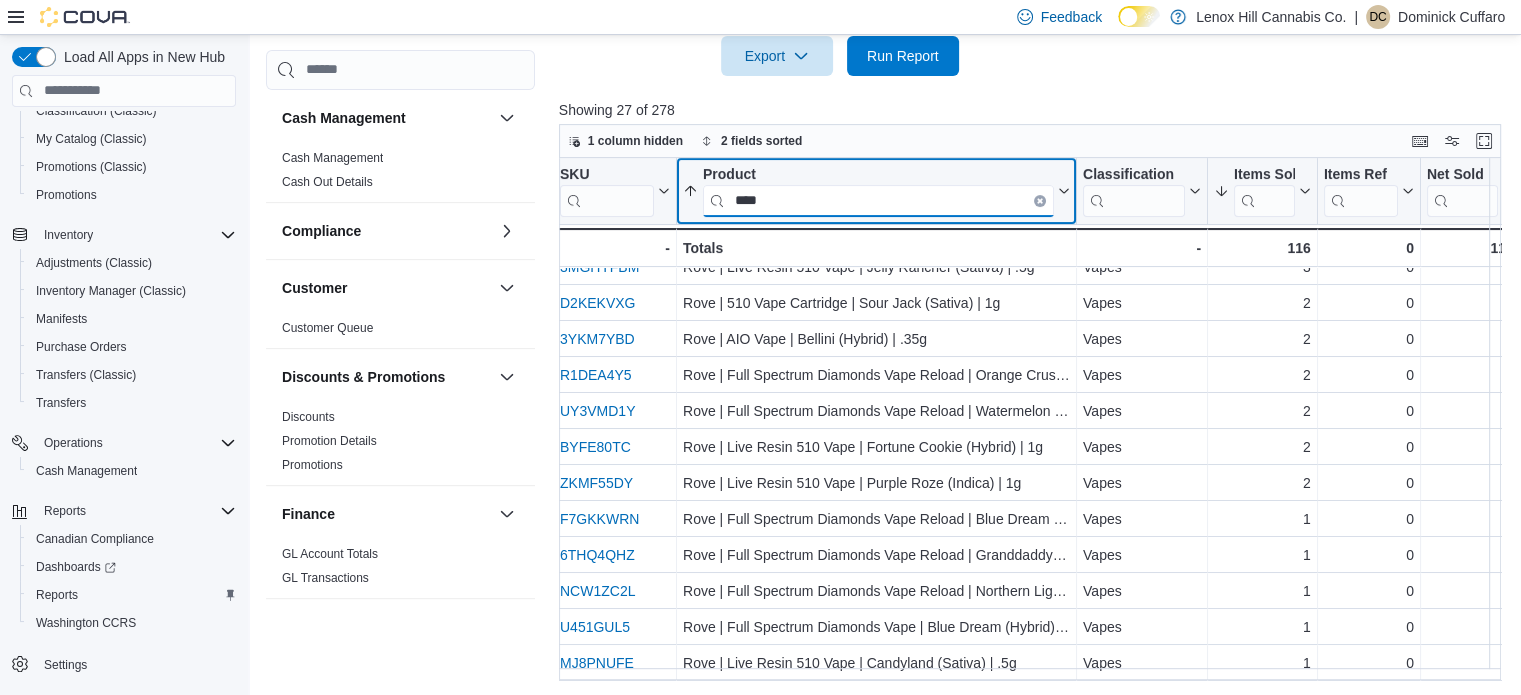 scroll, scrollTop: 0, scrollLeft: 6, axis: horizontal 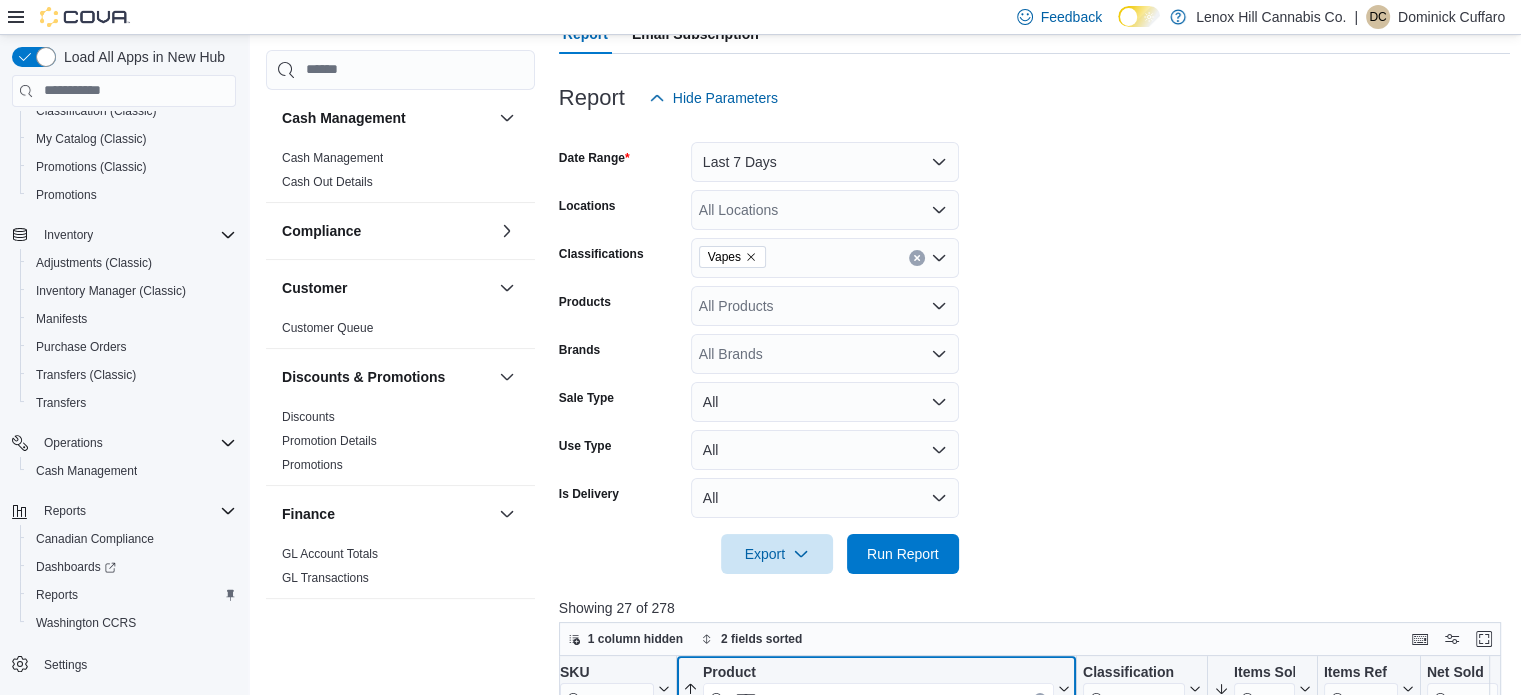type on "****" 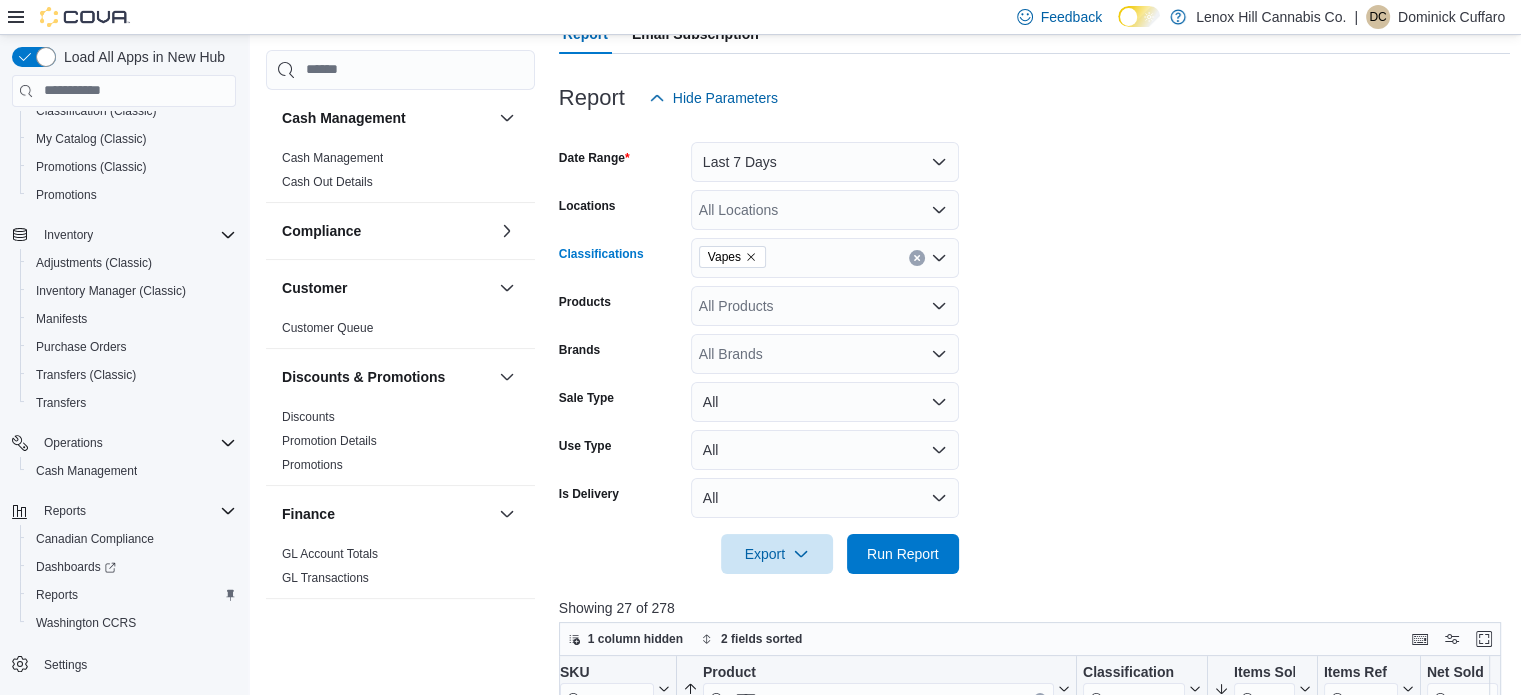 click 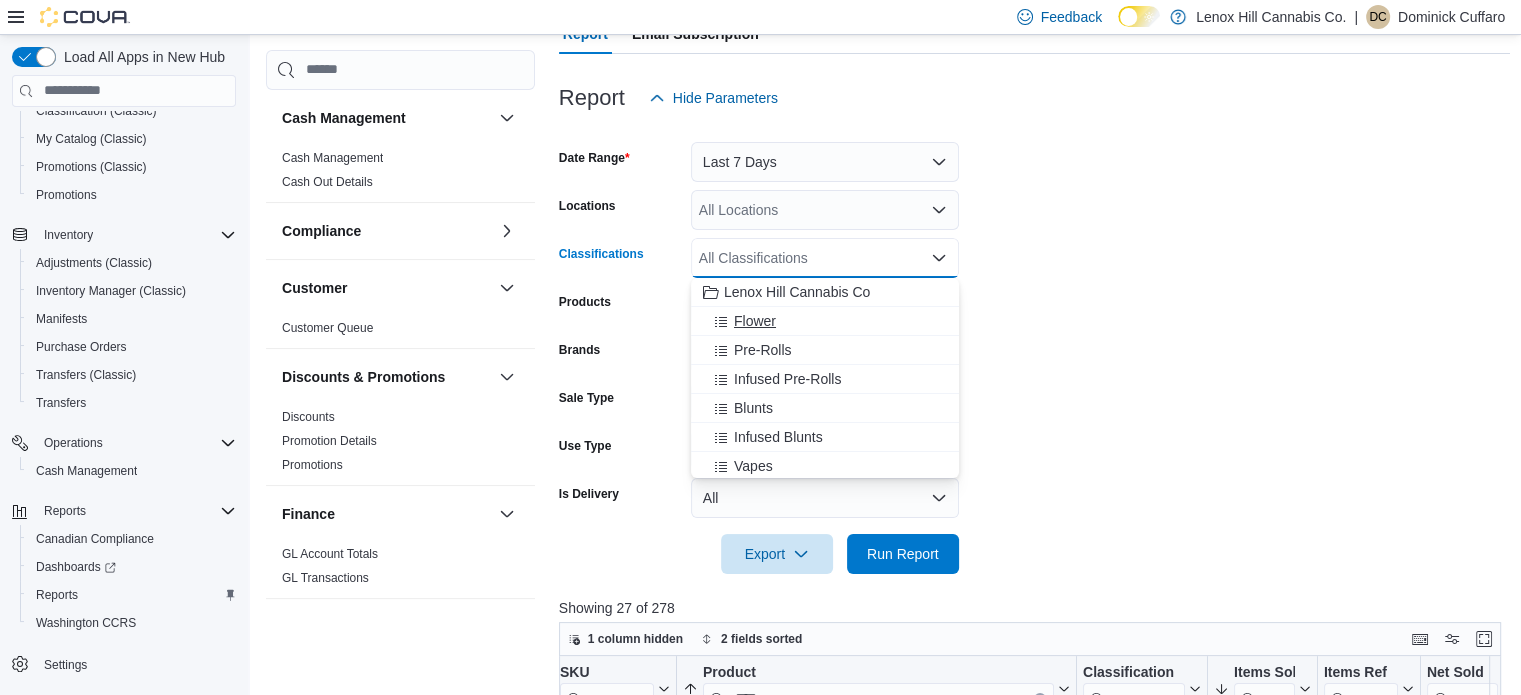 click on "Flower" at bounding box center (755, 321) 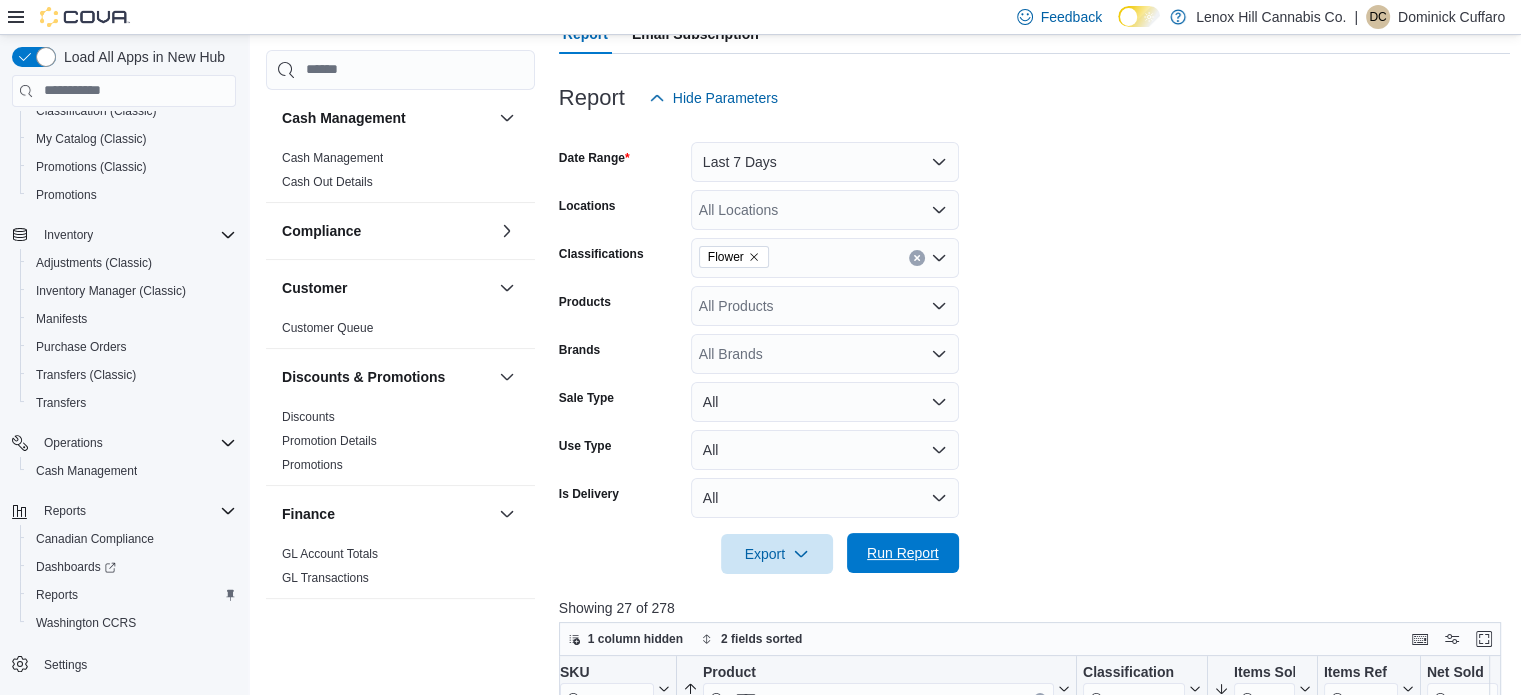 click on "Run Report" at bounding box center (903, 553) 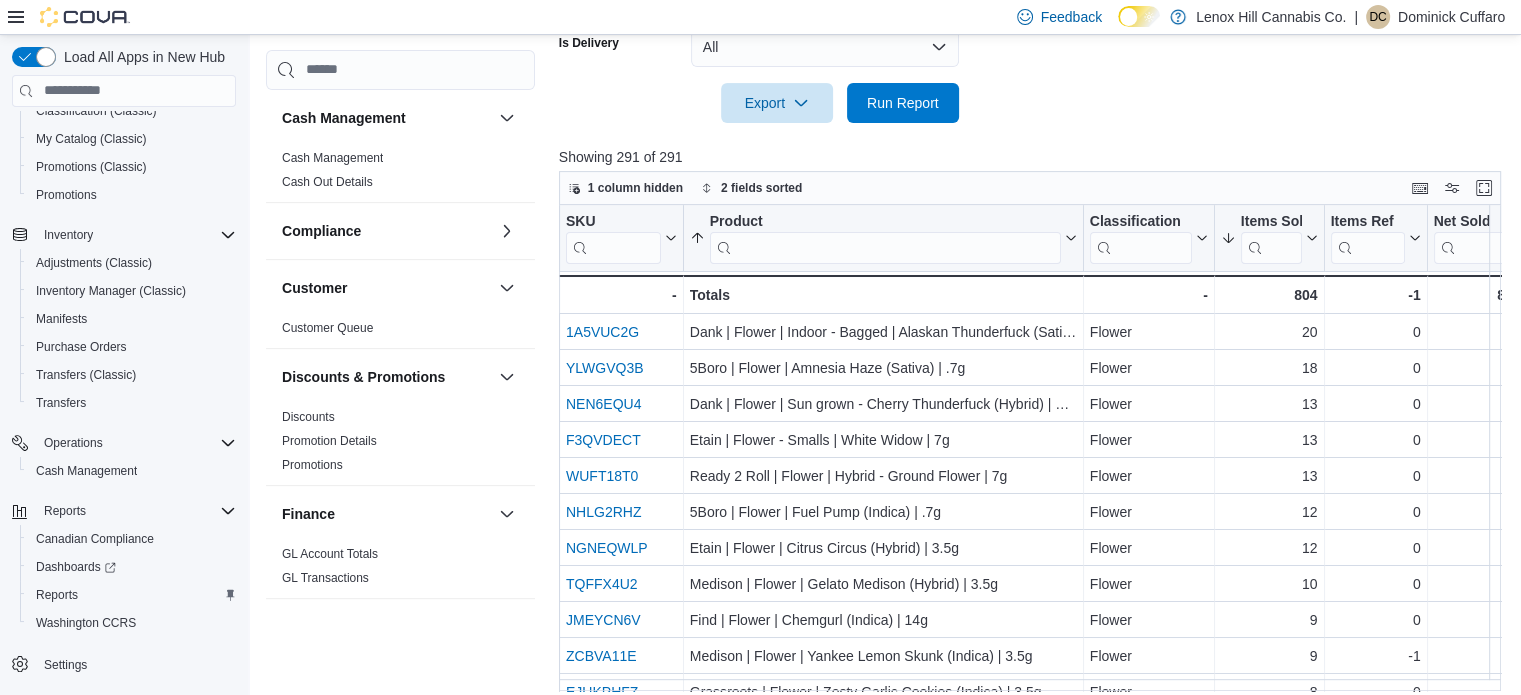 scroll, scrollTop: 678, scrollLeft: 0, axis: vertical 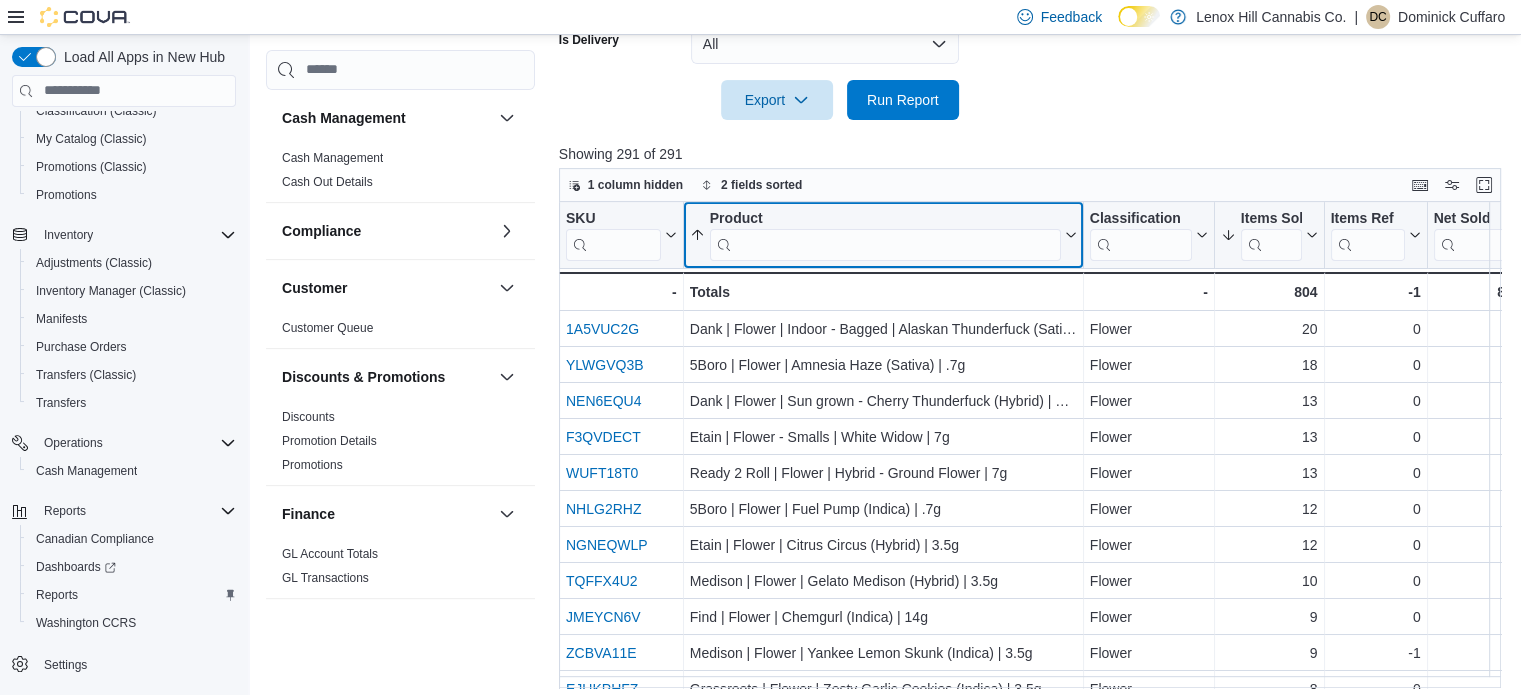 click at bounding box center [885, 244] 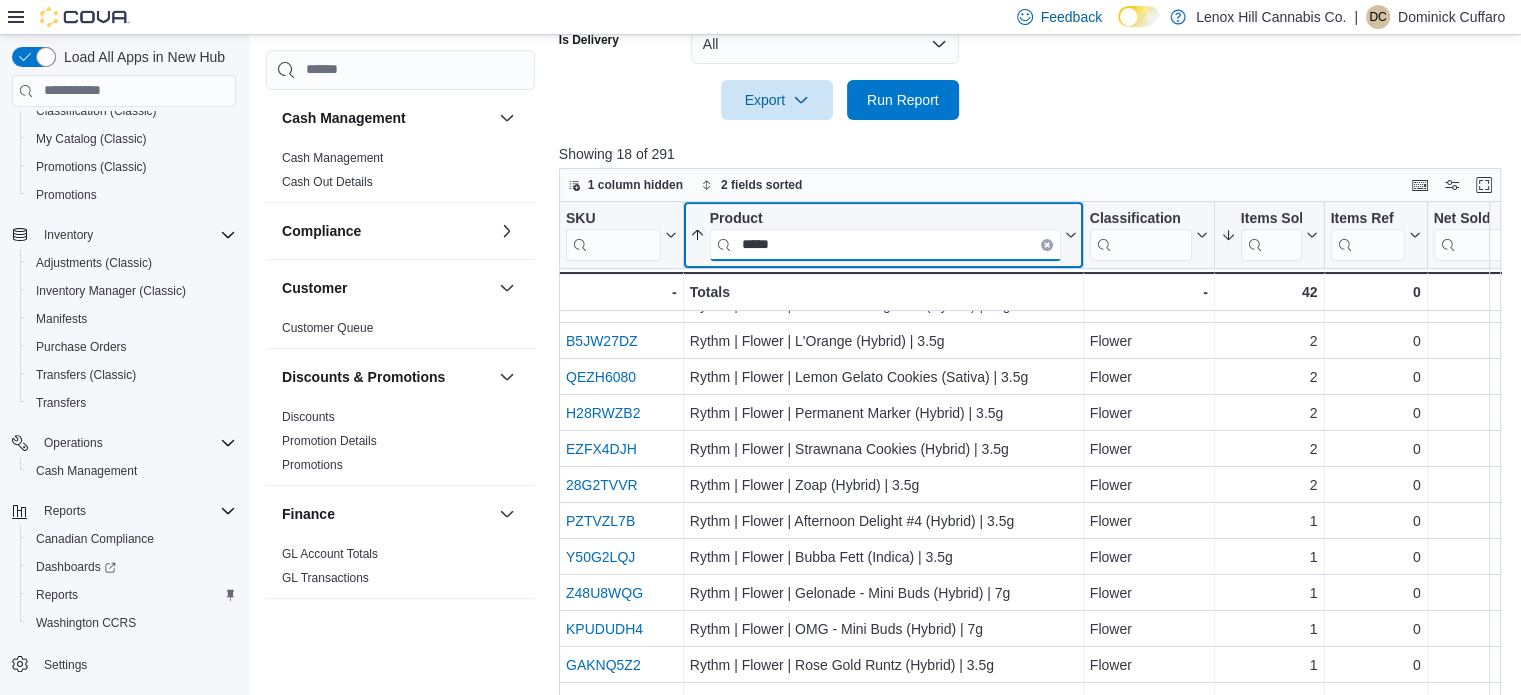 scroll, scrollTop: 245, scrollLeft: 0, axis: vertical 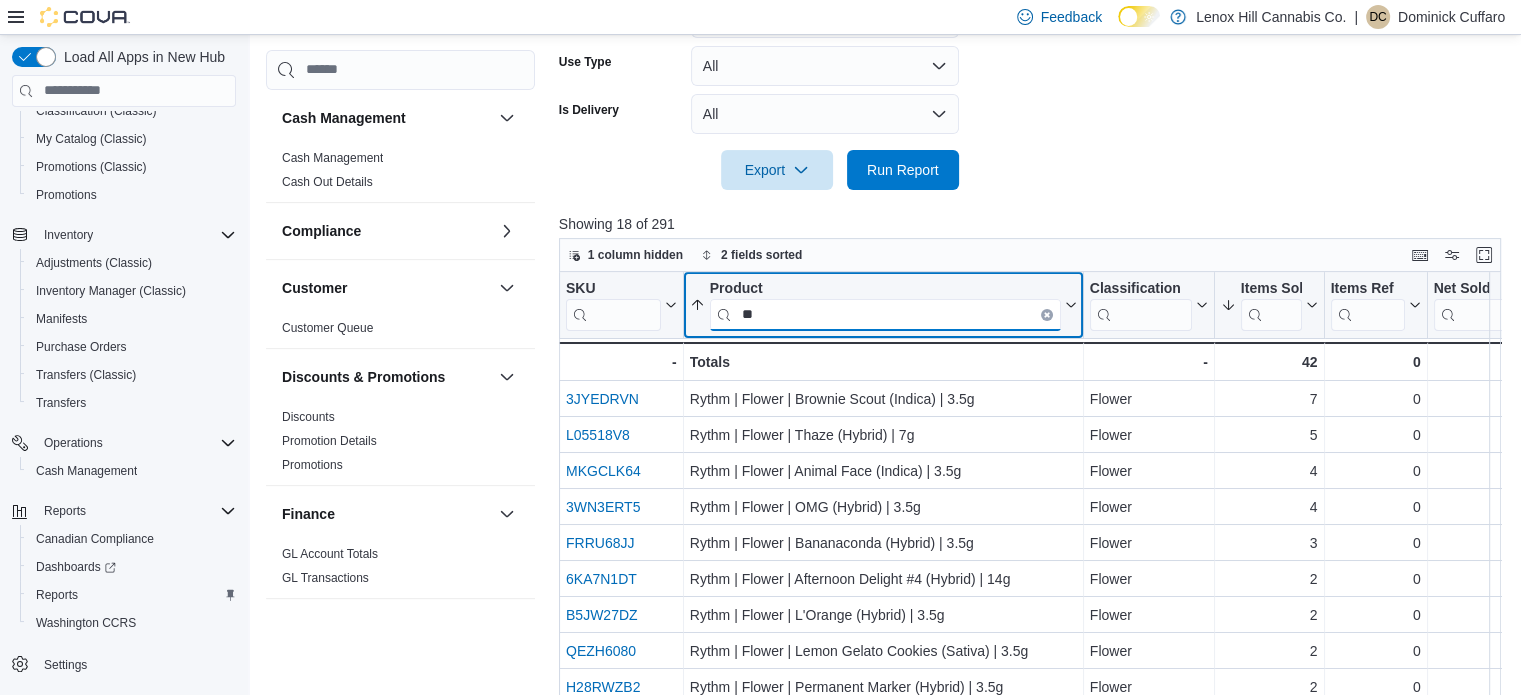 type on "*" 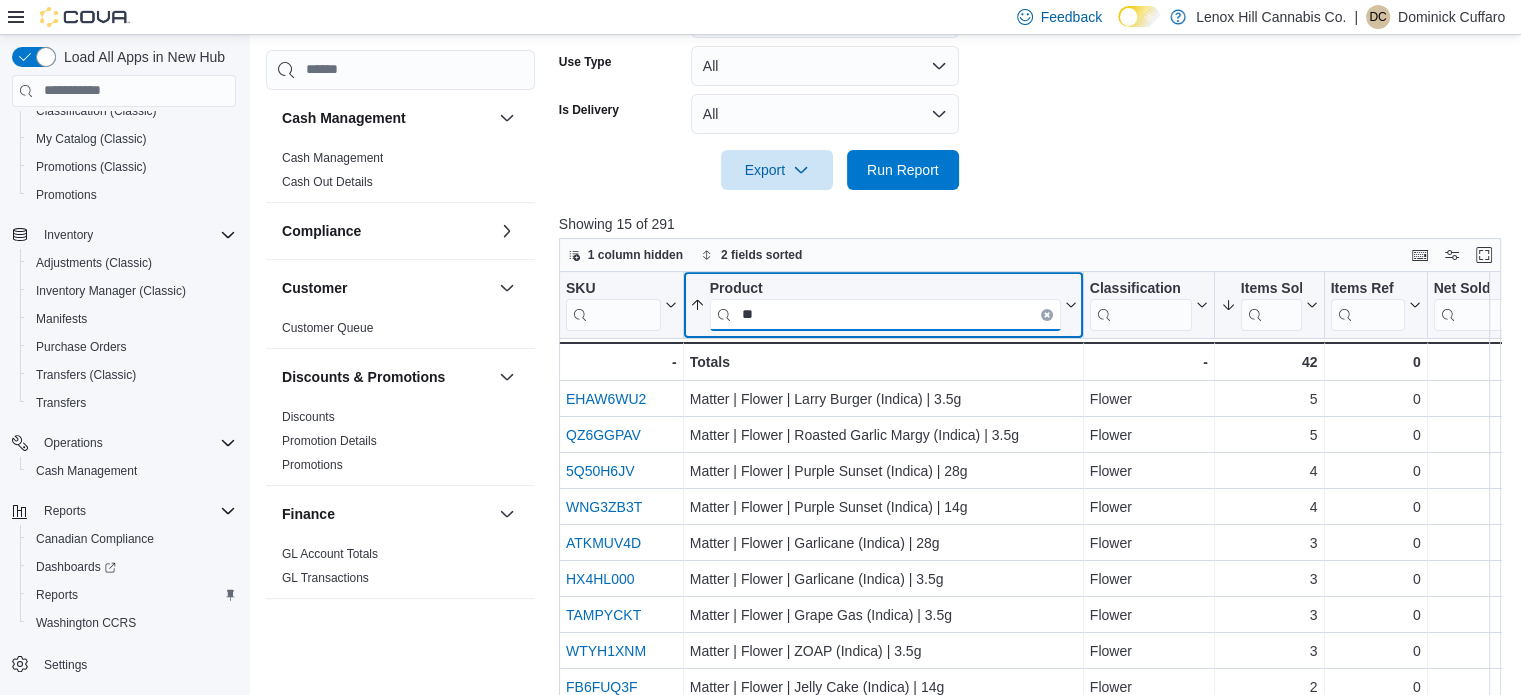 type on "*" 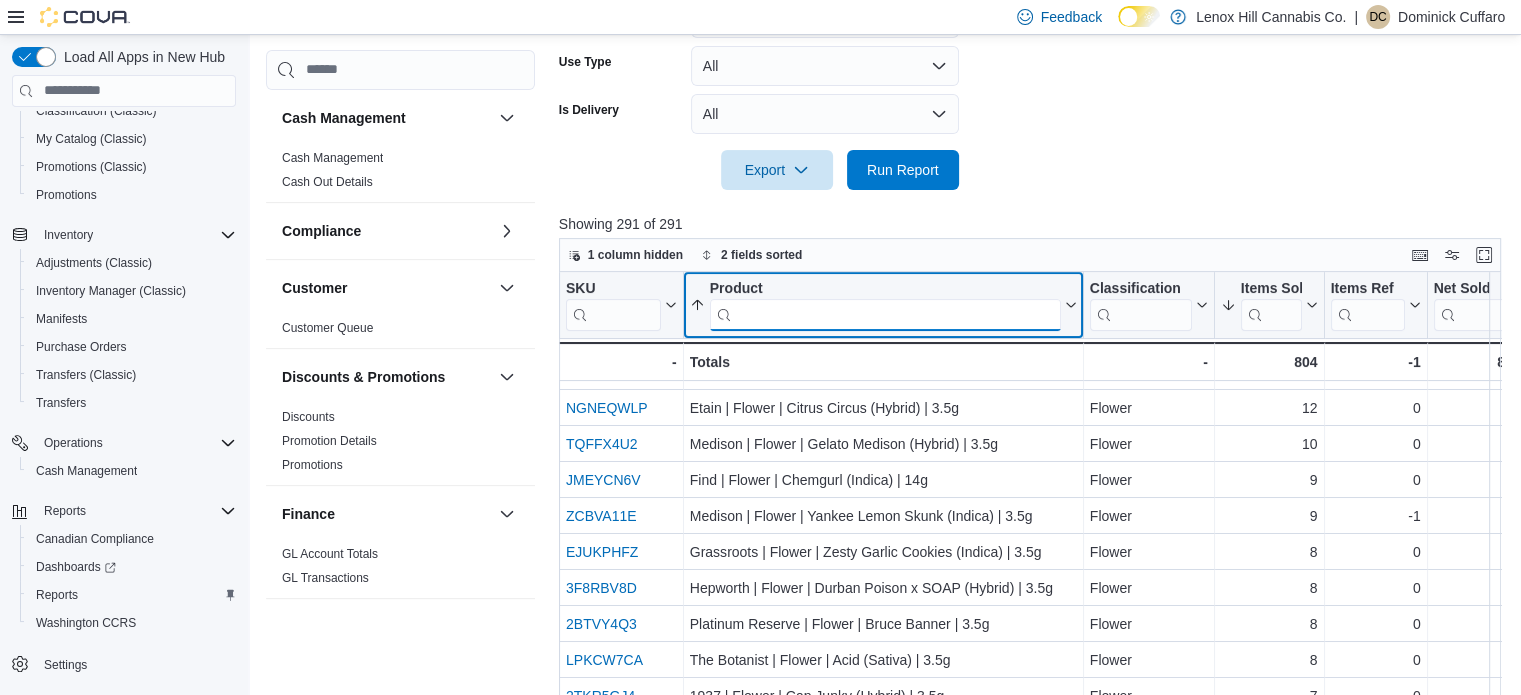 scroll, scrollTop: 252, scrollLeft: 0, axis: vertical 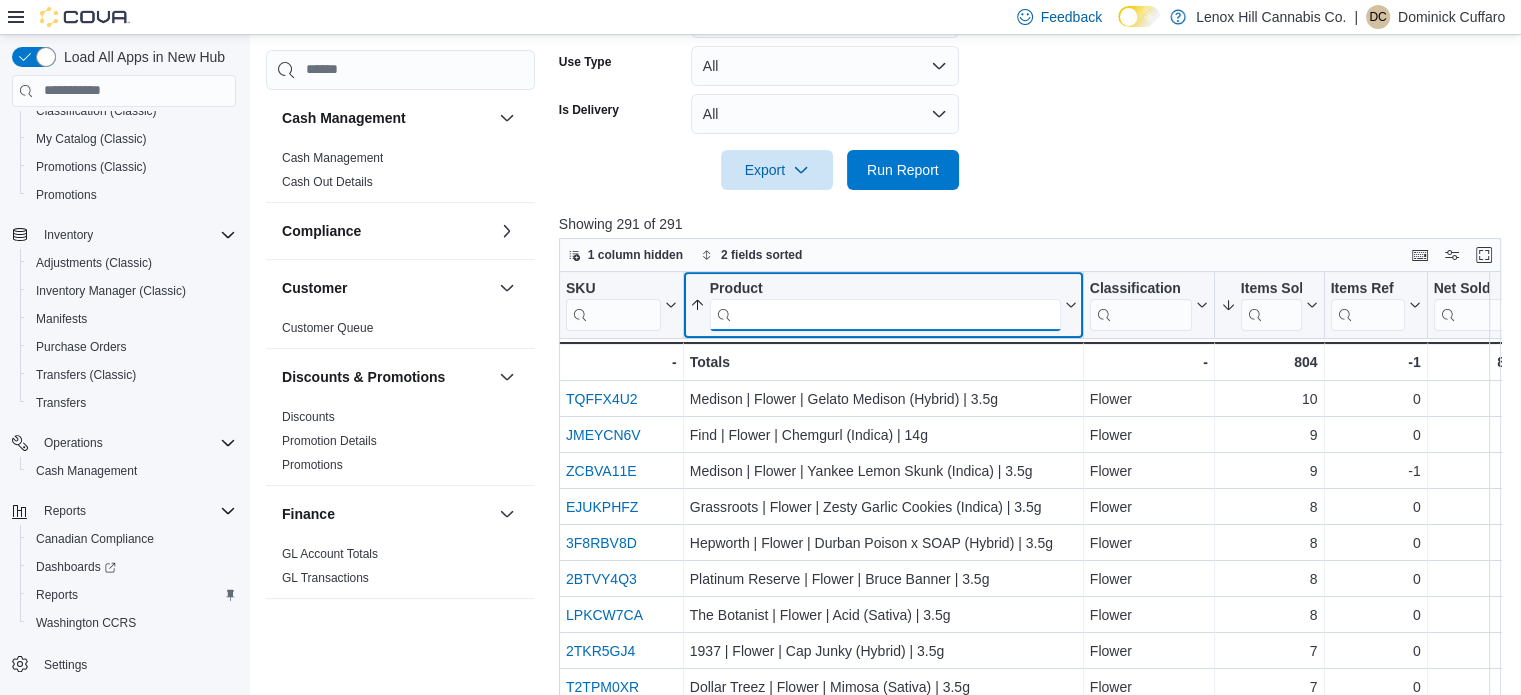 click at bounding box center [885, 314] 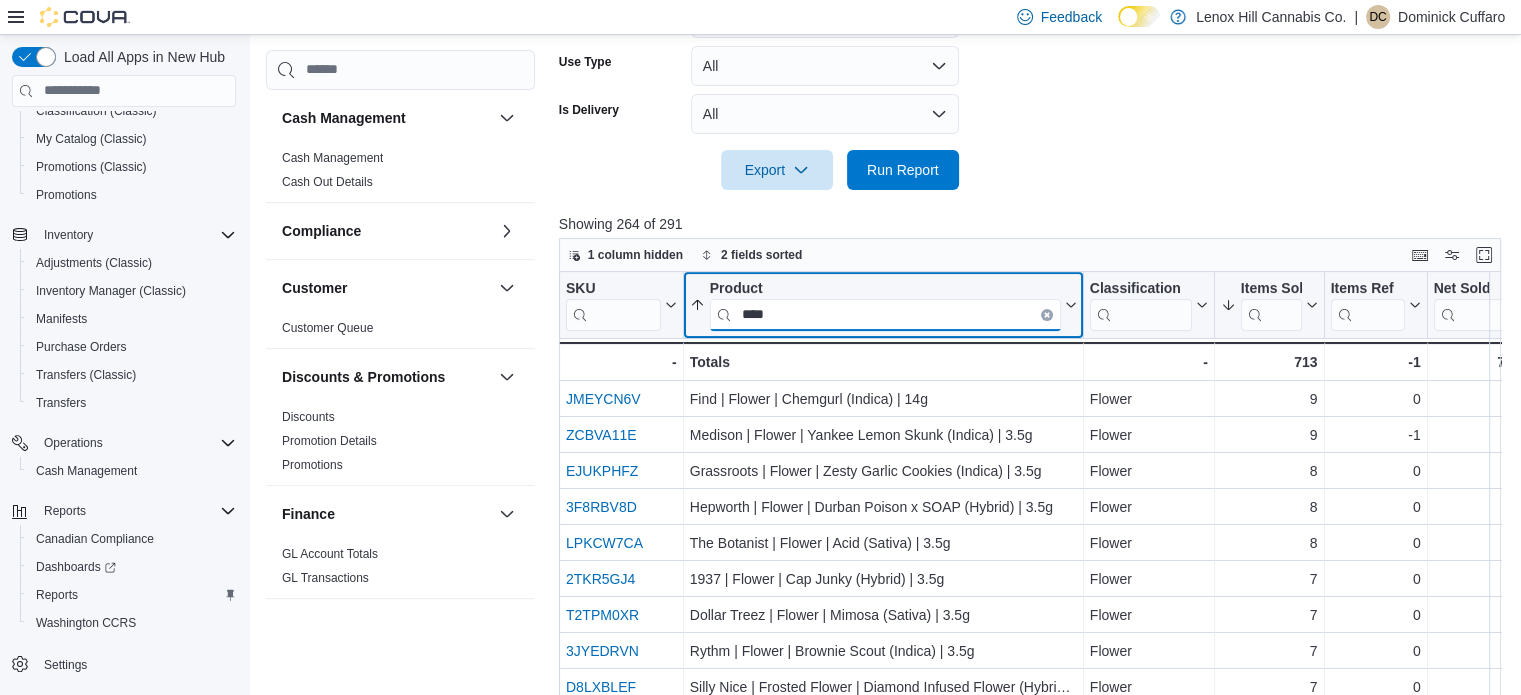 scroll, scrollTop: 0, scrollLeft: 0, axis: both 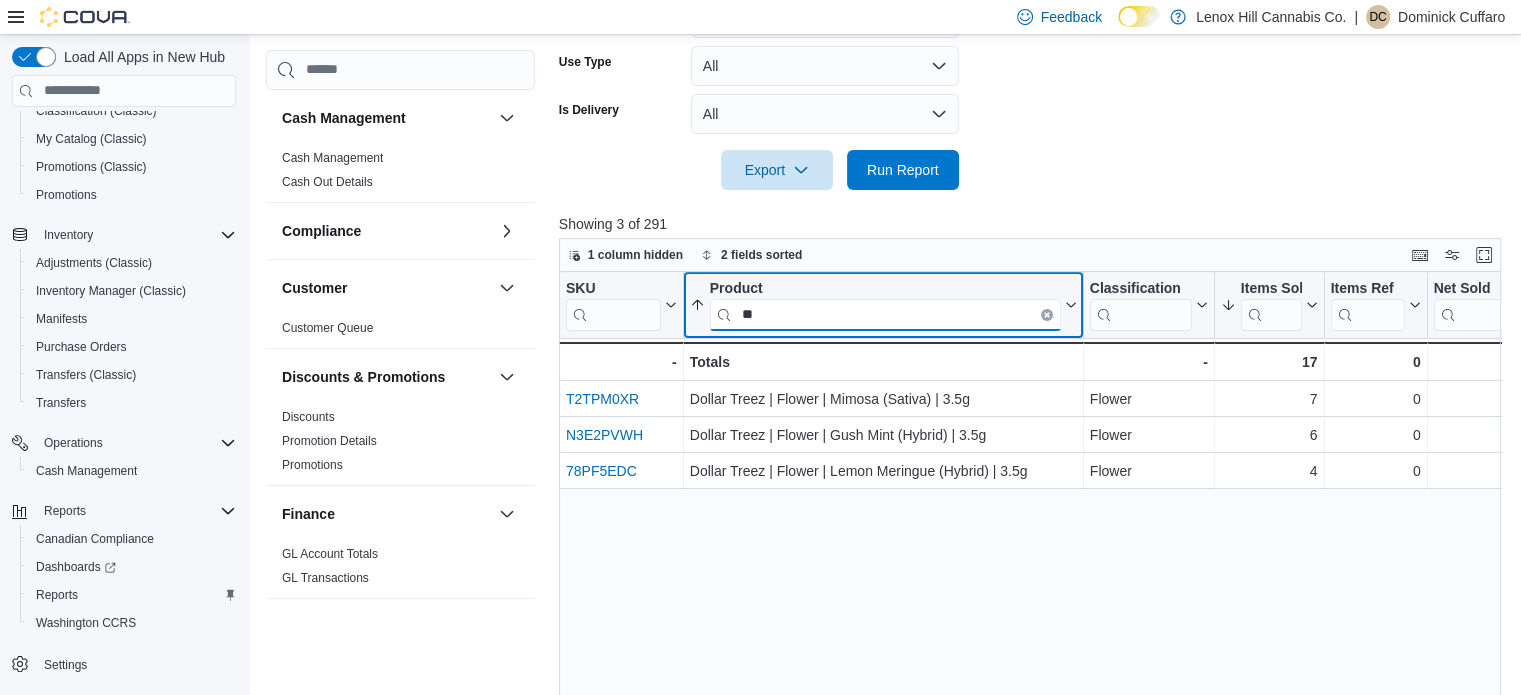 type on "*" 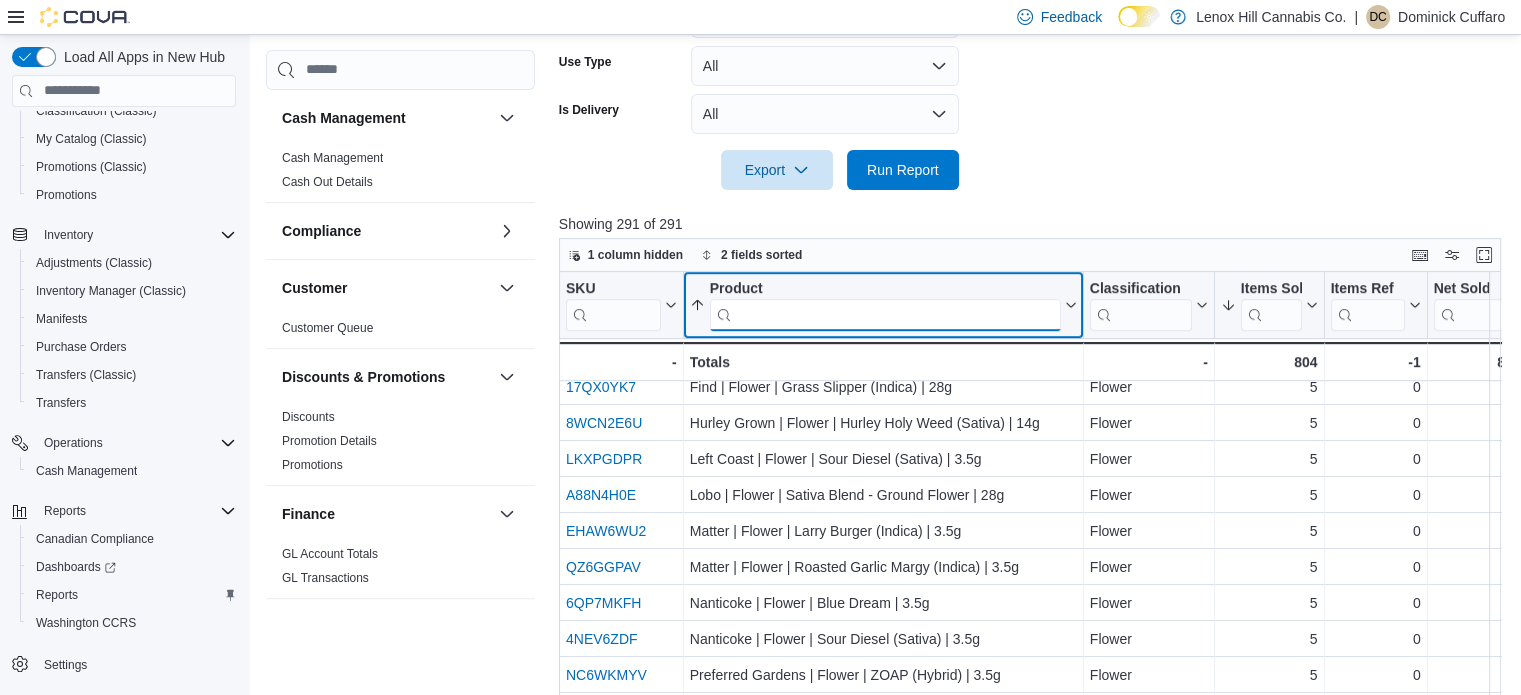 scroll, scrollTop: 1433, scrollLeft: 0, axis: vertical 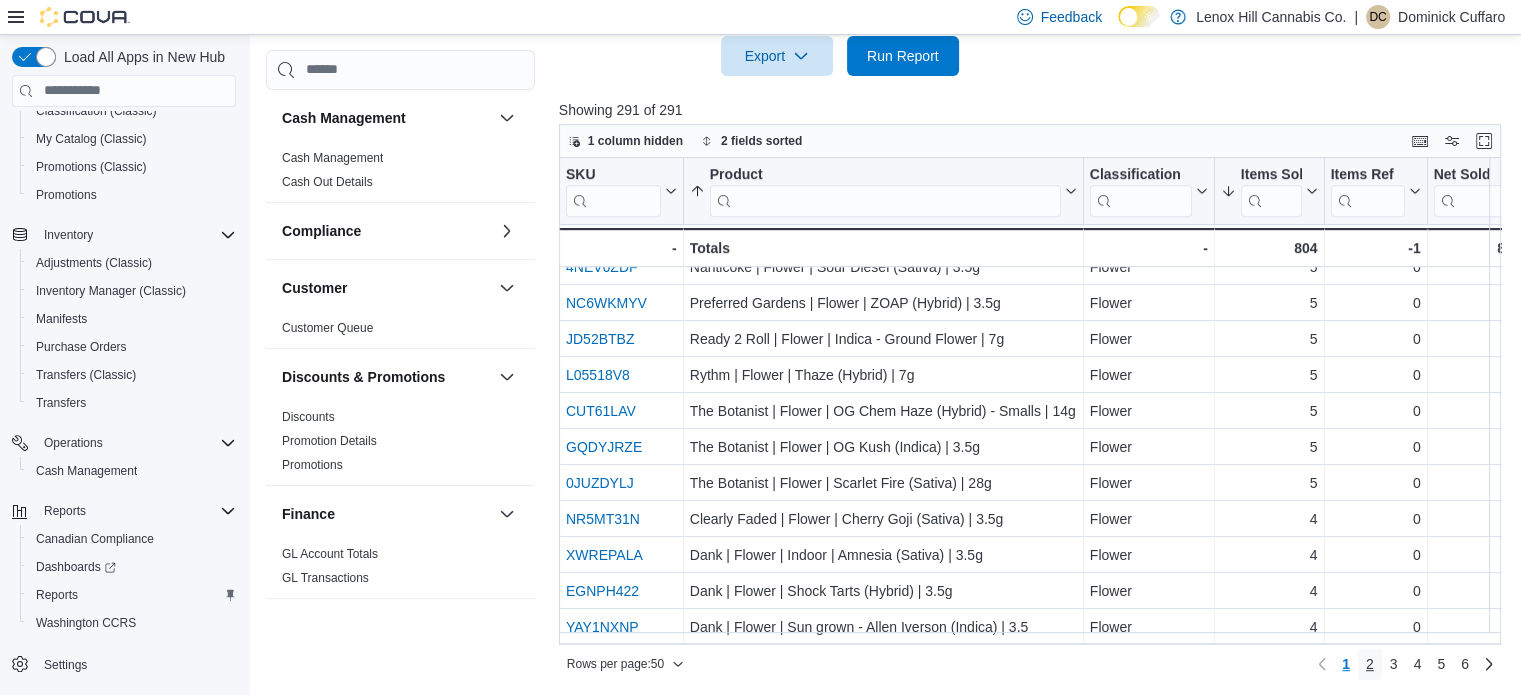 click on "2" at bounding box center [1370, 664] 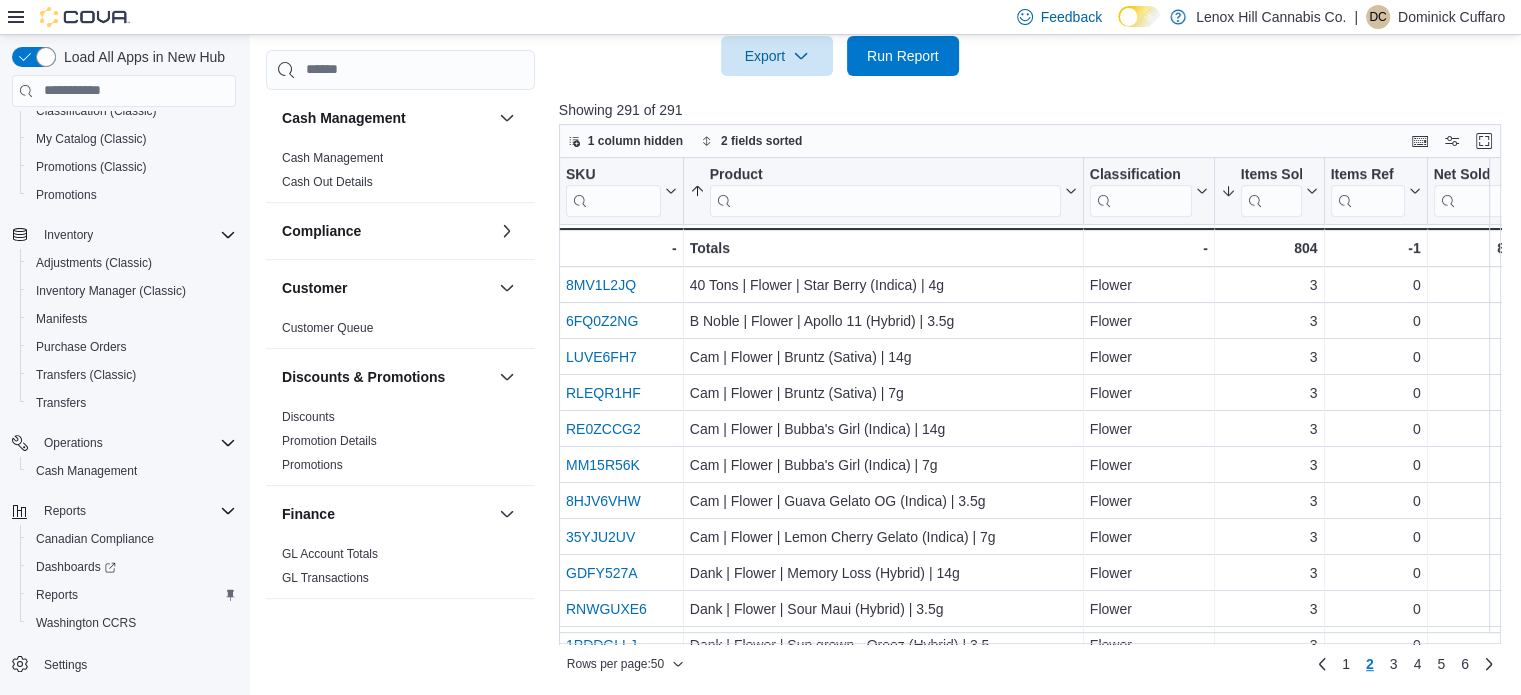 scroll, scrollTop: 710, scrollLeft: 0, axis: vertical 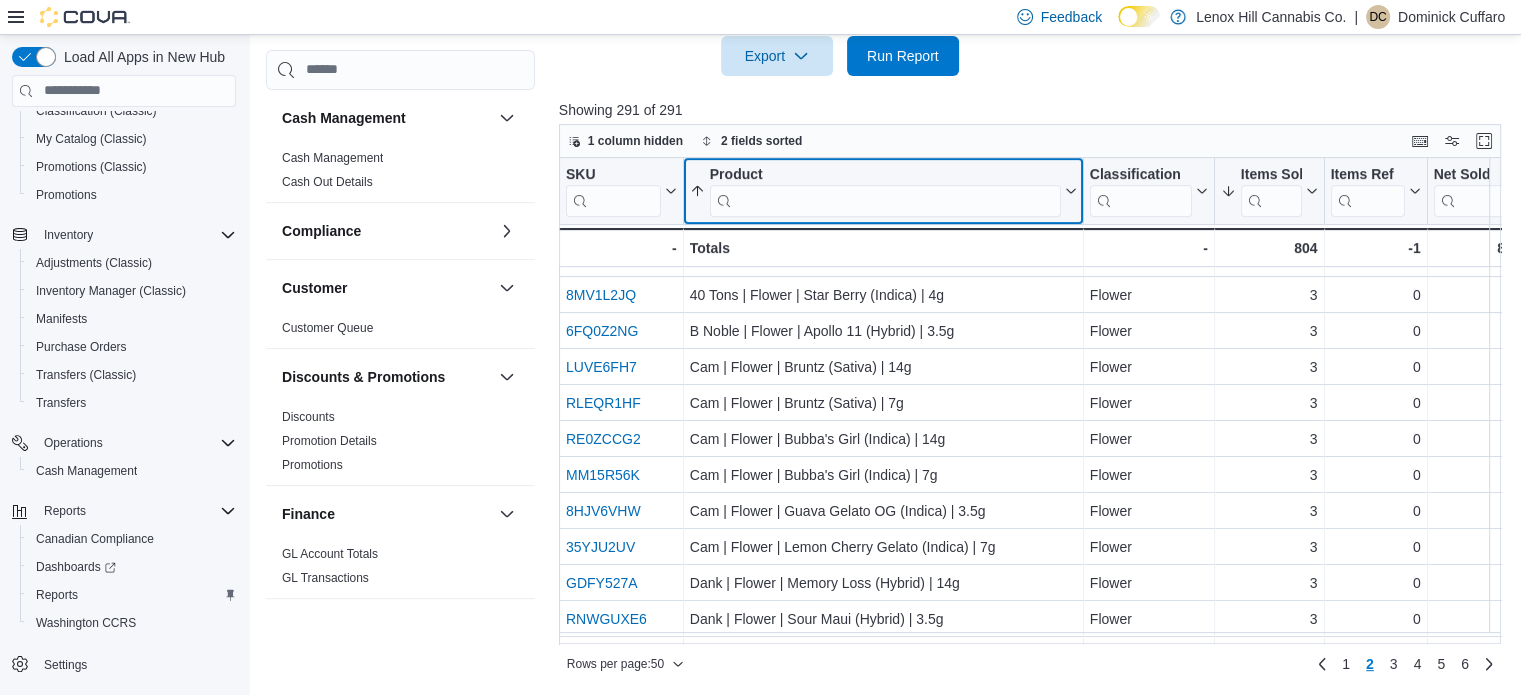 click at bounding box center (885, 200) 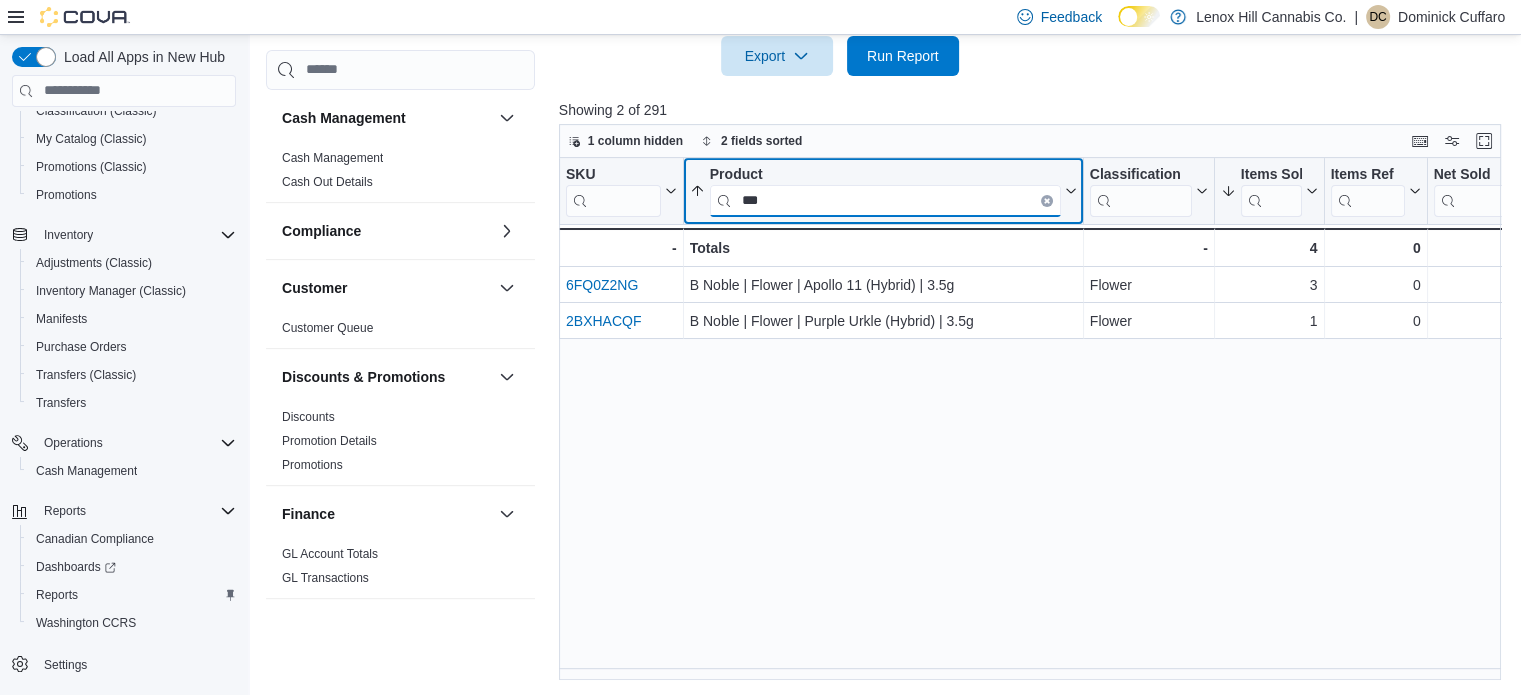 scroll, scrollTop: 0, scrollLeft: 0, axis: both 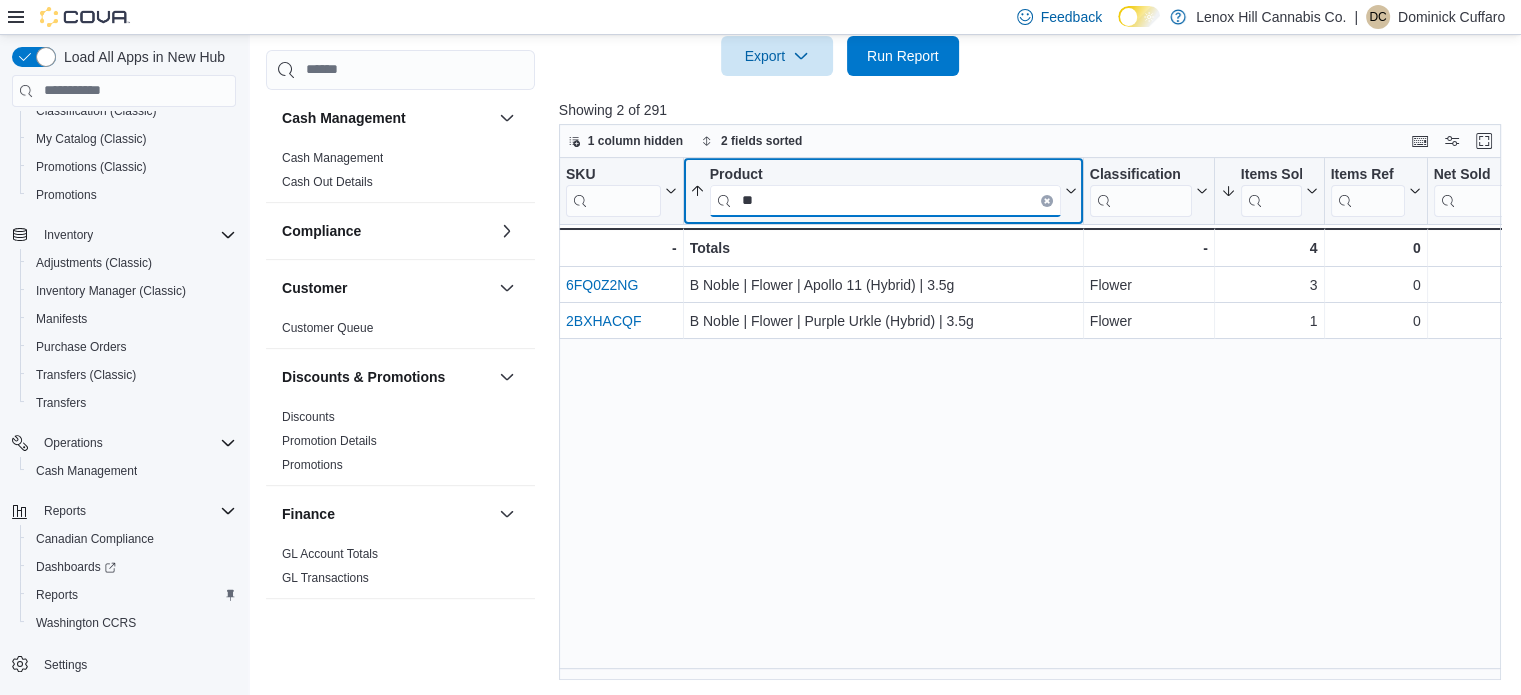 type on "*" 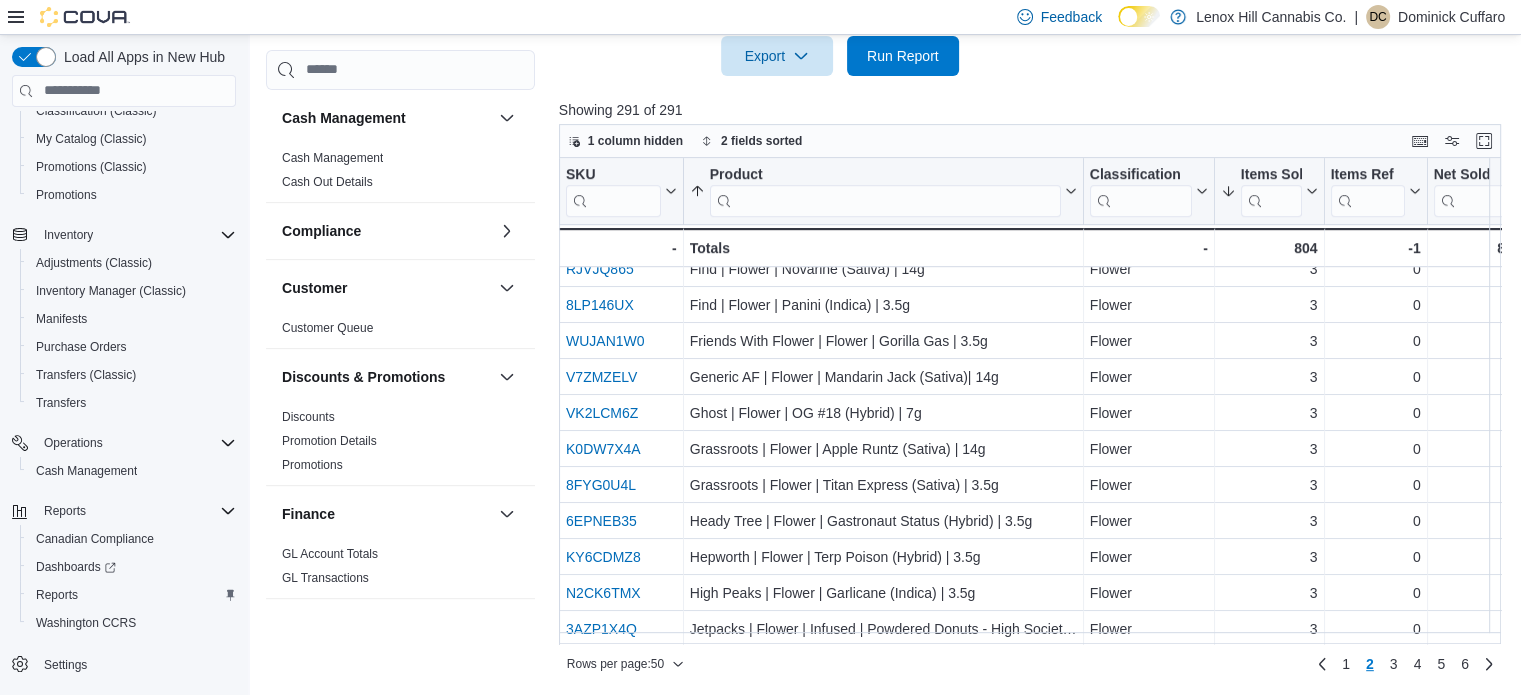 scroll, scrollTop: 1433, scrollLeft: 0, axis: vertical 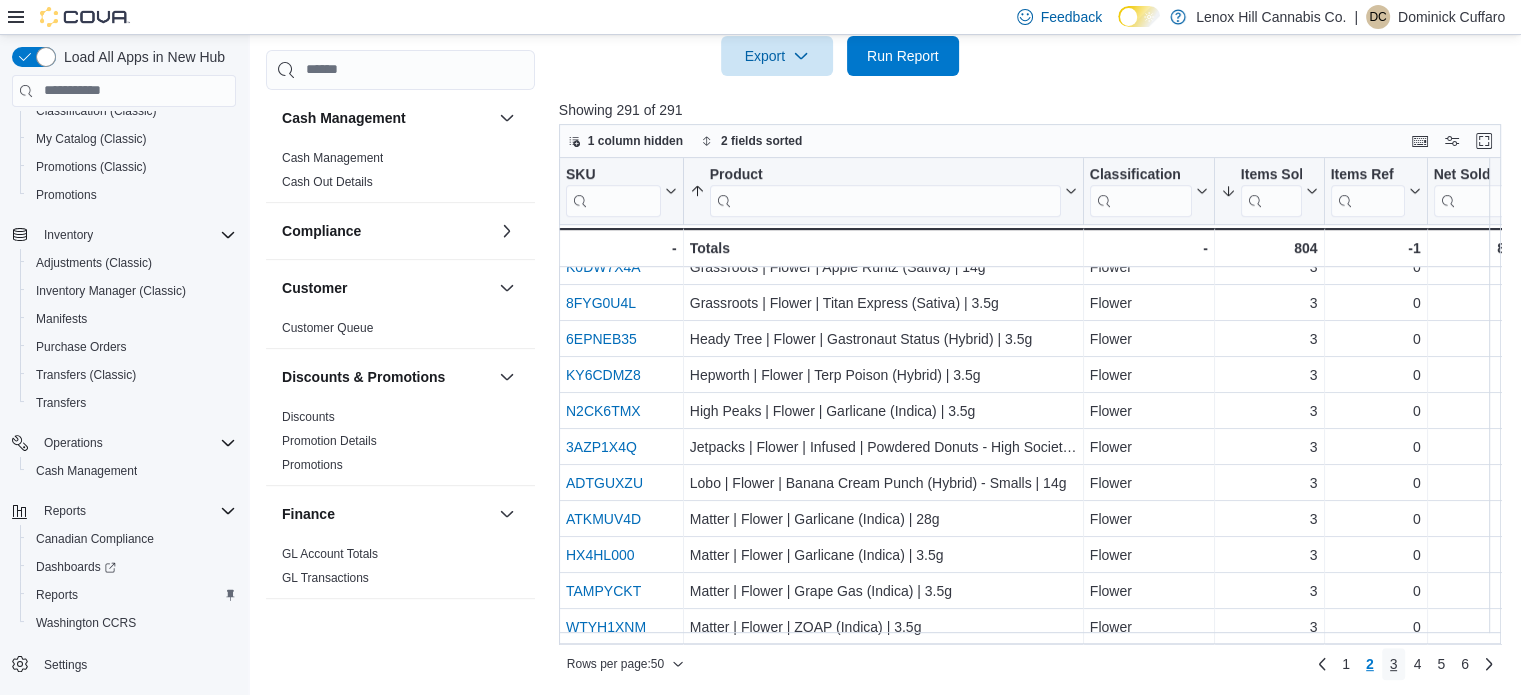 click on "3" at bounding box center [1394, 664] 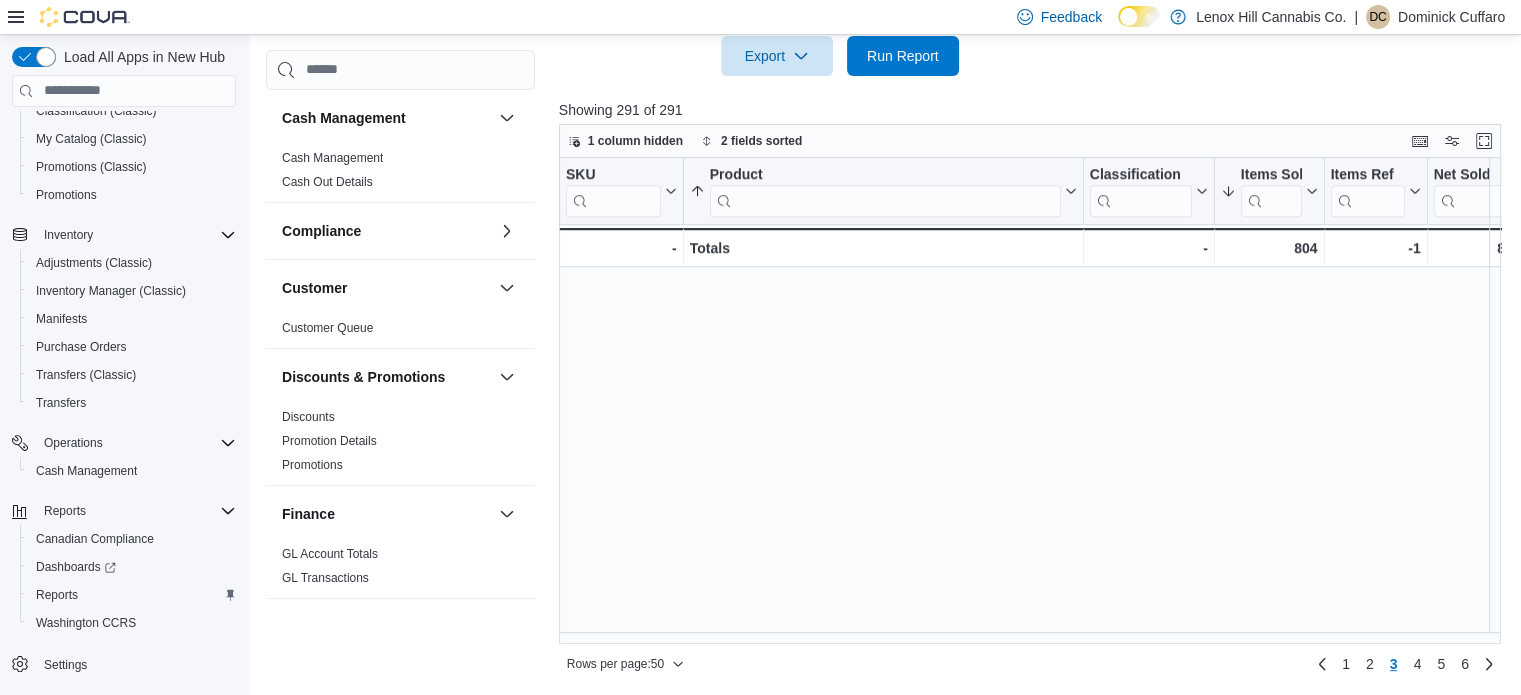 scroll, scrollTop: 0, scrollLeft: 0, axis: both 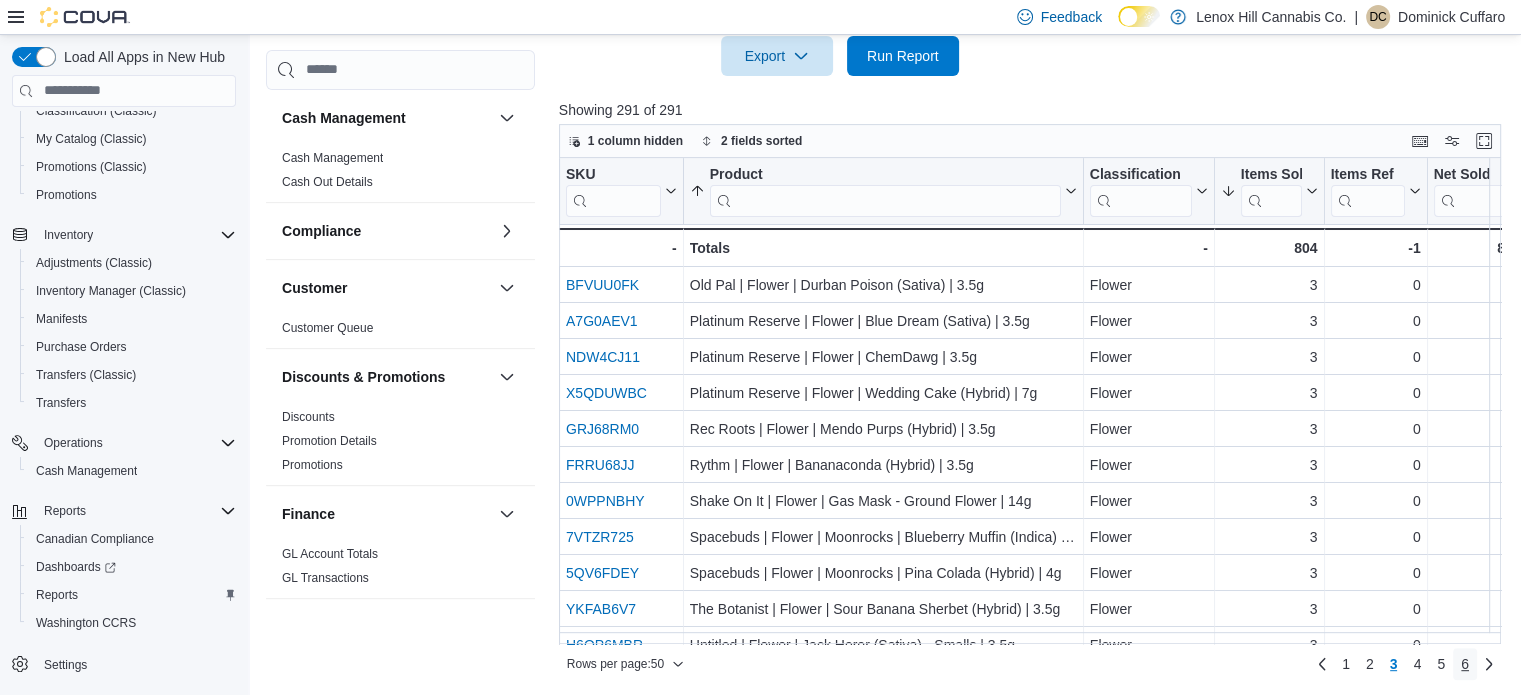 click on "6" at bounding box center (1465, 664) 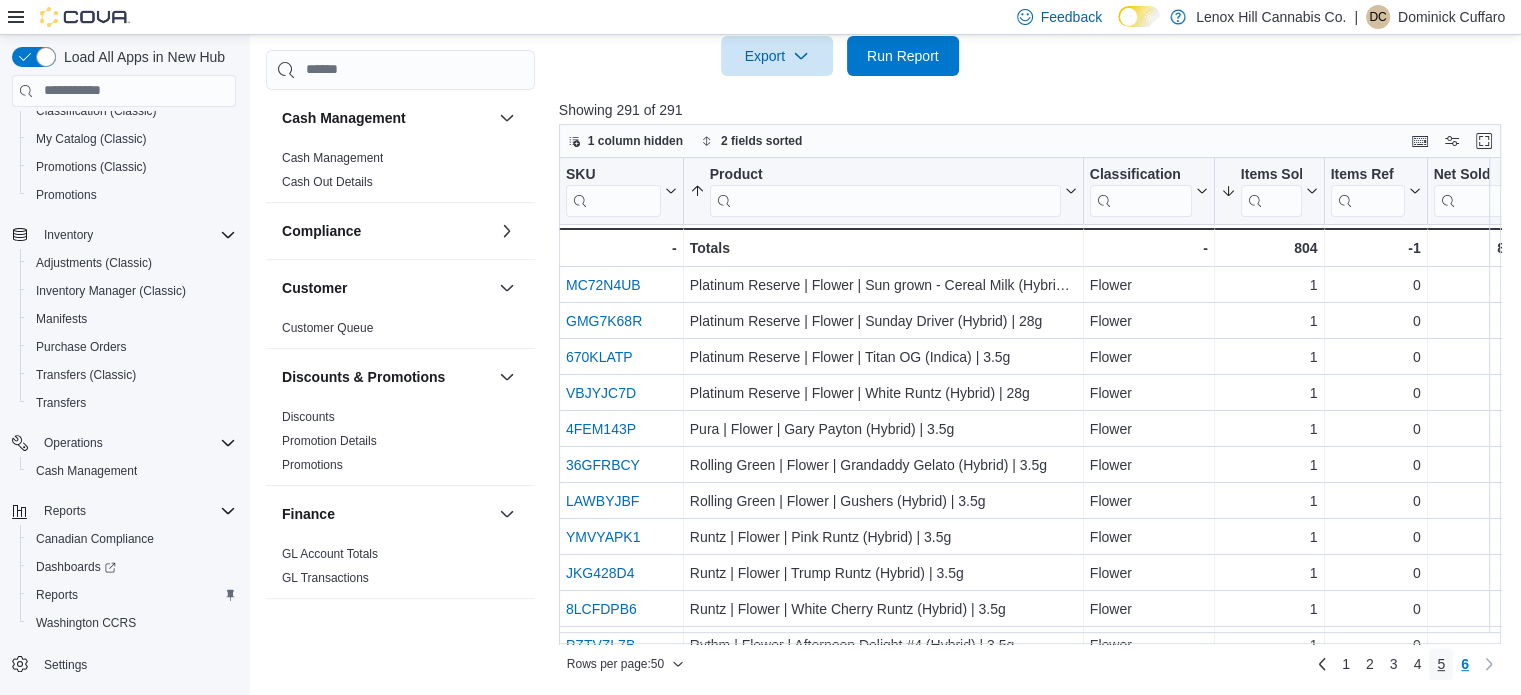 click on "5" at bounding box center (1441, 664) 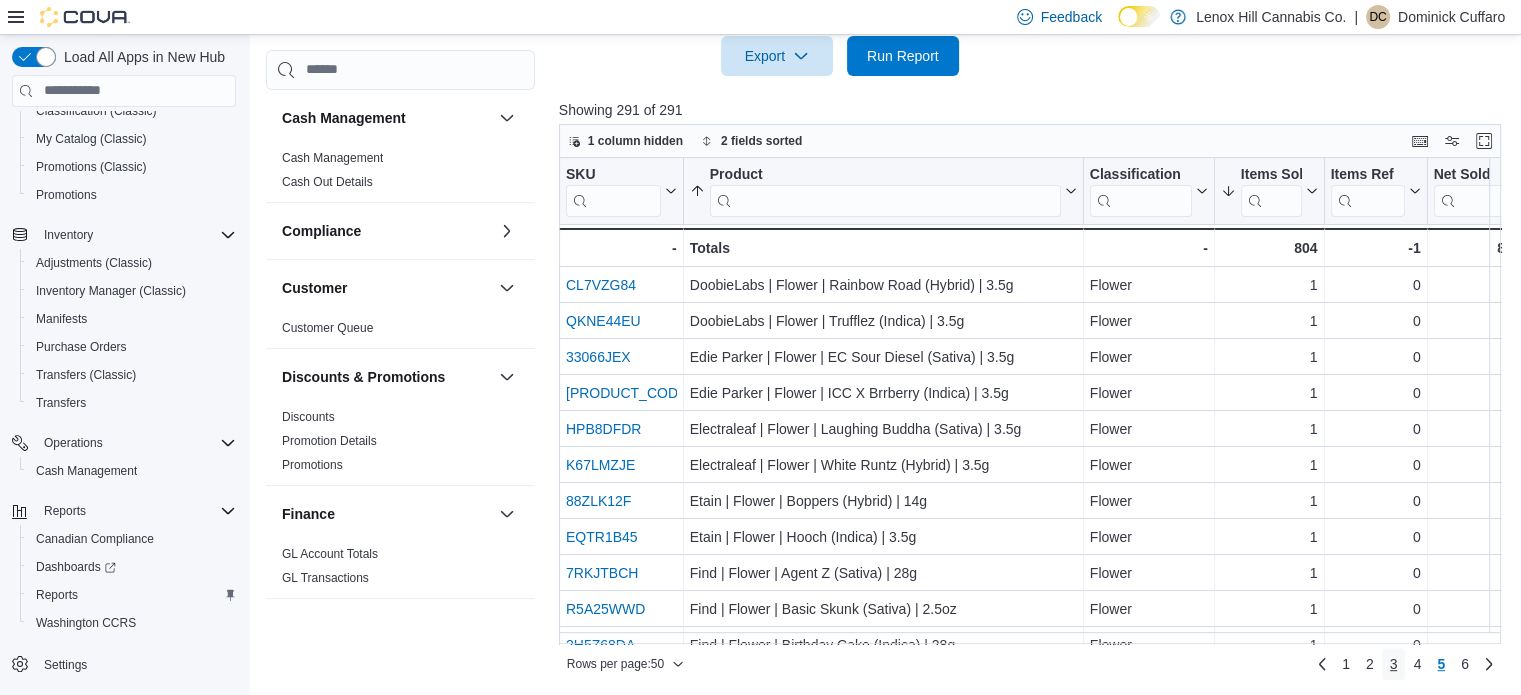 click on "3" at bounding box center [1394, 664] 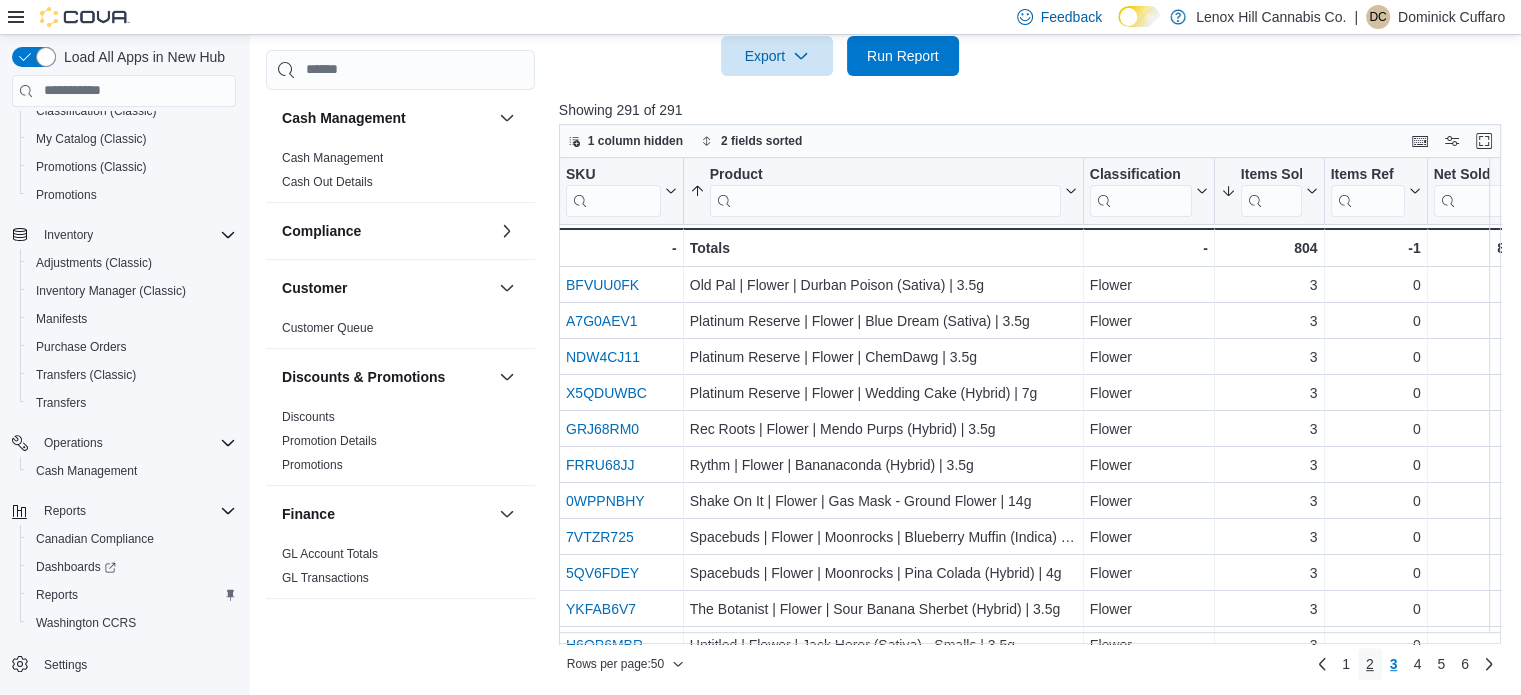 click on "2" at bounding box center (1370, 664) 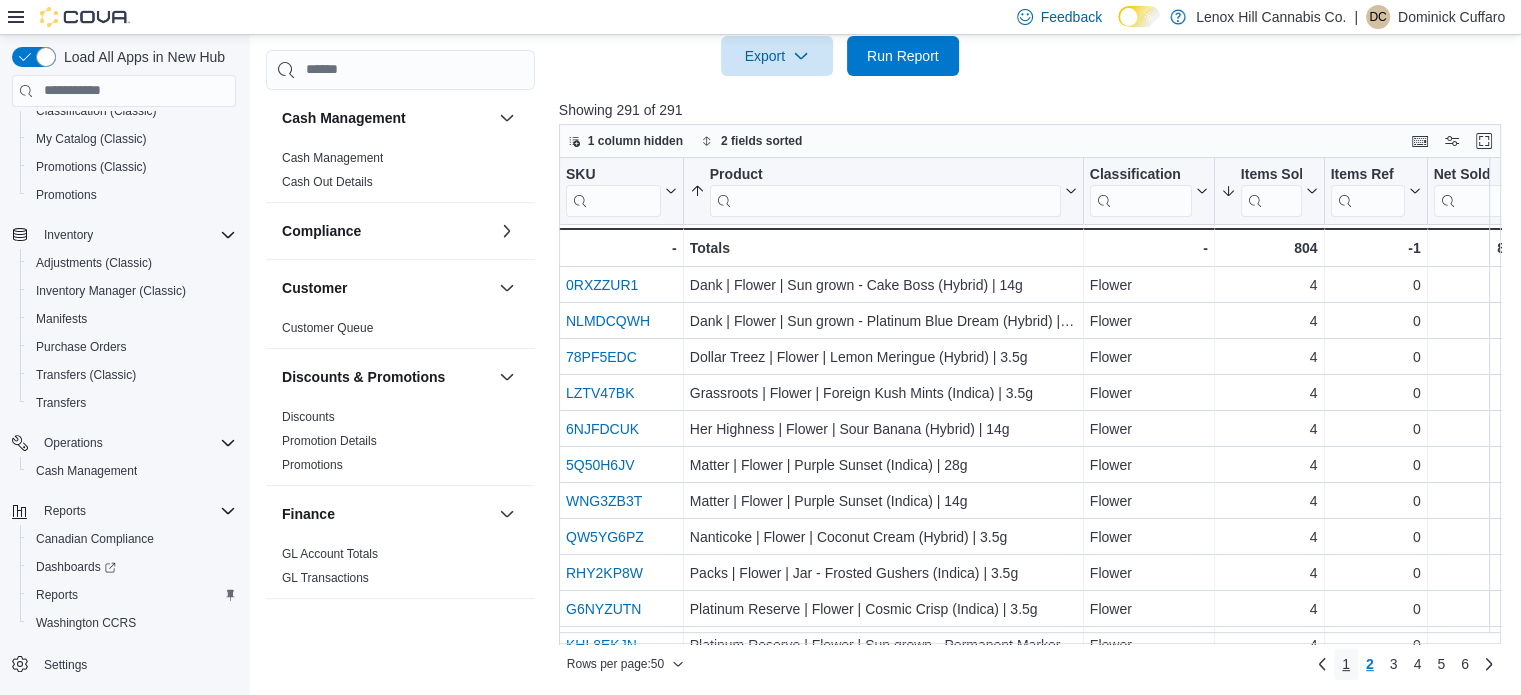 click on "1" at bounding box center (1346, 664) 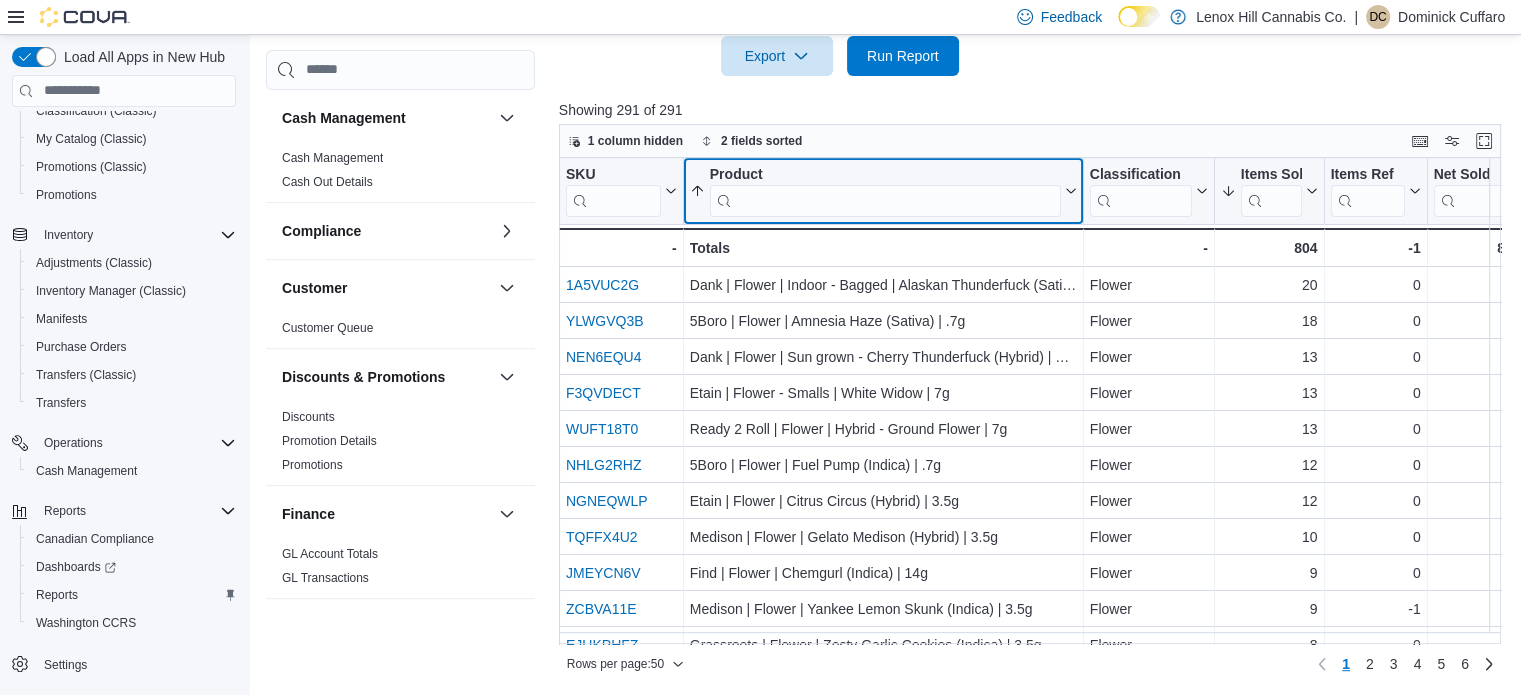 click at bounding box center (885, 200) 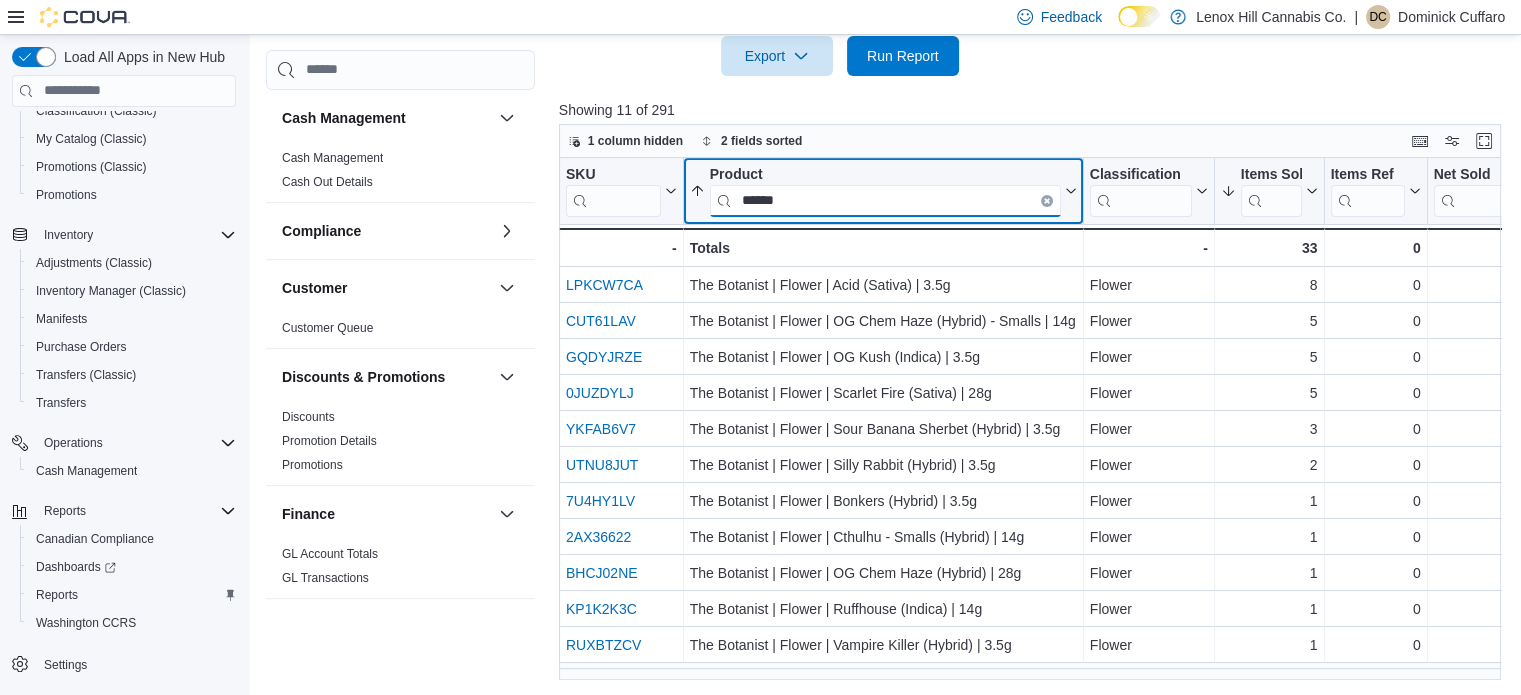 type on "******" 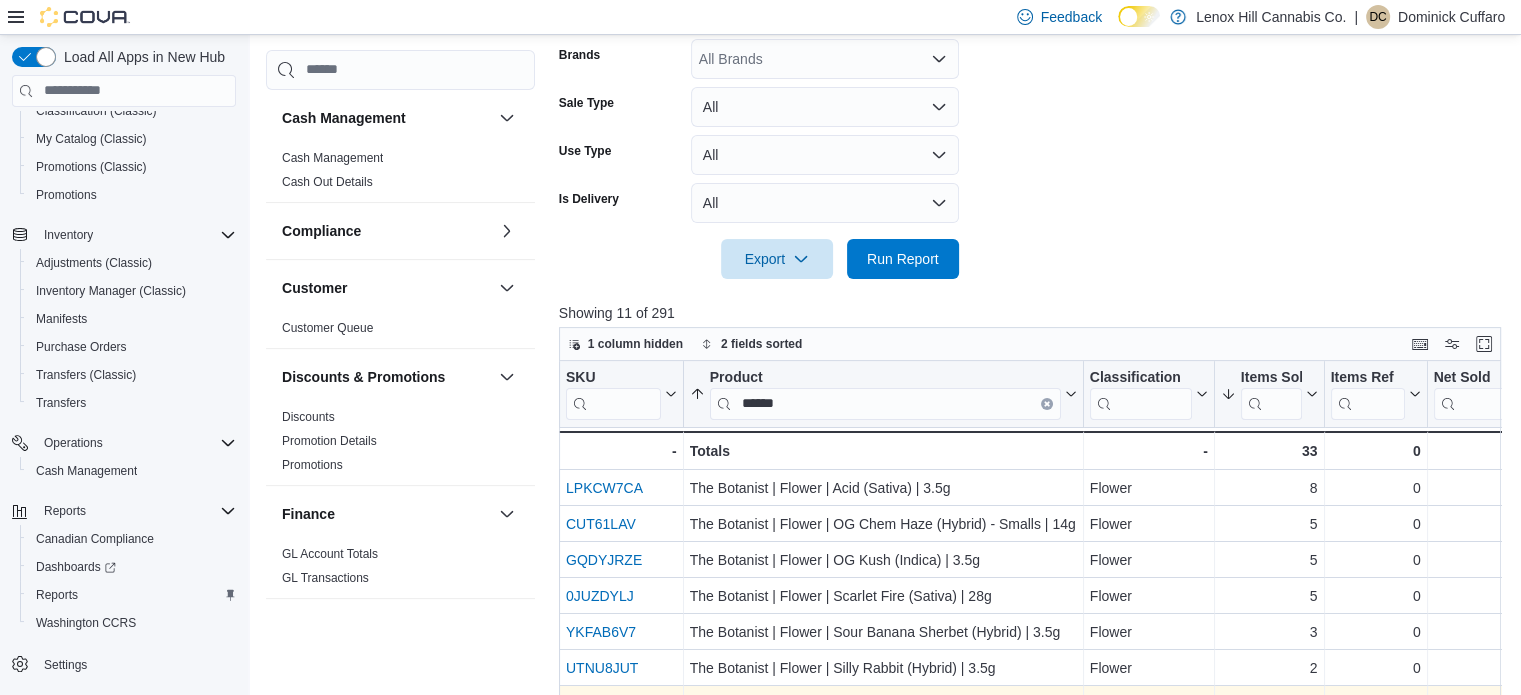 scroll, scrollTop: 722, scrollLeft: 0, axis: vertical 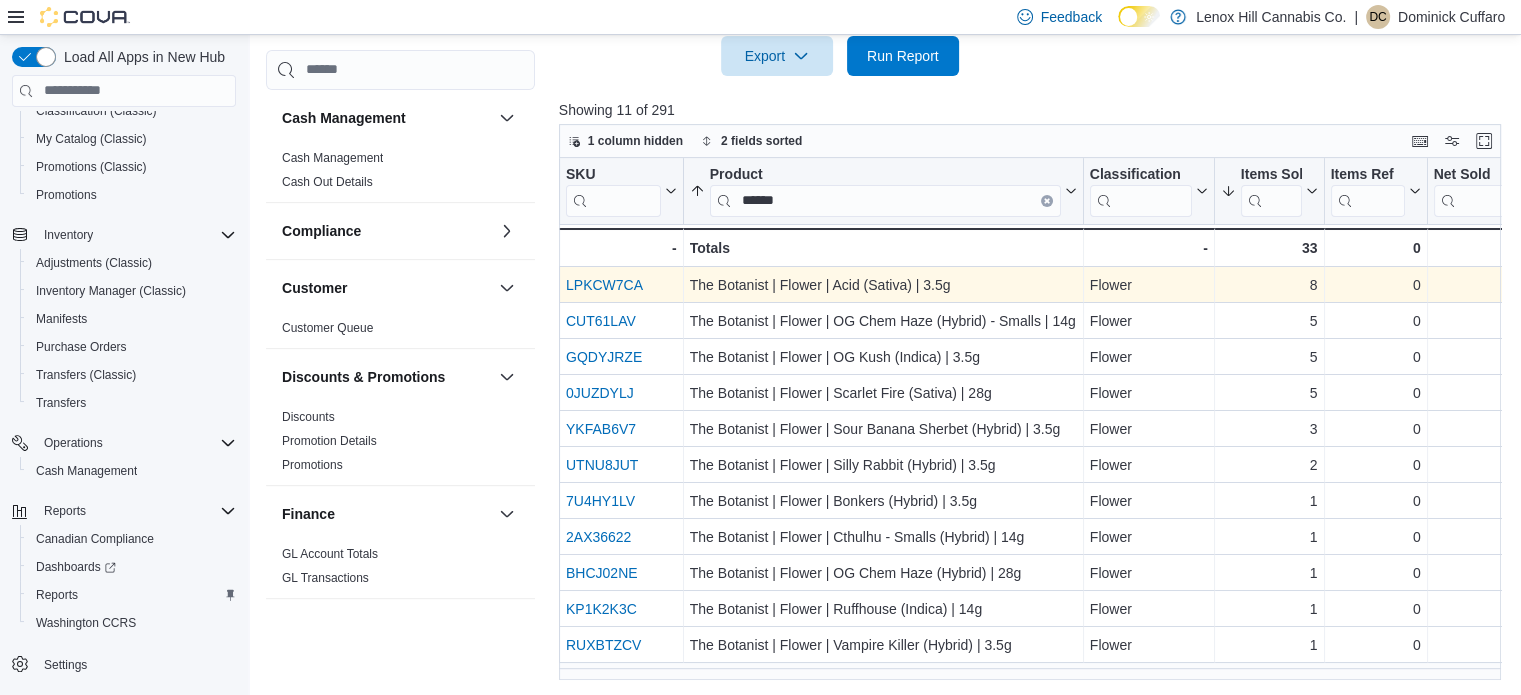 click on "LPKCW7CA" at bounding box center (604, 285) 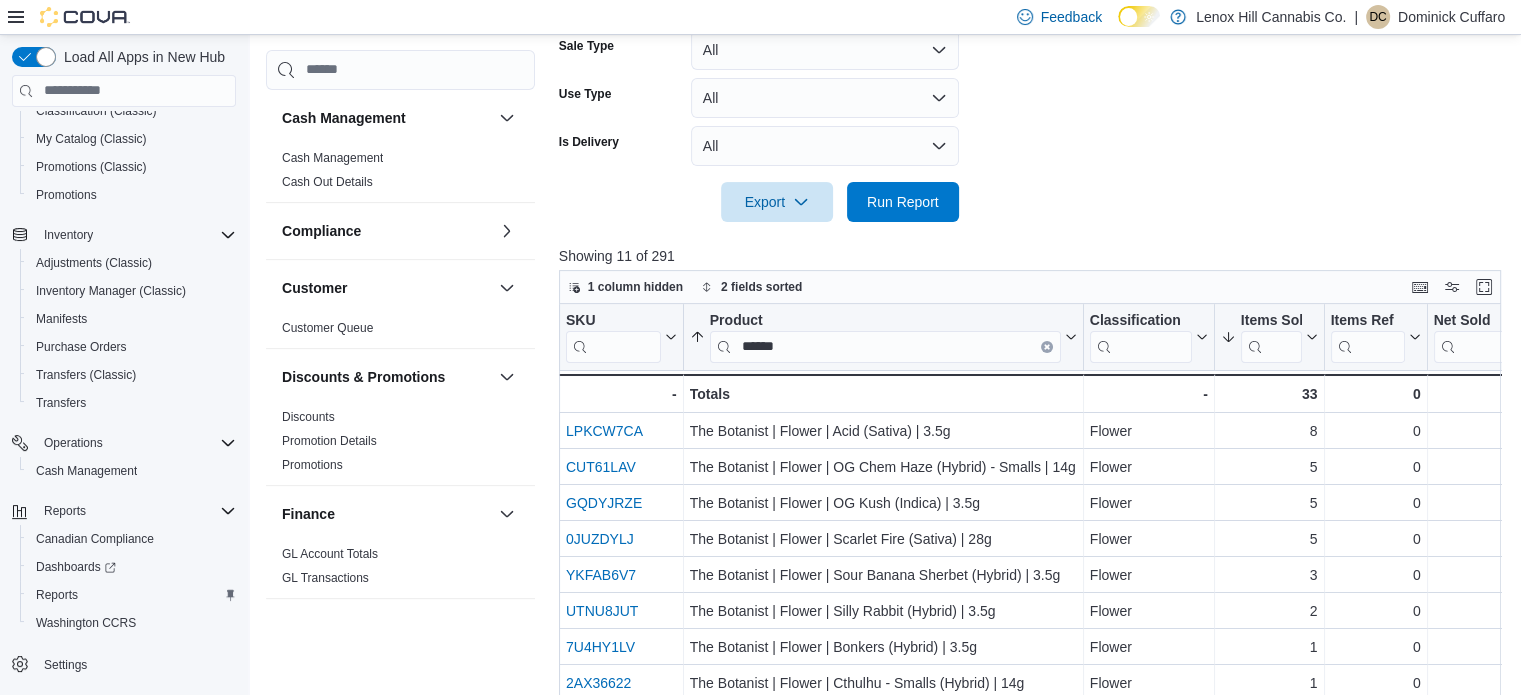 scroll, scrollTop: 580, scrollLeft: 0, axis: vertical 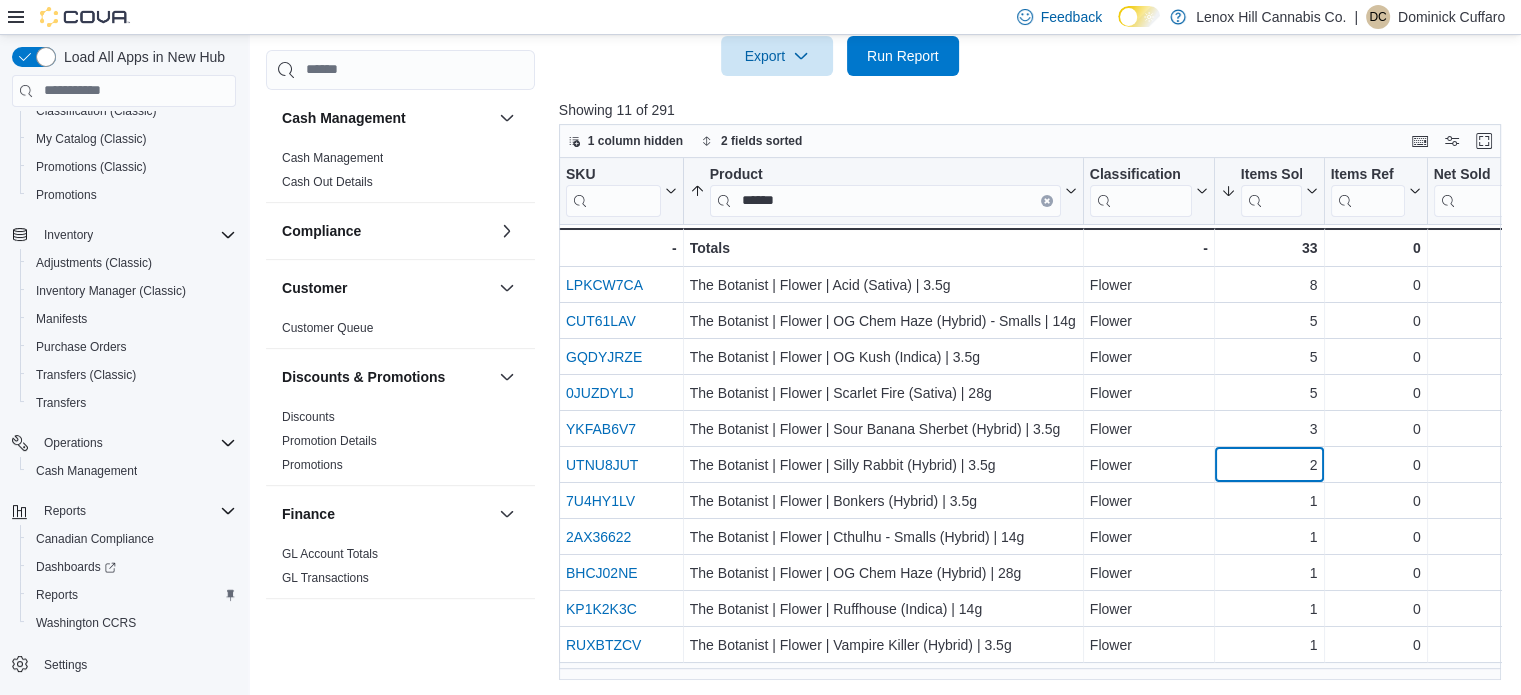 click on "2 -  Items Sold, column 4, row 6" at bounding box center (1270, 465) 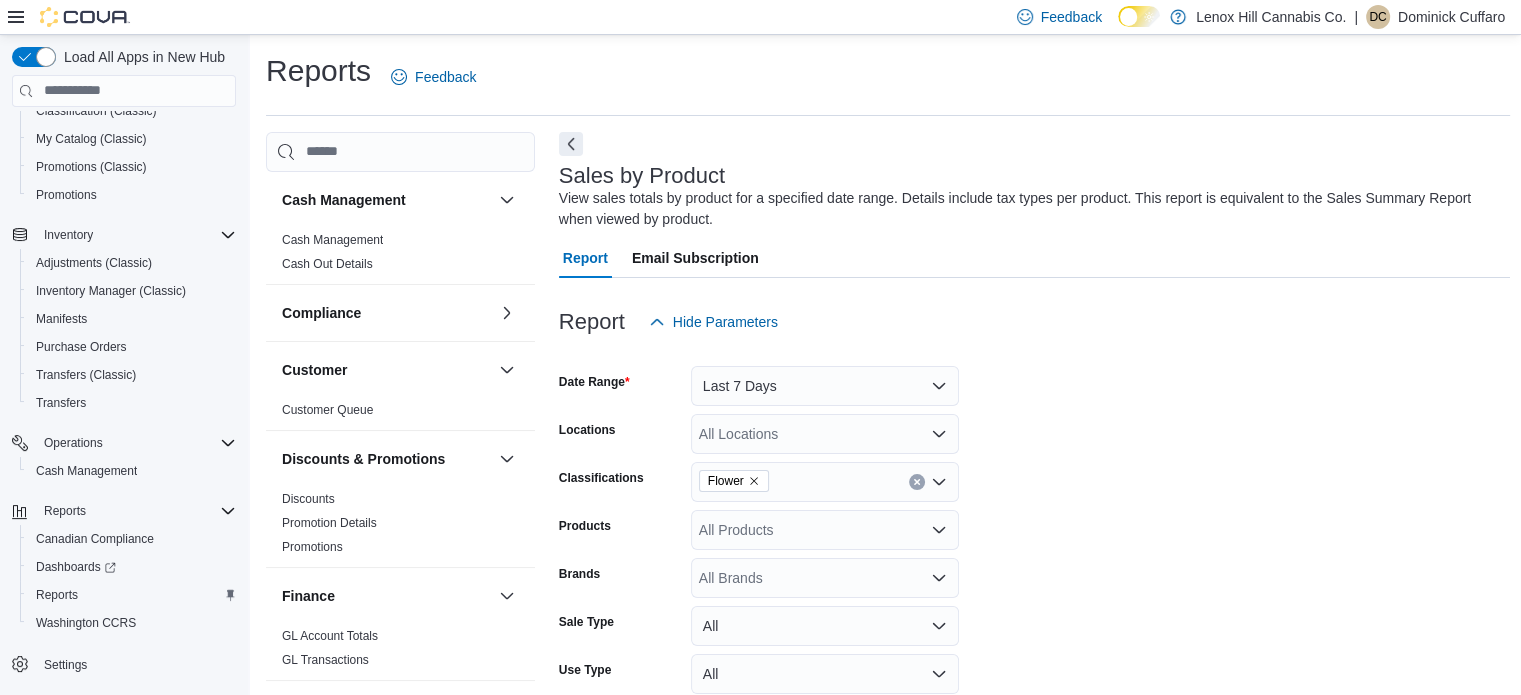 scroll, scrollTop: 204, scrollLeft: 0, axis: vertical 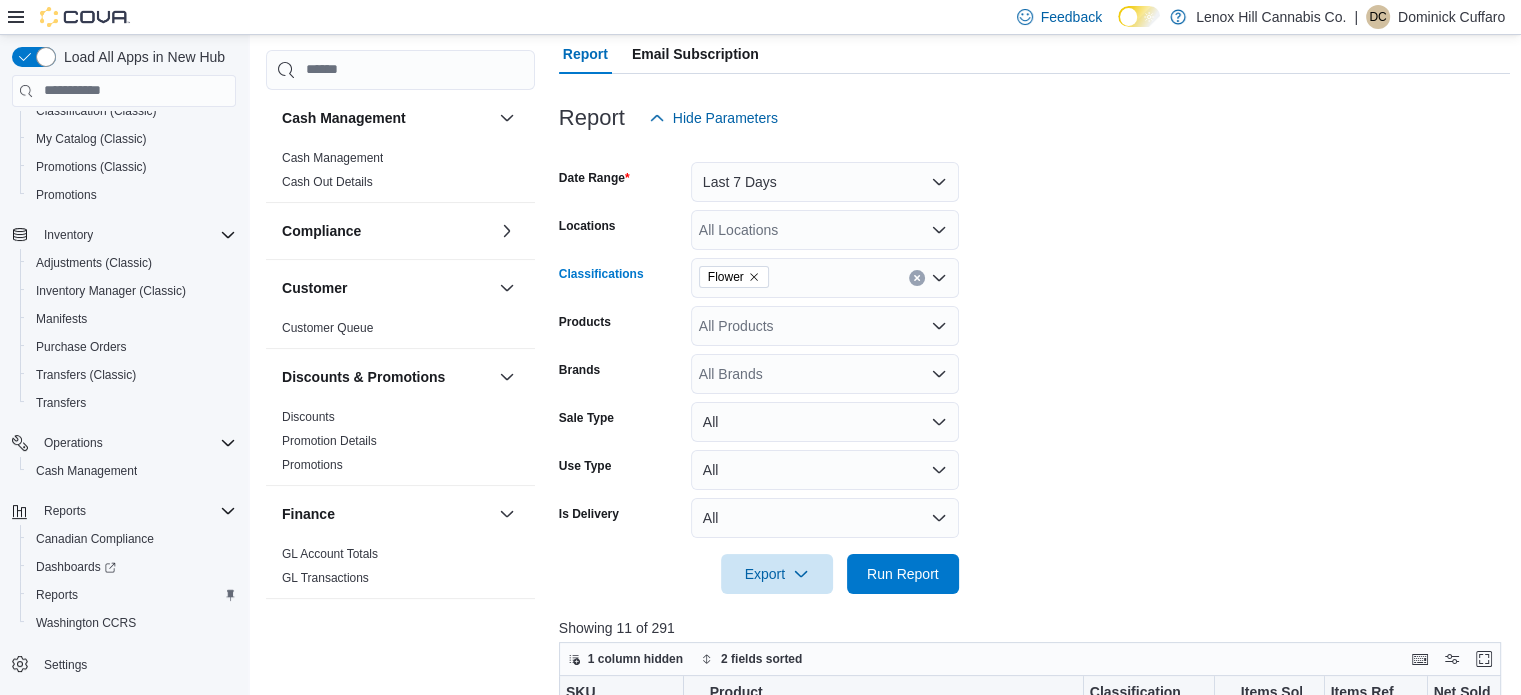 click 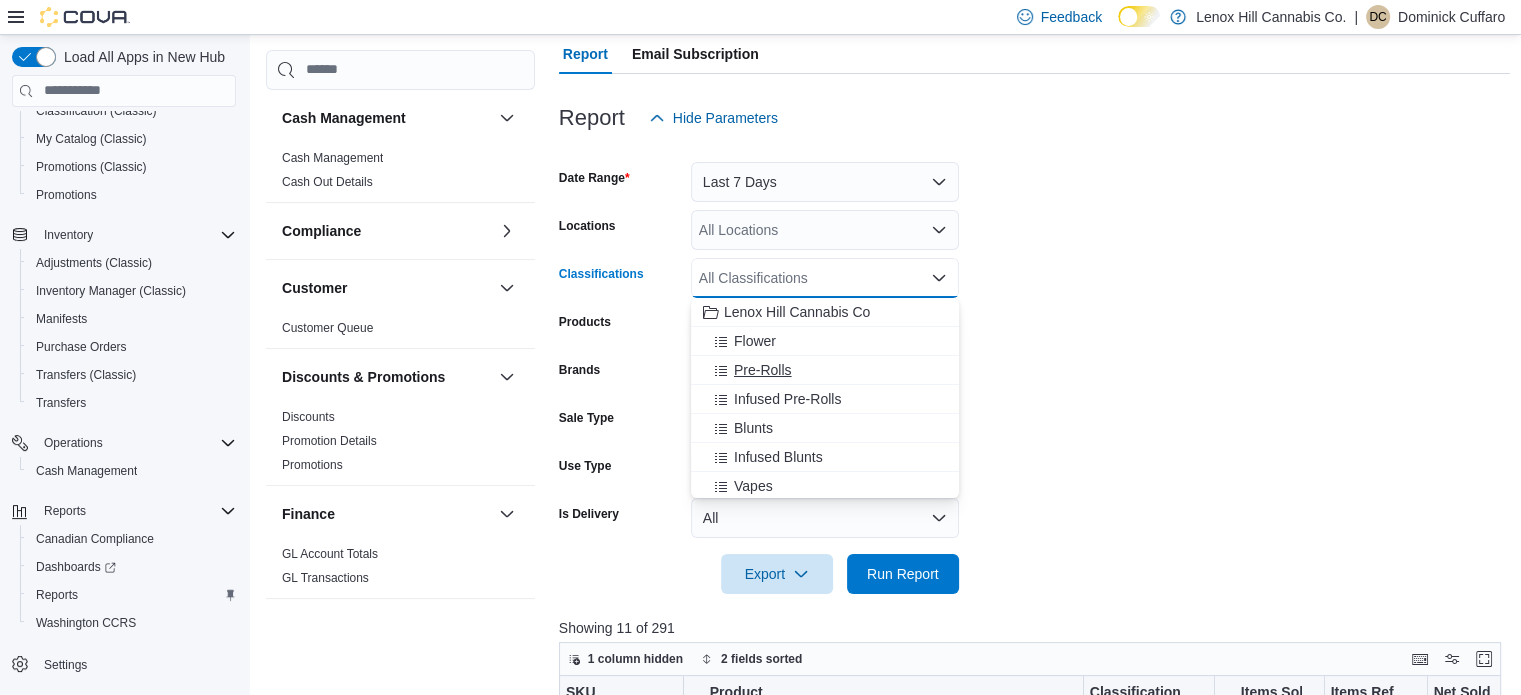 click on "Pre-Rolls" at bounding box center (763, 370) 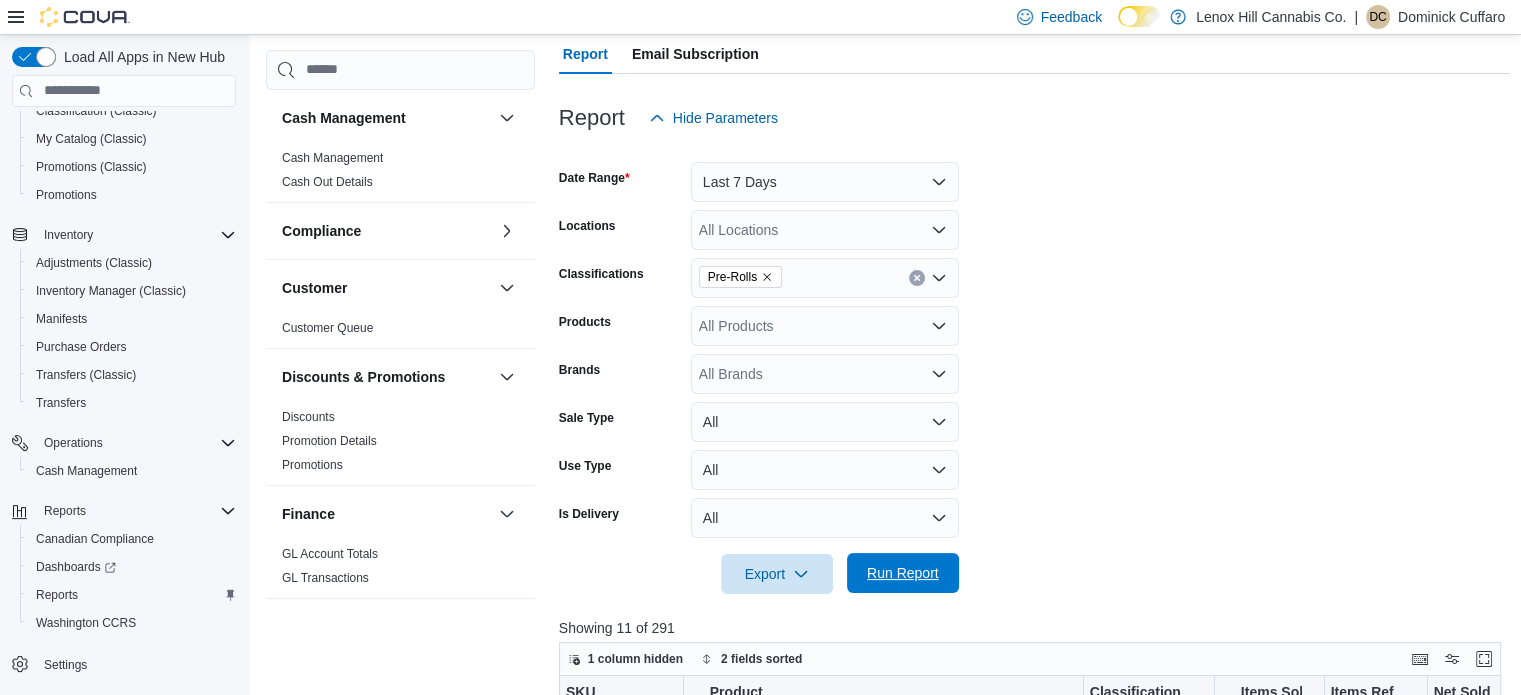 click on "Run Report" at bounding box center [903, 573] 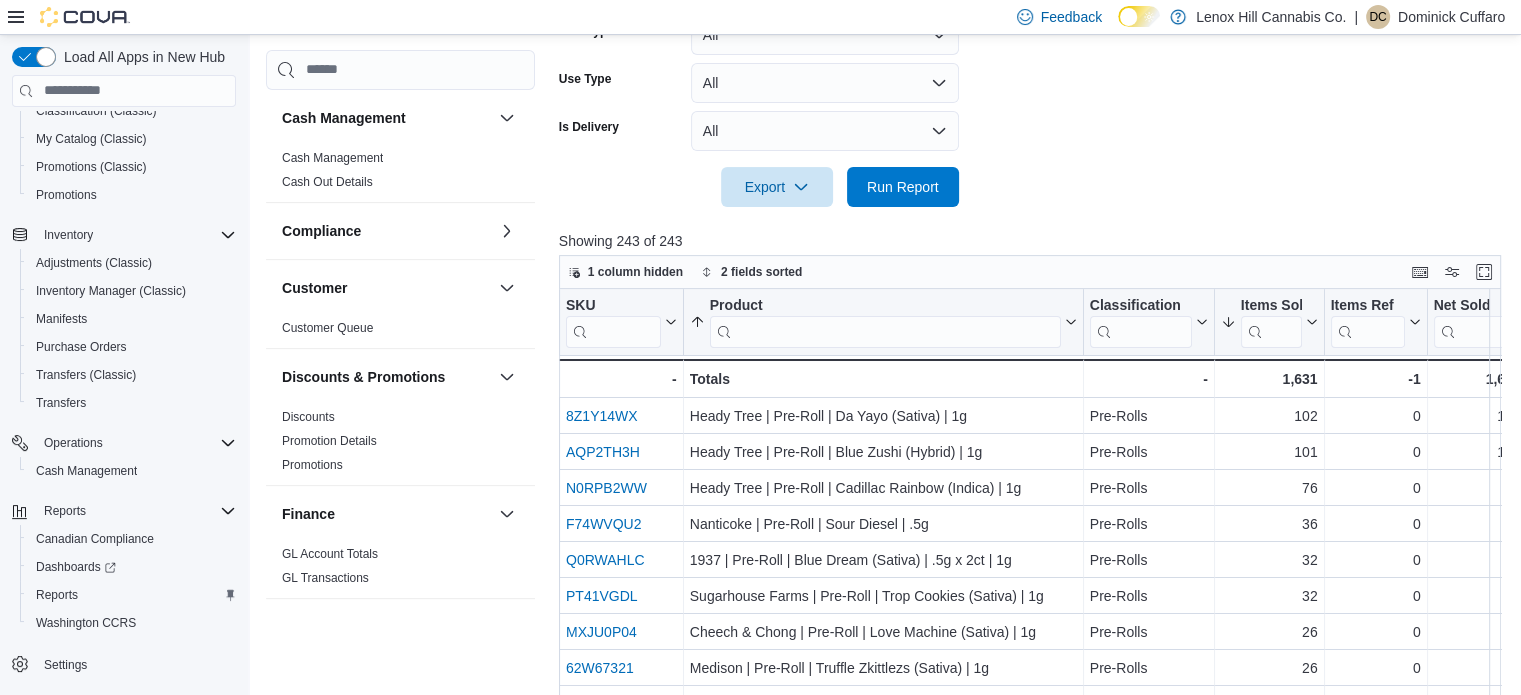 scroll, scrollTop: 592, scrollLeft: 0, axis: vertical 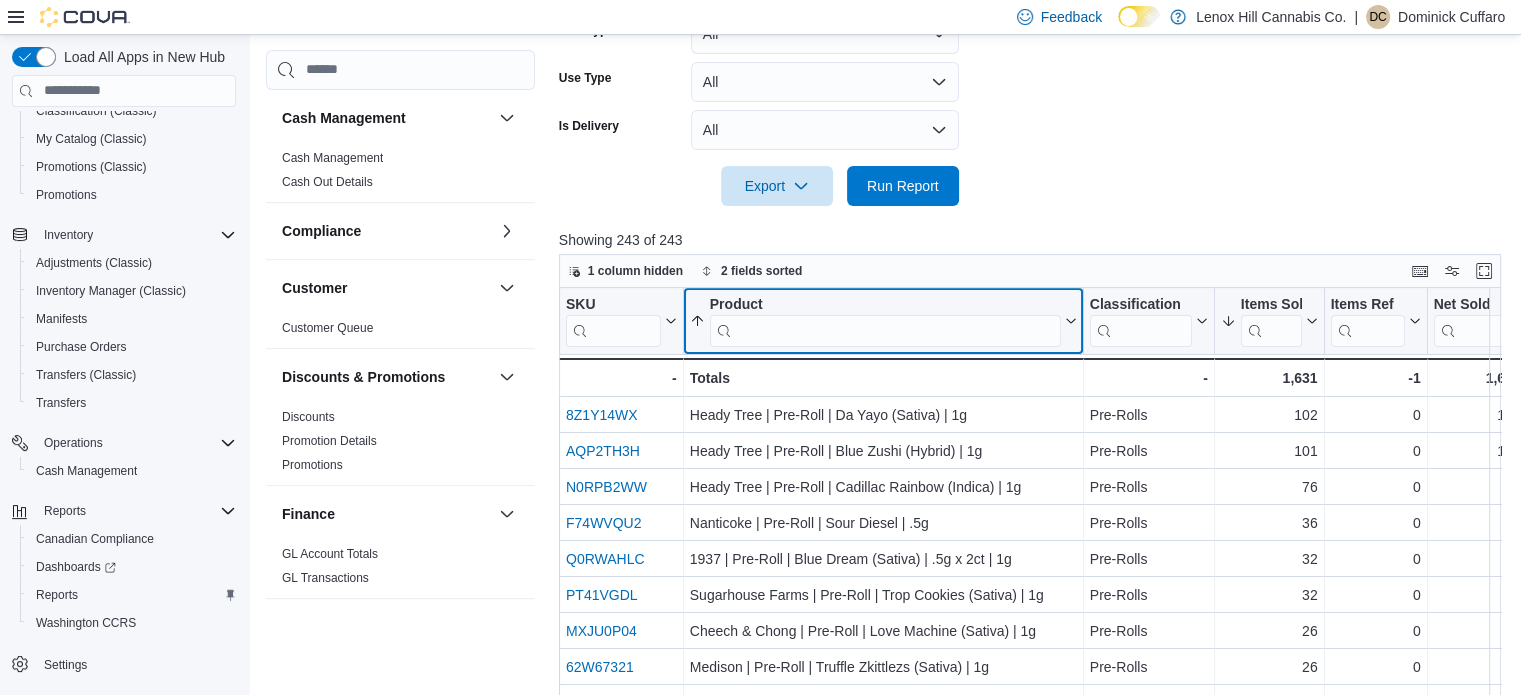 click at bounding box center [885, 330] 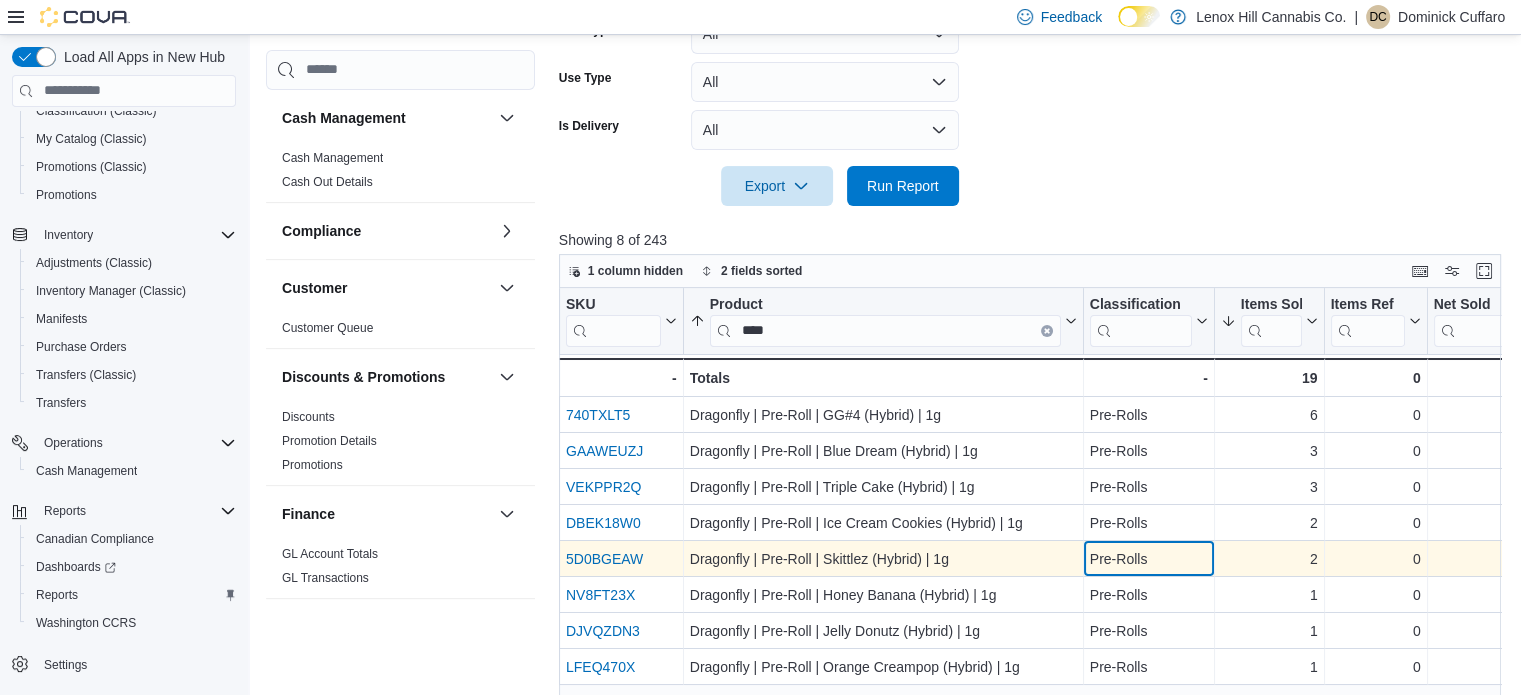 click on "Pre-Rolls -  Classification, column 3, row 5" at bounding box center (1149, 559) 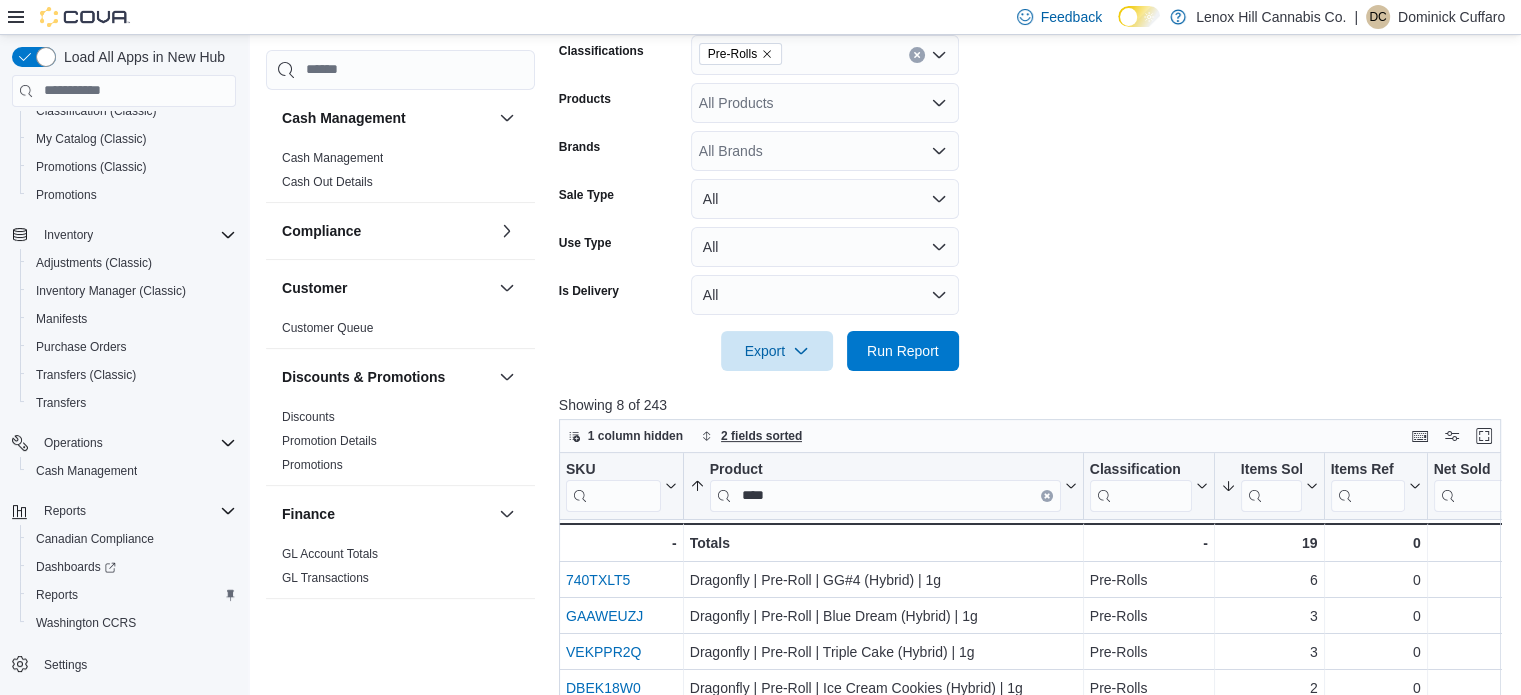 scroll, scrollTop: 428, scrollLeft: 0, axis: vertical 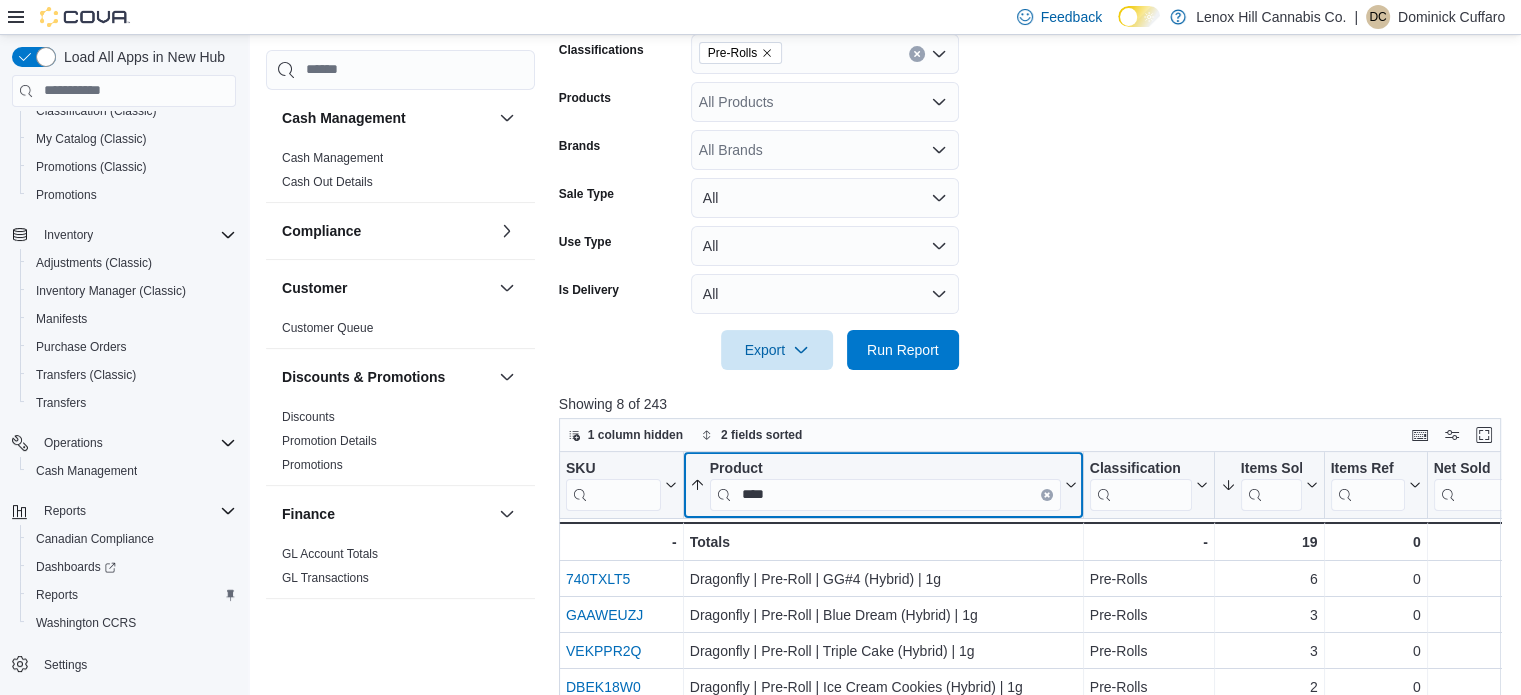 click on "****" at bounding box center [885, 494] 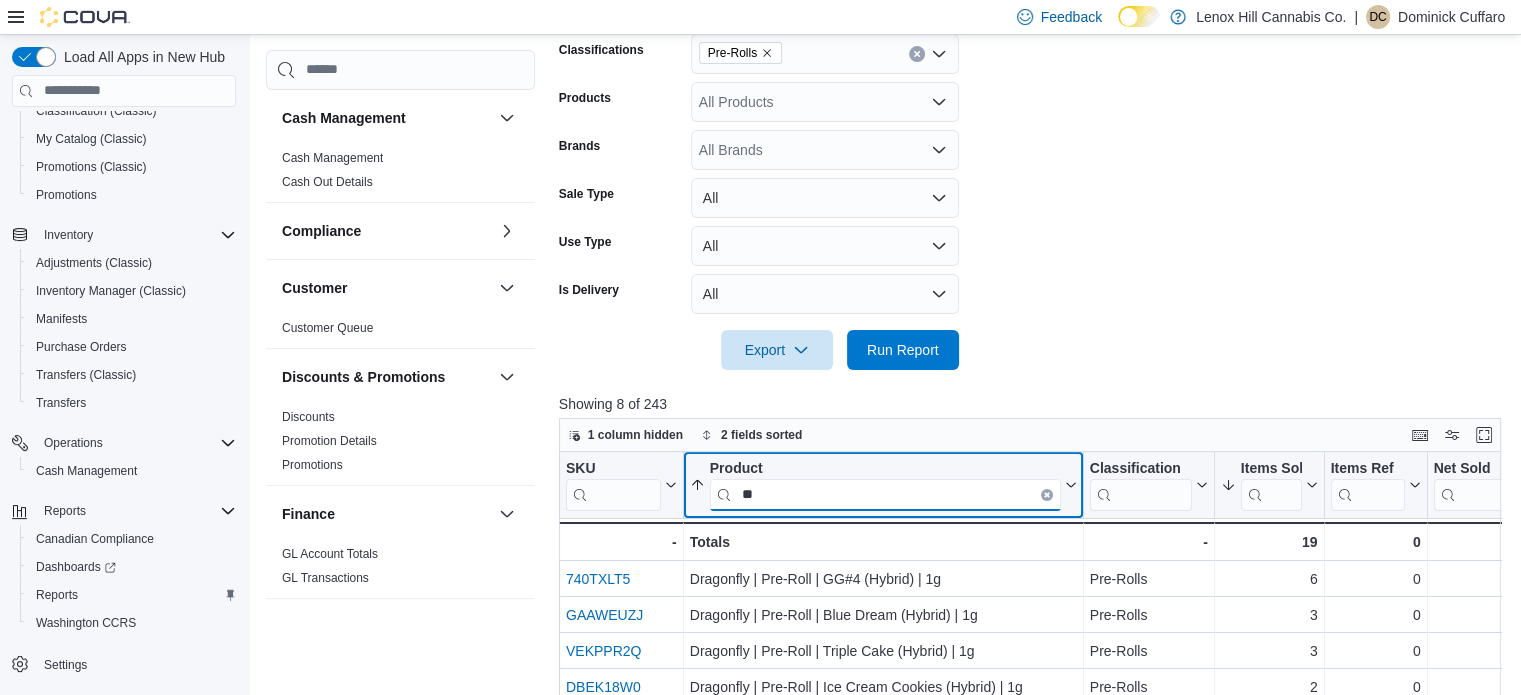 type on "*" 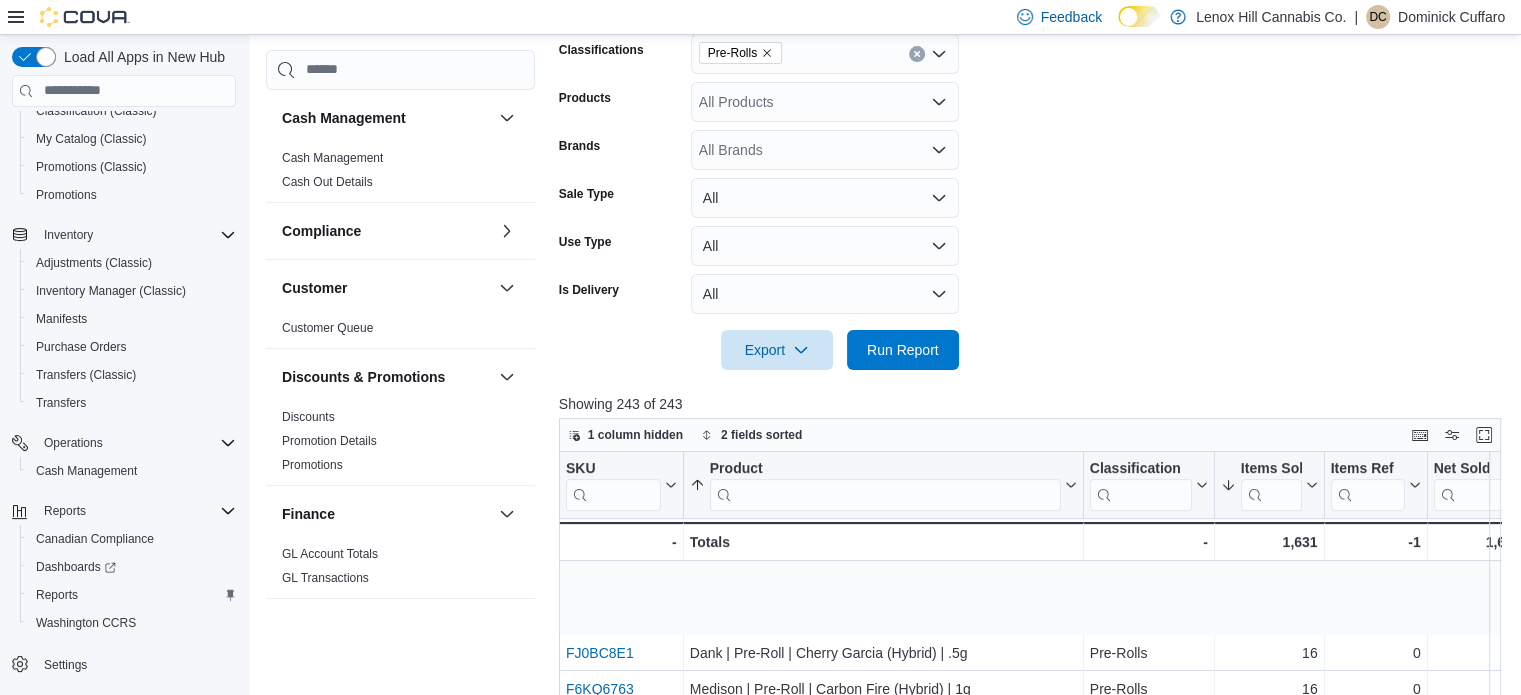 scroll, scrollTop: 718, scrollLeft: 0, axis: vertical 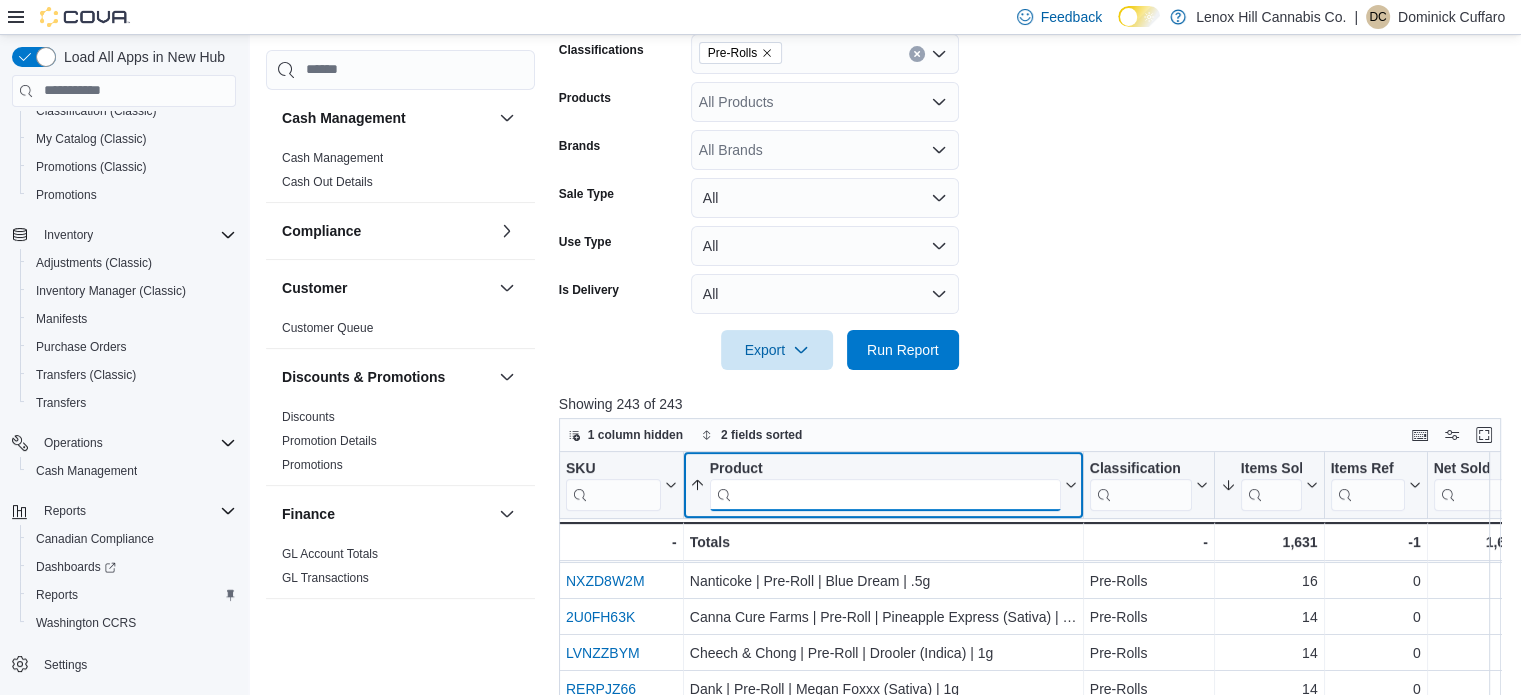 click at bounding box center (885, 494) 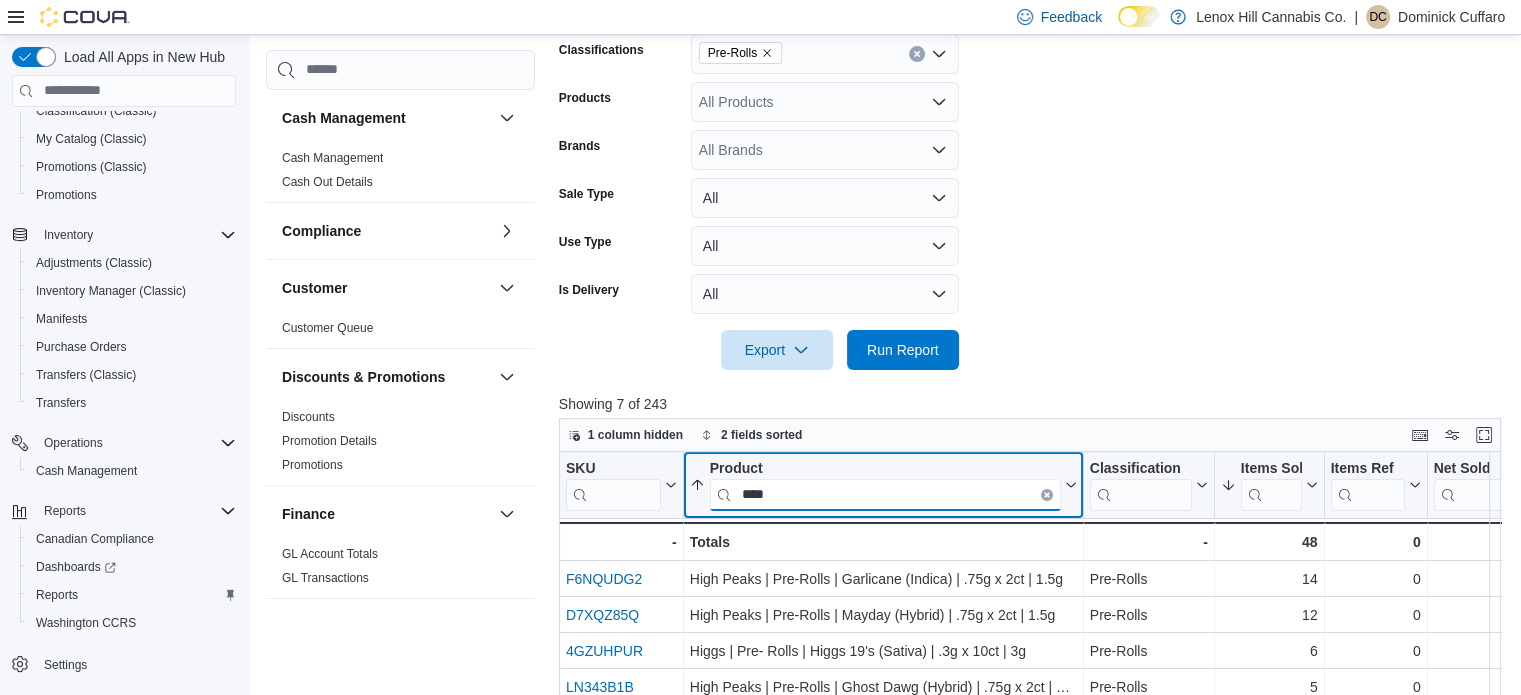 scroll, scrollTop: 0, scrollLeft: 0, axis: both 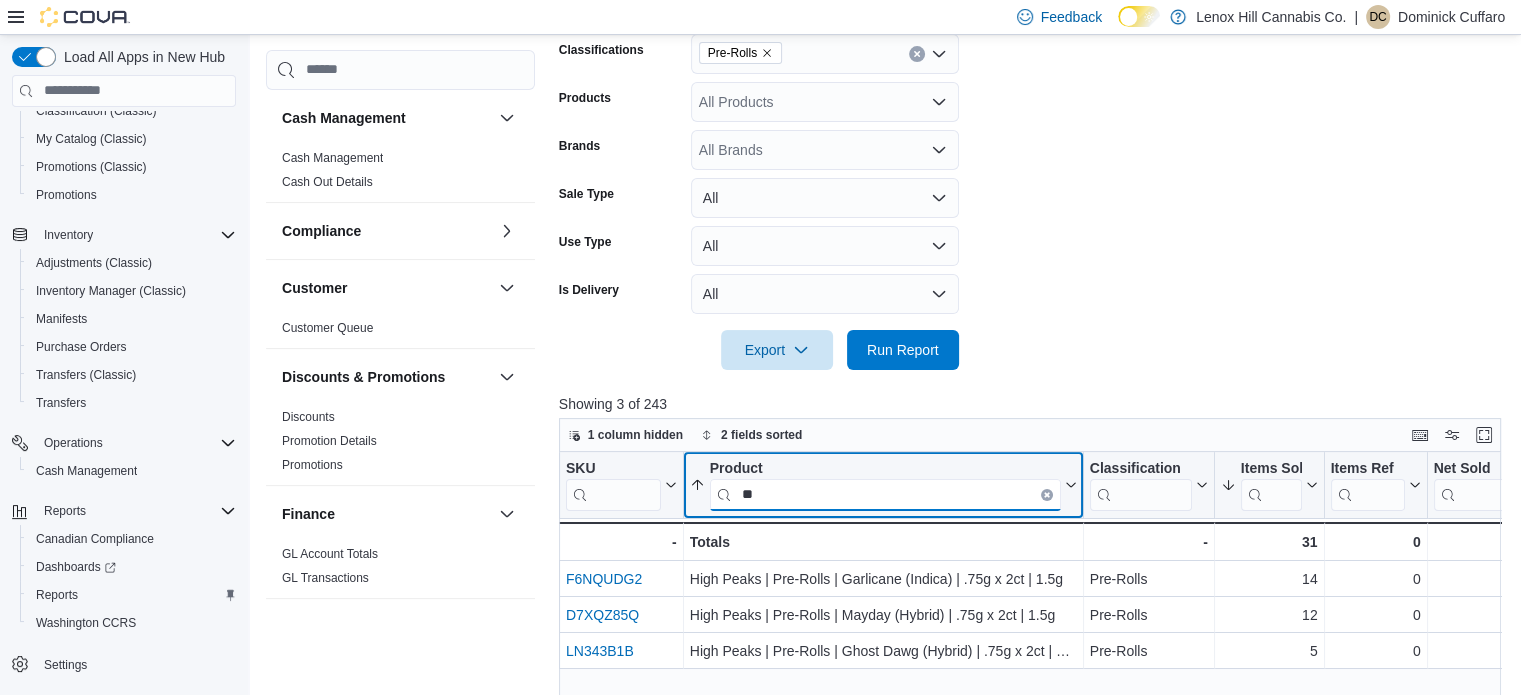 type on "*" 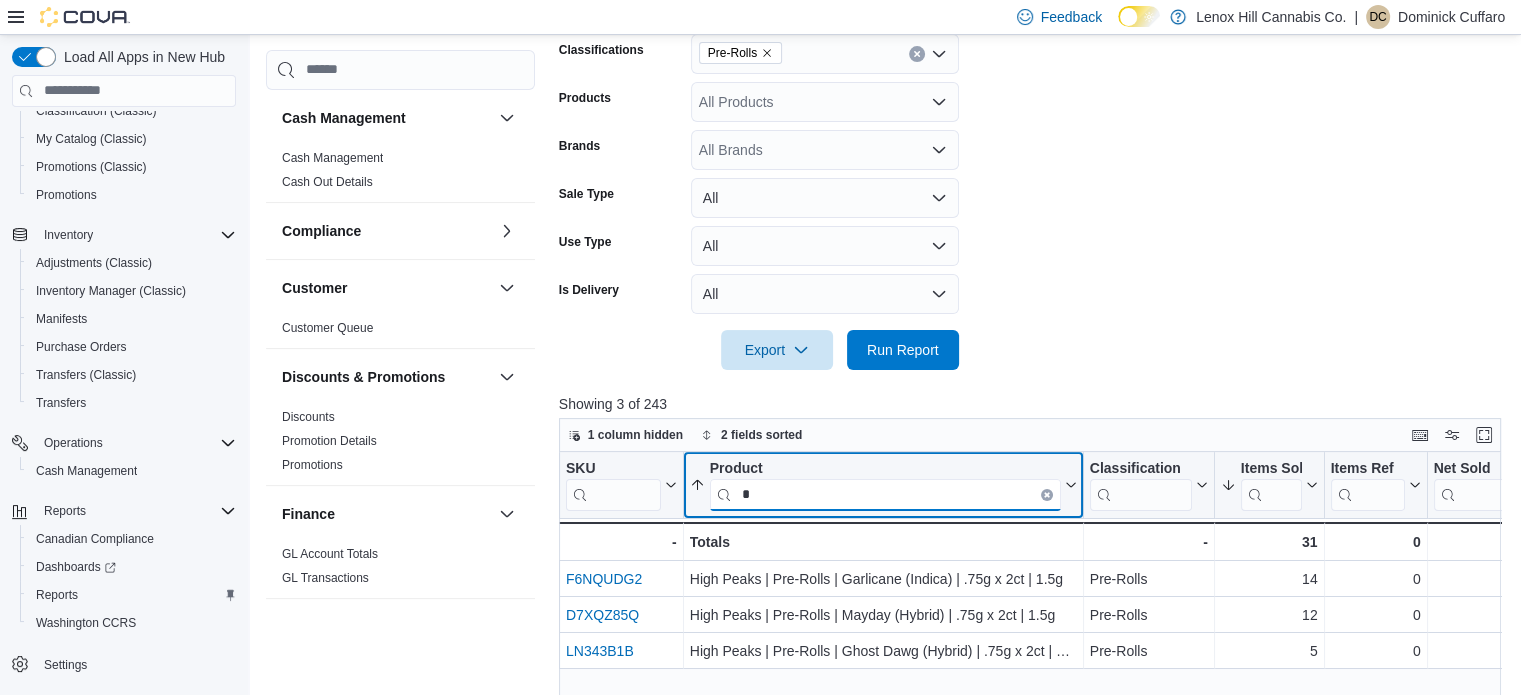 type 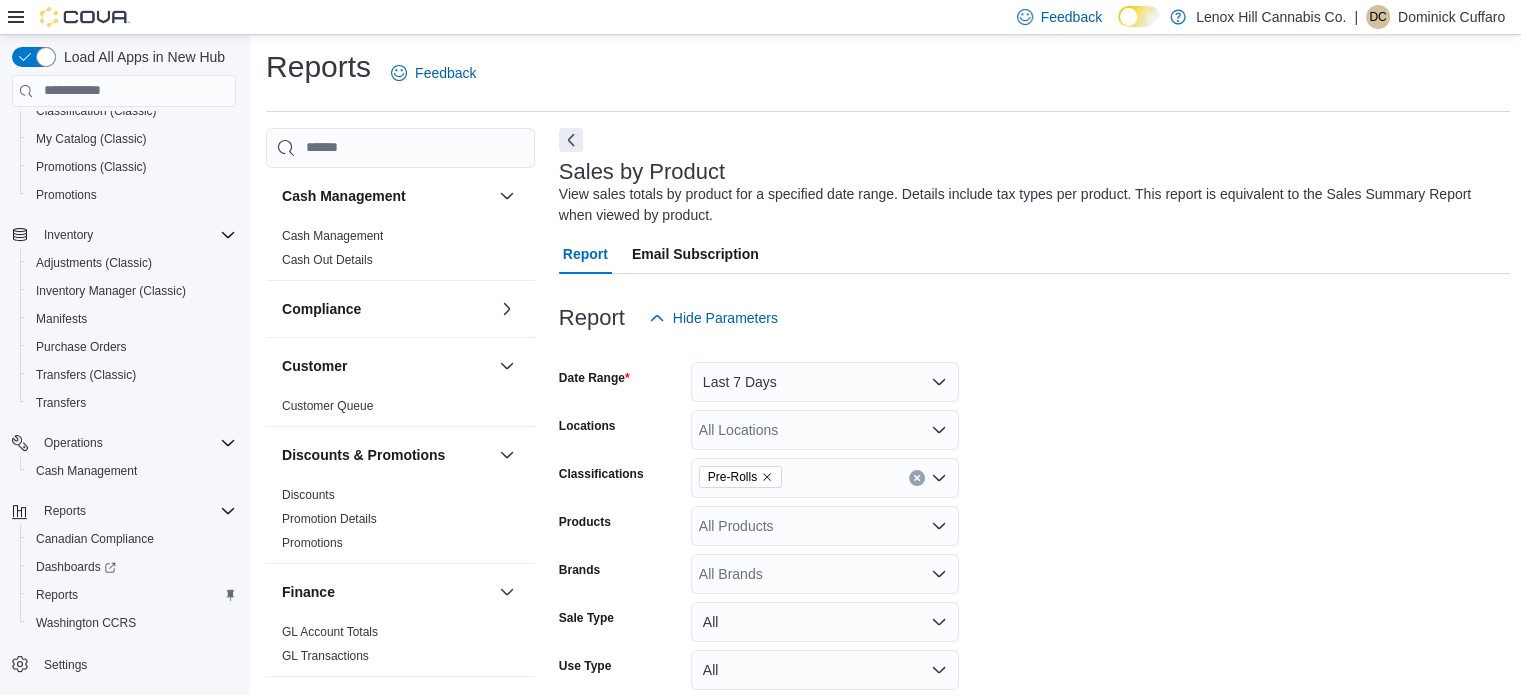 scroll, scrollTop: 0, scrollLeft: 0, axis: both 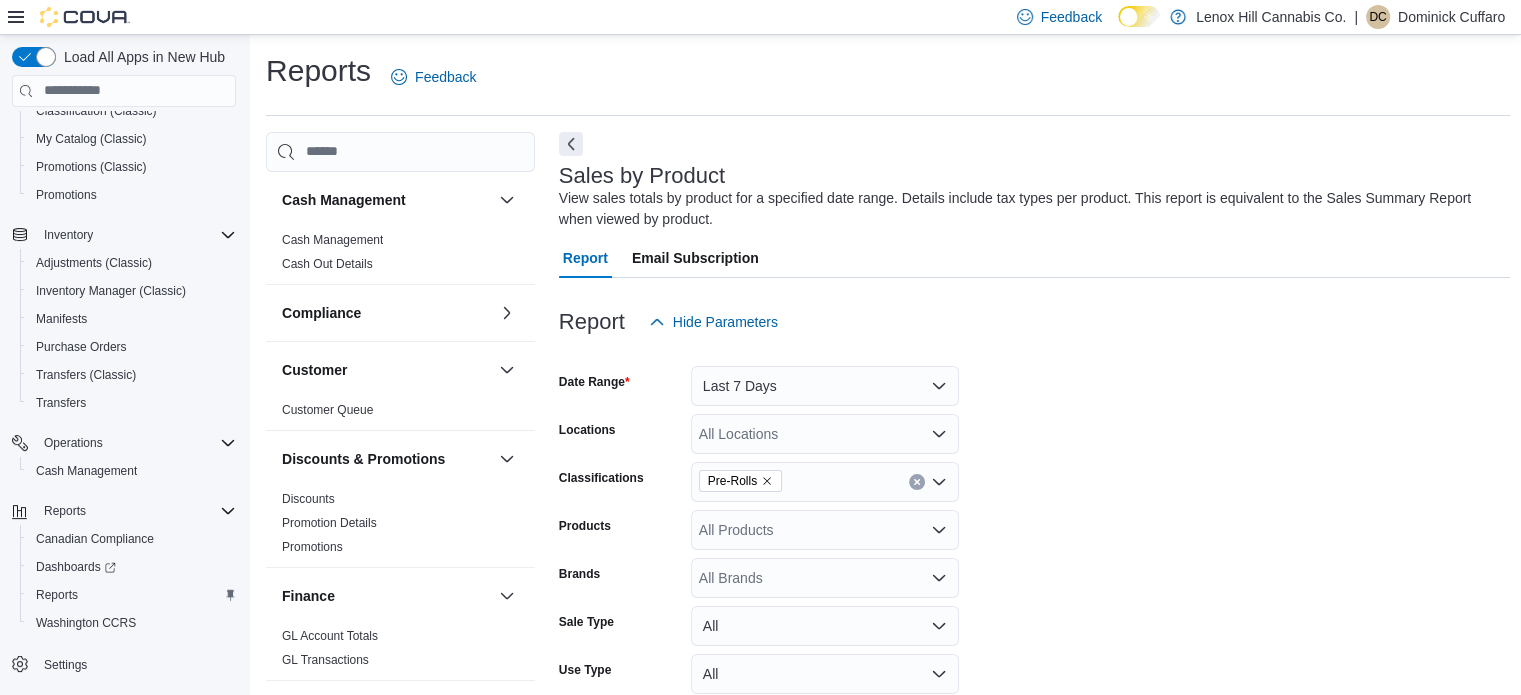 click 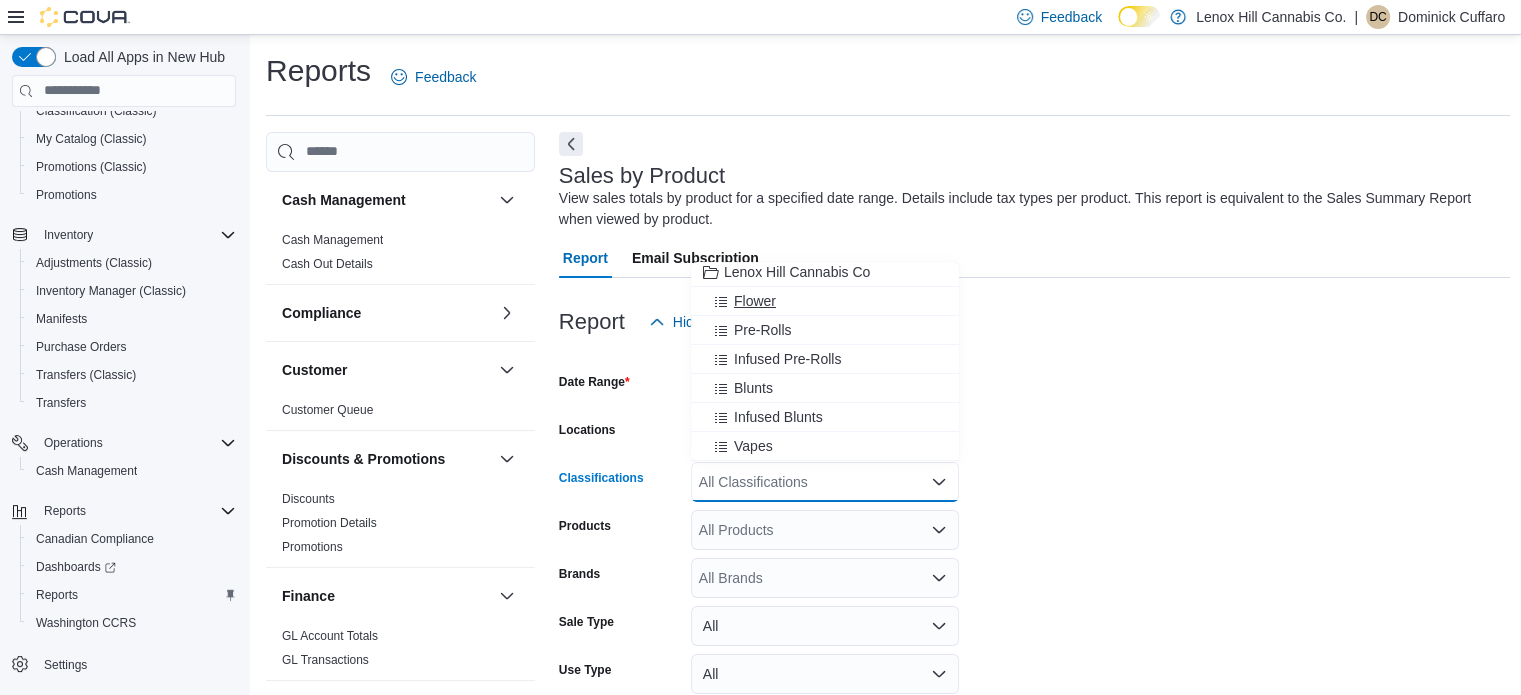 scroll, scrollTop: 0, scrollLeft: 0, axis: both 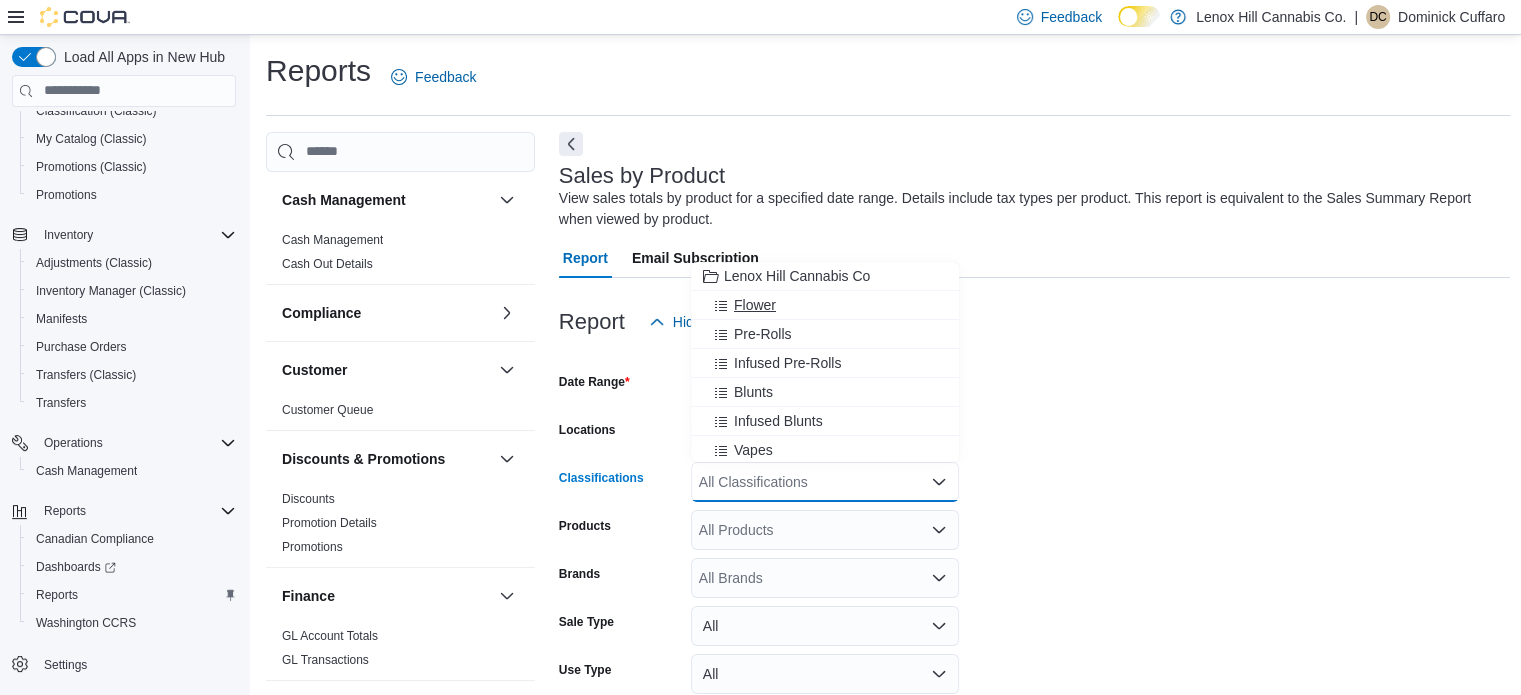 click on "Flower" at bounding box center [755, 305] 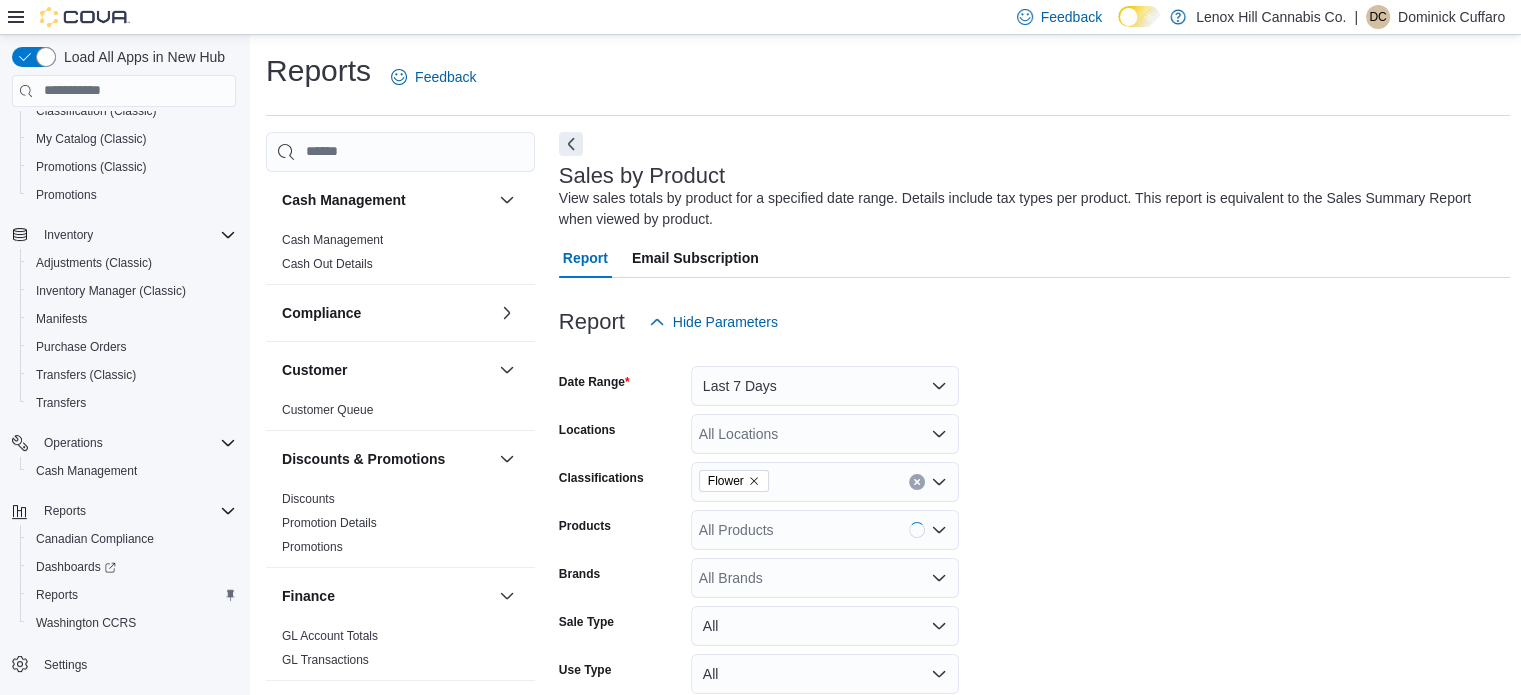 click on "Date Range Last 7 Days Locations All Locations Classifications Flower Products All Products Brands All Brands Sale Type All Use Type All Is Delivery All Export  Run Report" at bounding box center (1035, 570) 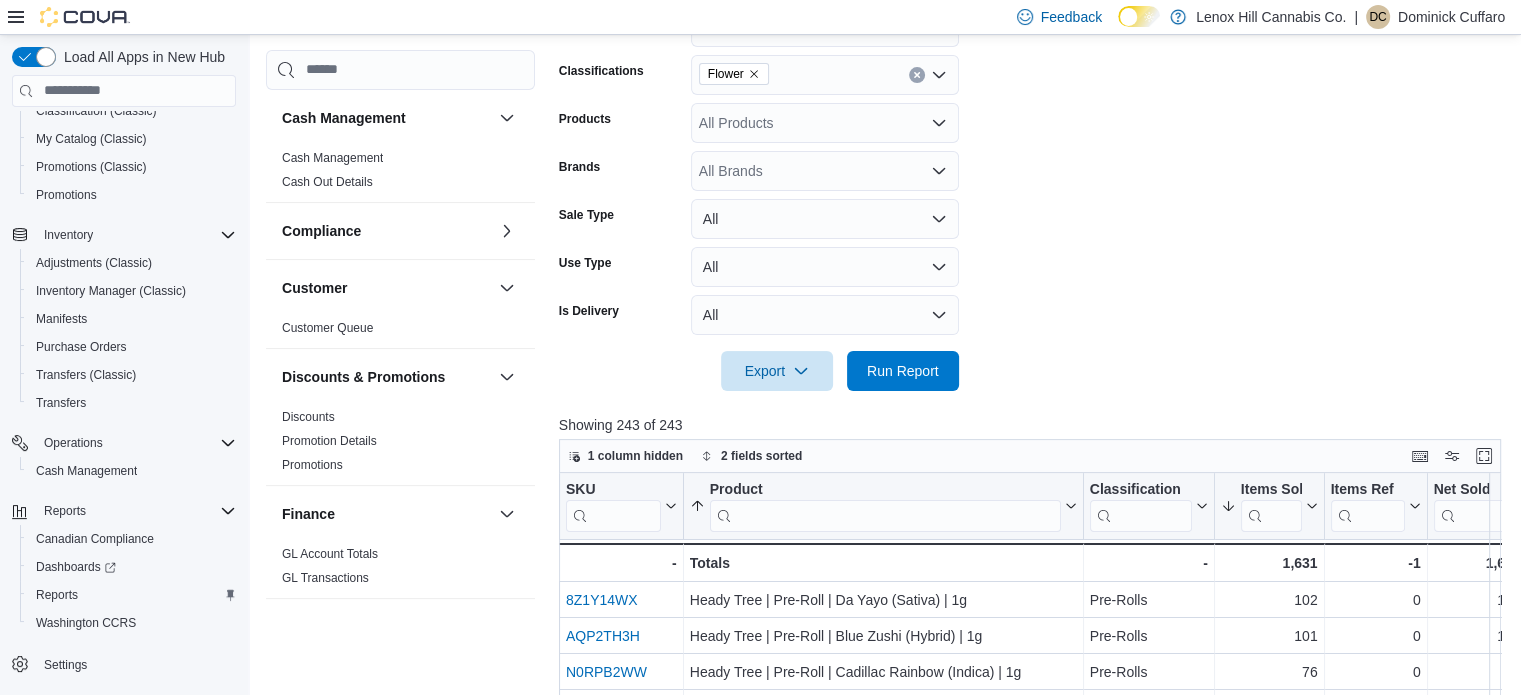 scroll, scrollTop: 439, scrollLeft: 0, axis: vertical 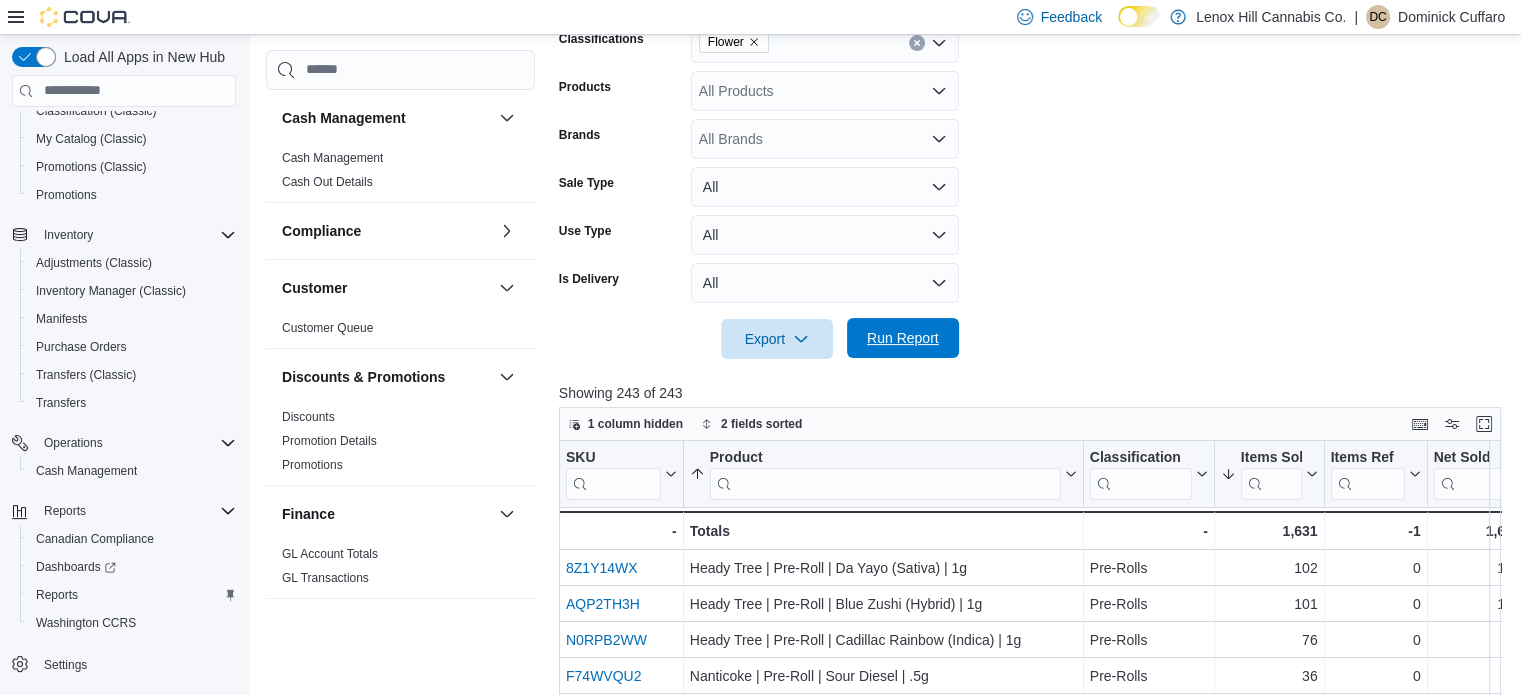 click on "Run Report" at bounding box center (903, 338) 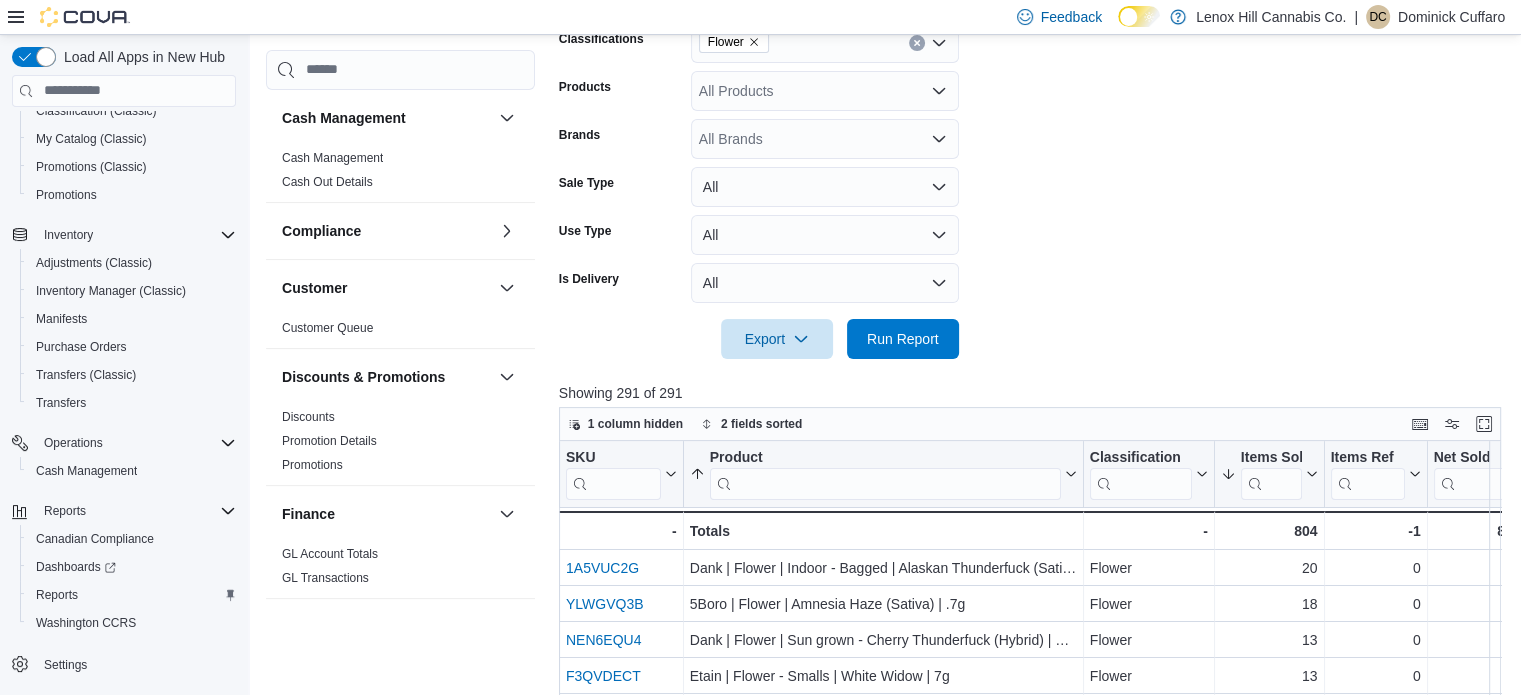 scroll, scrollTop: 722, scrollLeft: 0, axis: vertical 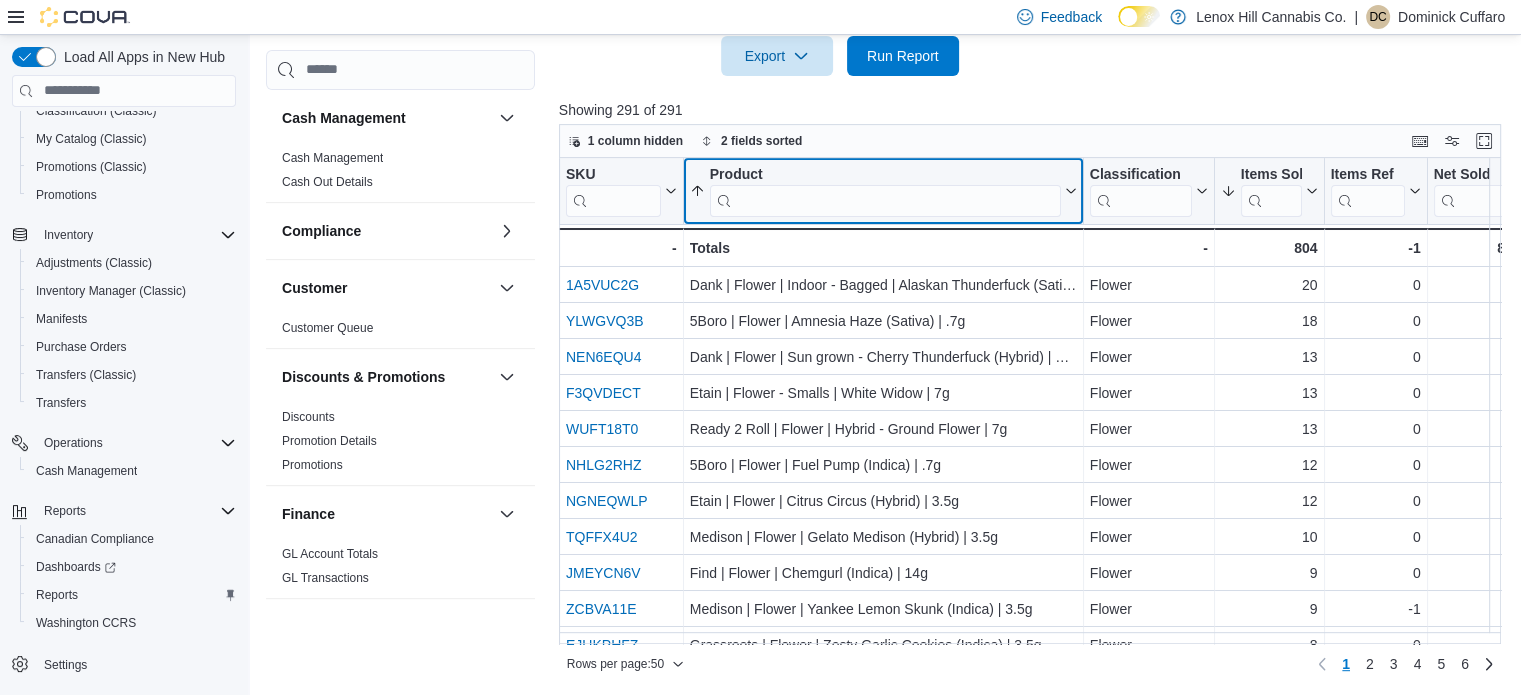 click at bounding box center [885, 200] 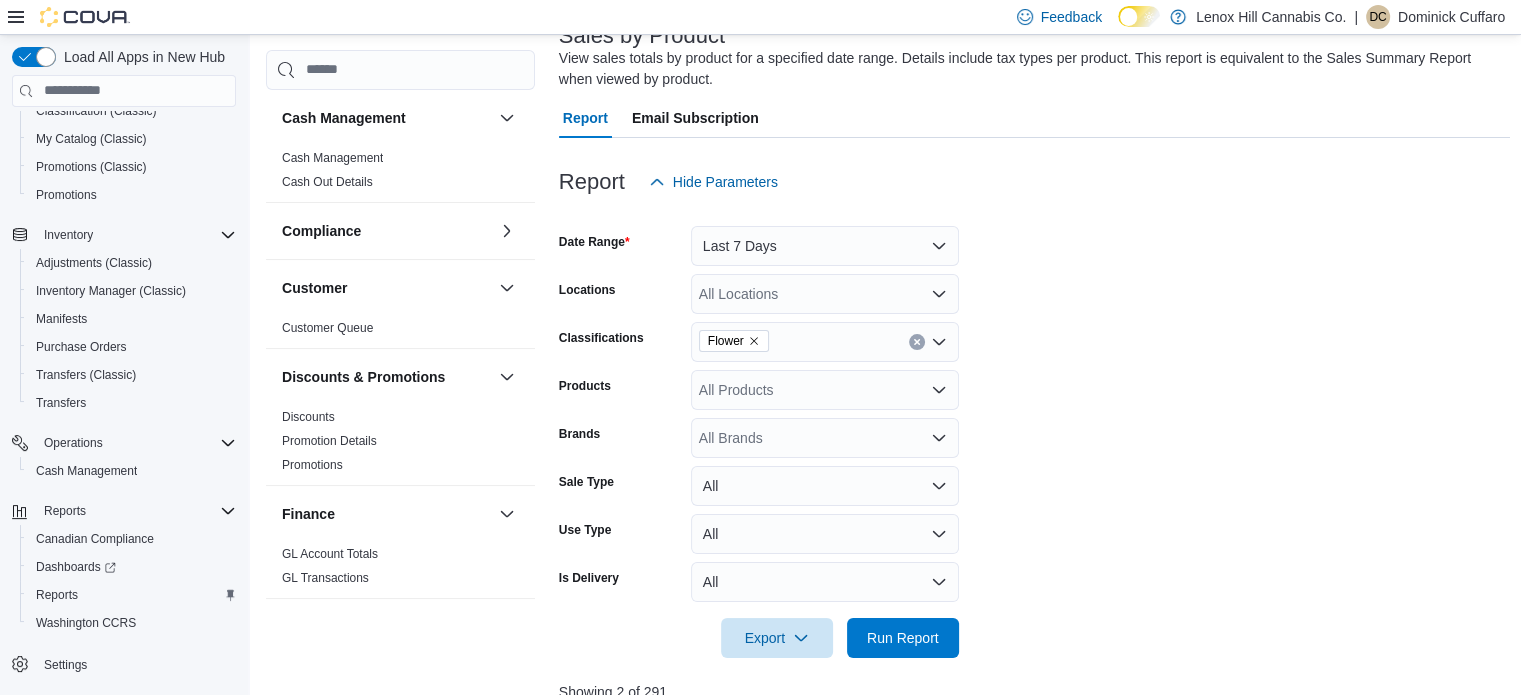 scroll, scrollTop: 145, scrollLeft: 0, axis: vertical 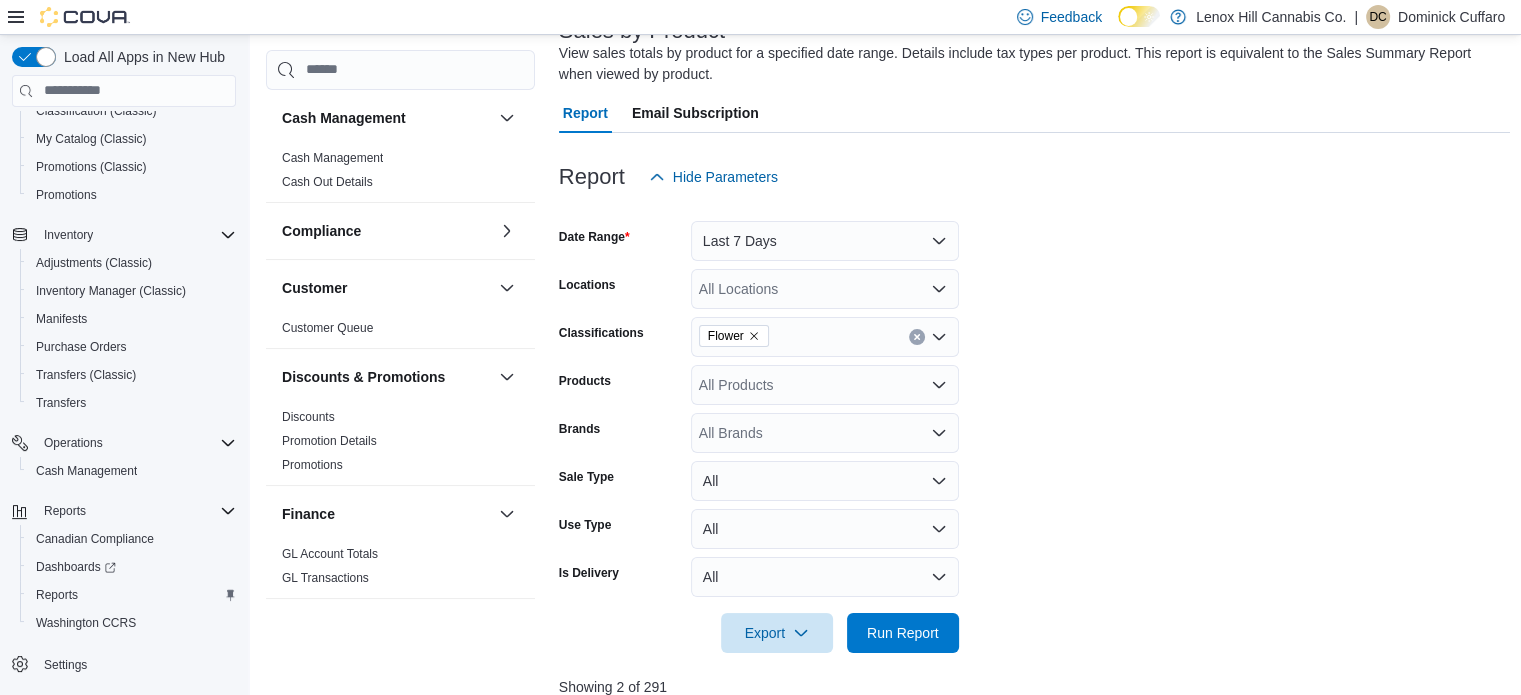 type on "**********" 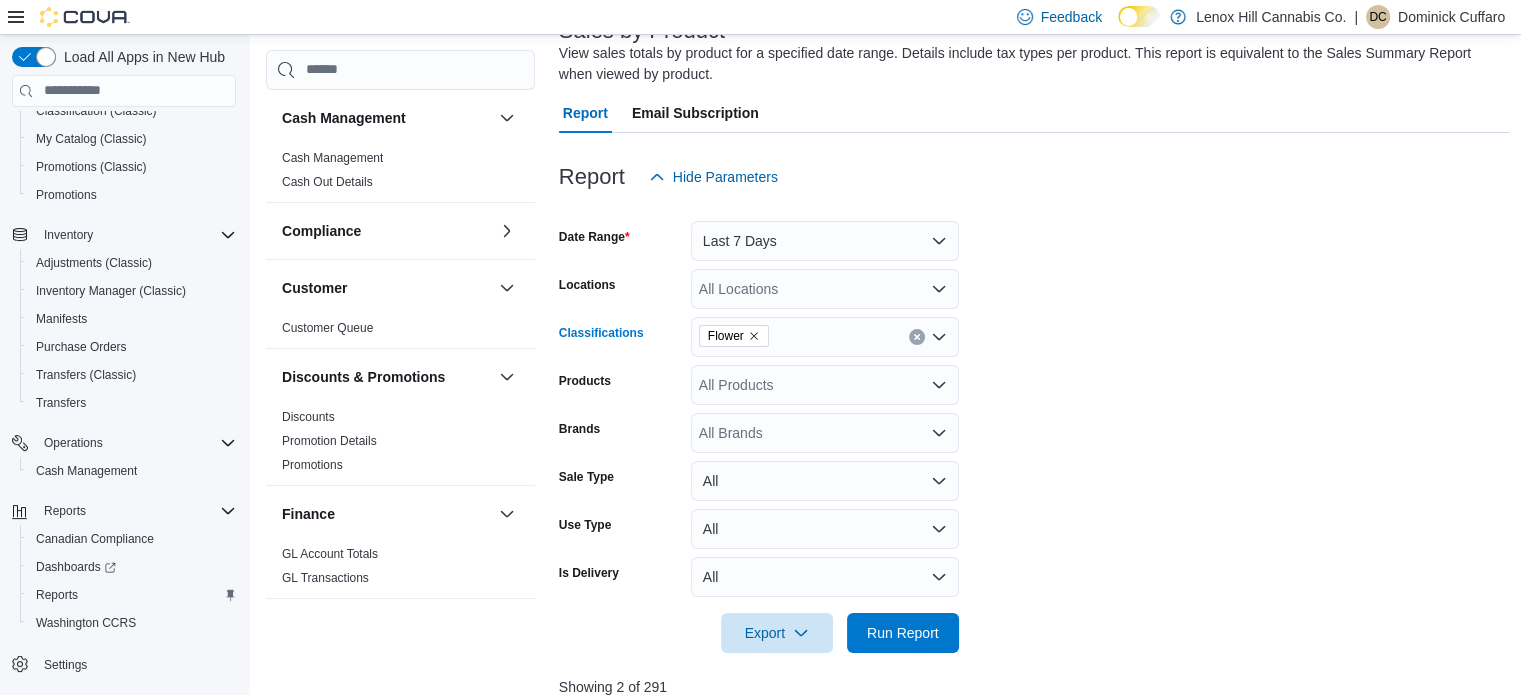 click 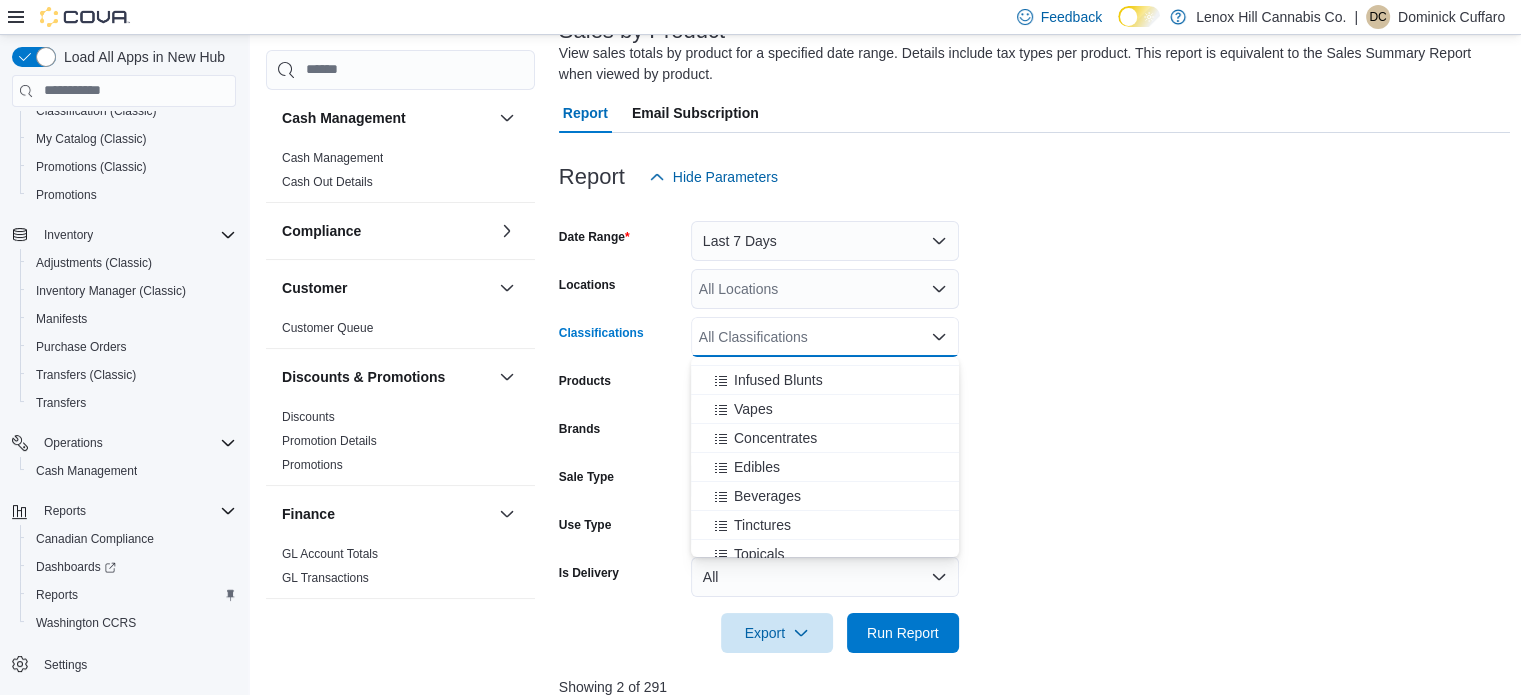 scroll, scrollTop: 139, scrollLeft: 0, axis: vertical 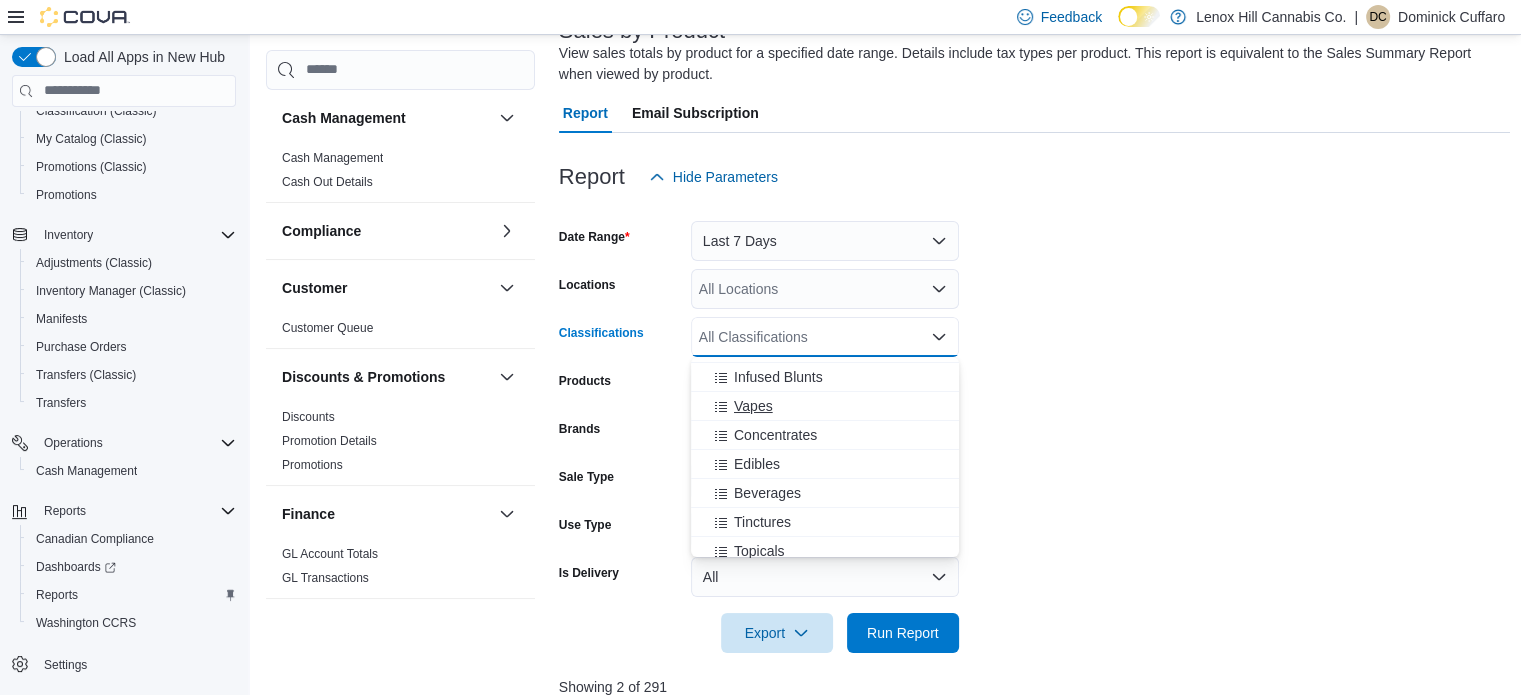 click on "Vapes" at bounding box center (753, 406) 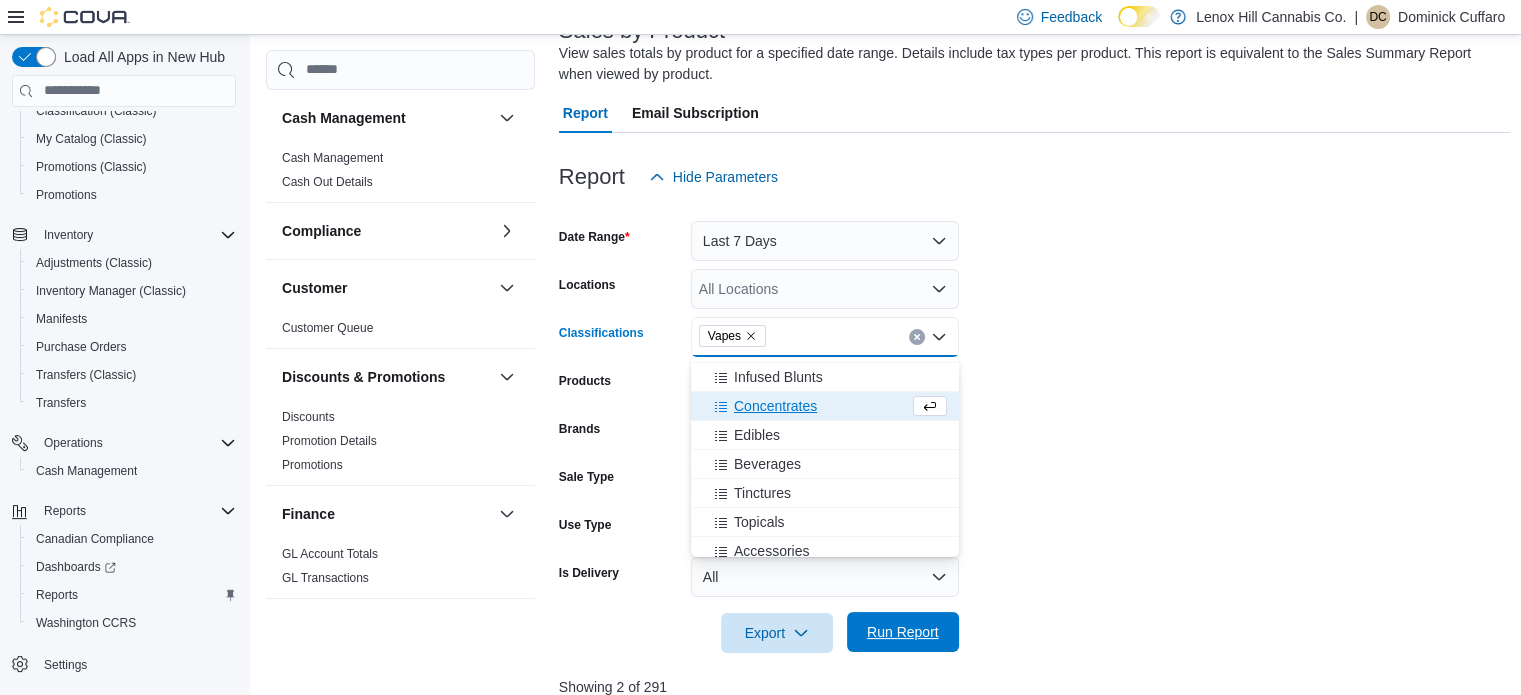 click on "Run Report" at bounding box center (903, 632) 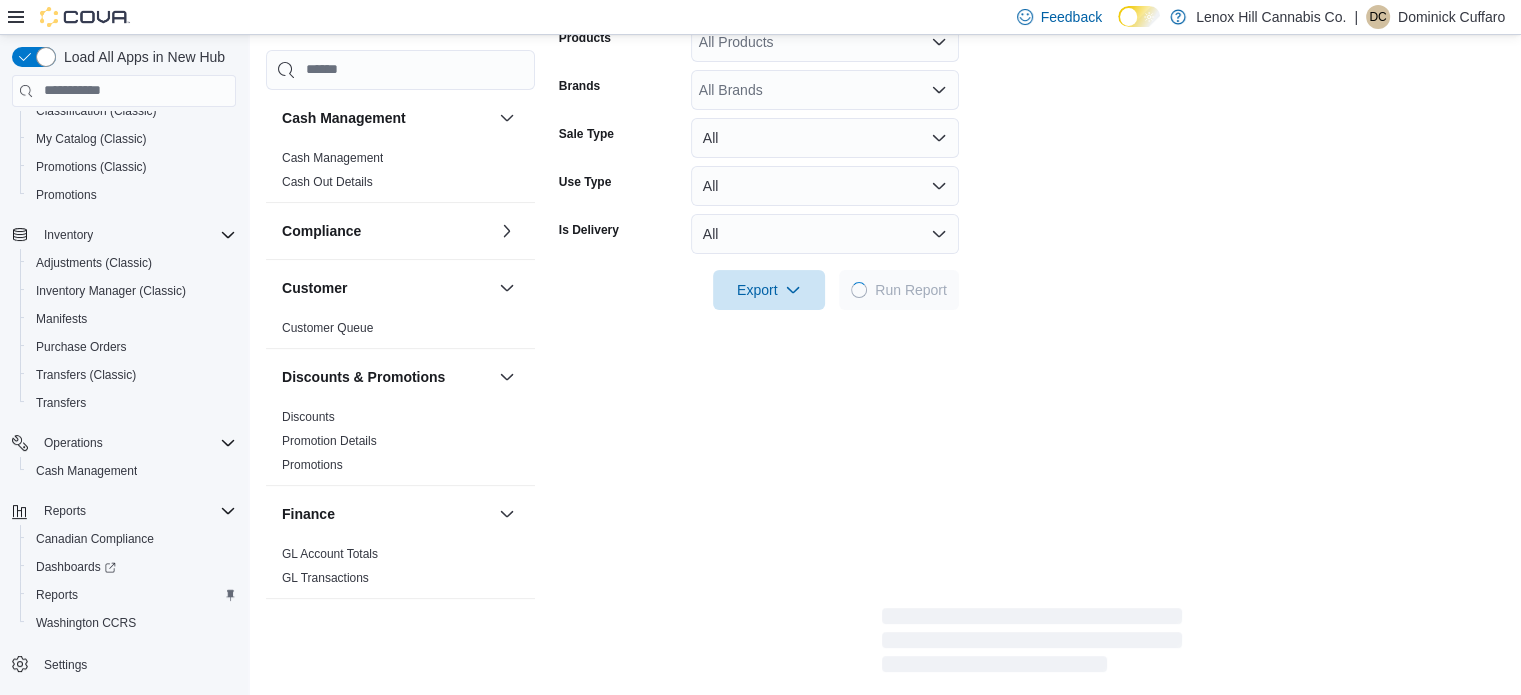 scroll, scrollTop: 491, scrollLeft: 0, axis: vertical 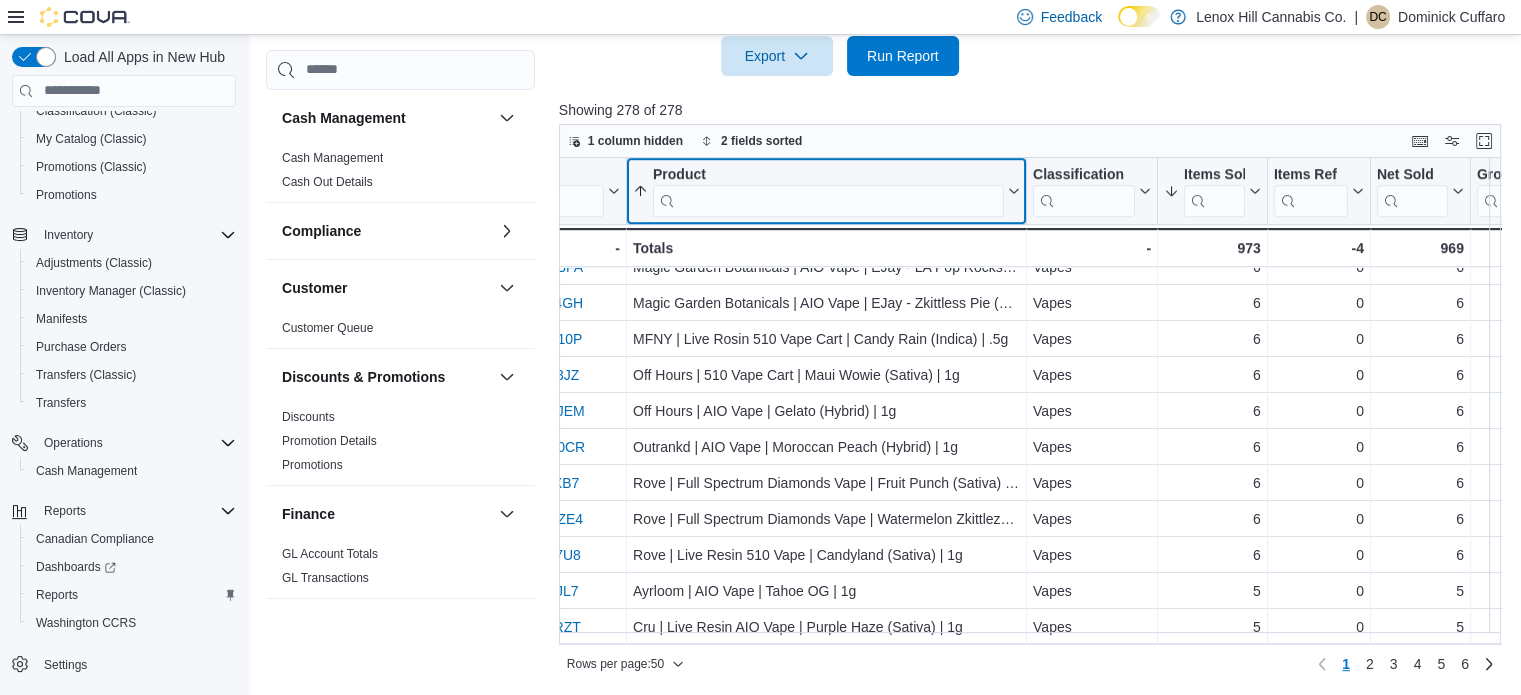 click at bounding box center (828, 200) 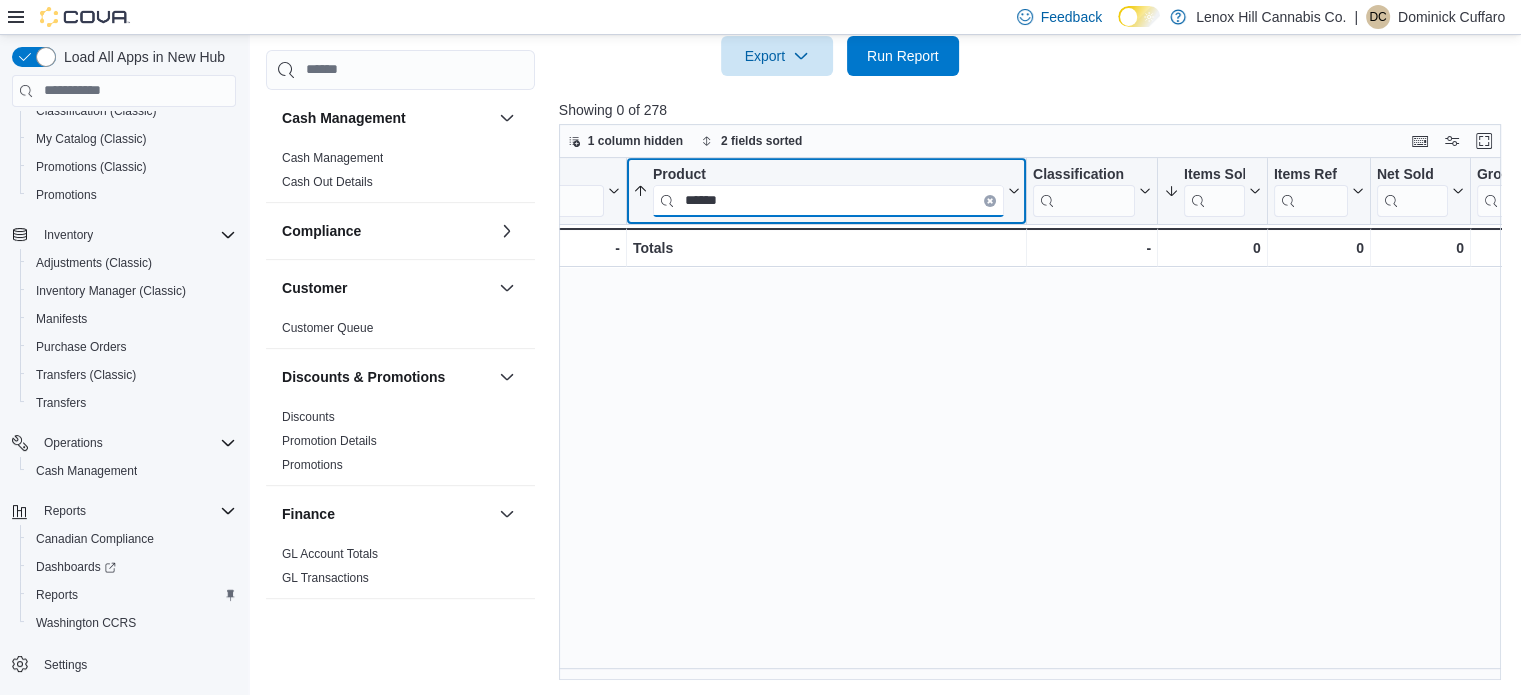 scroll, scrollTop: 0, scrollLeft: 56, axis: horizontal 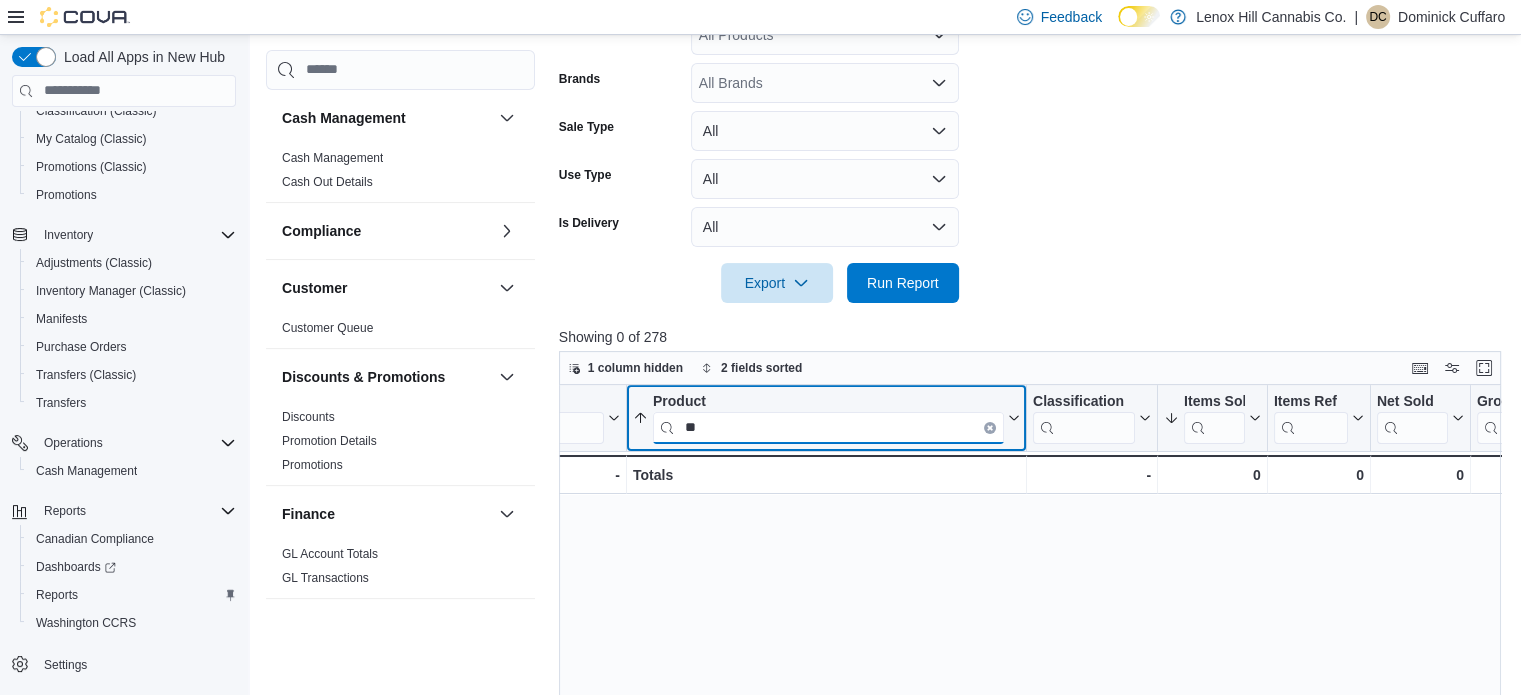 type on "*" 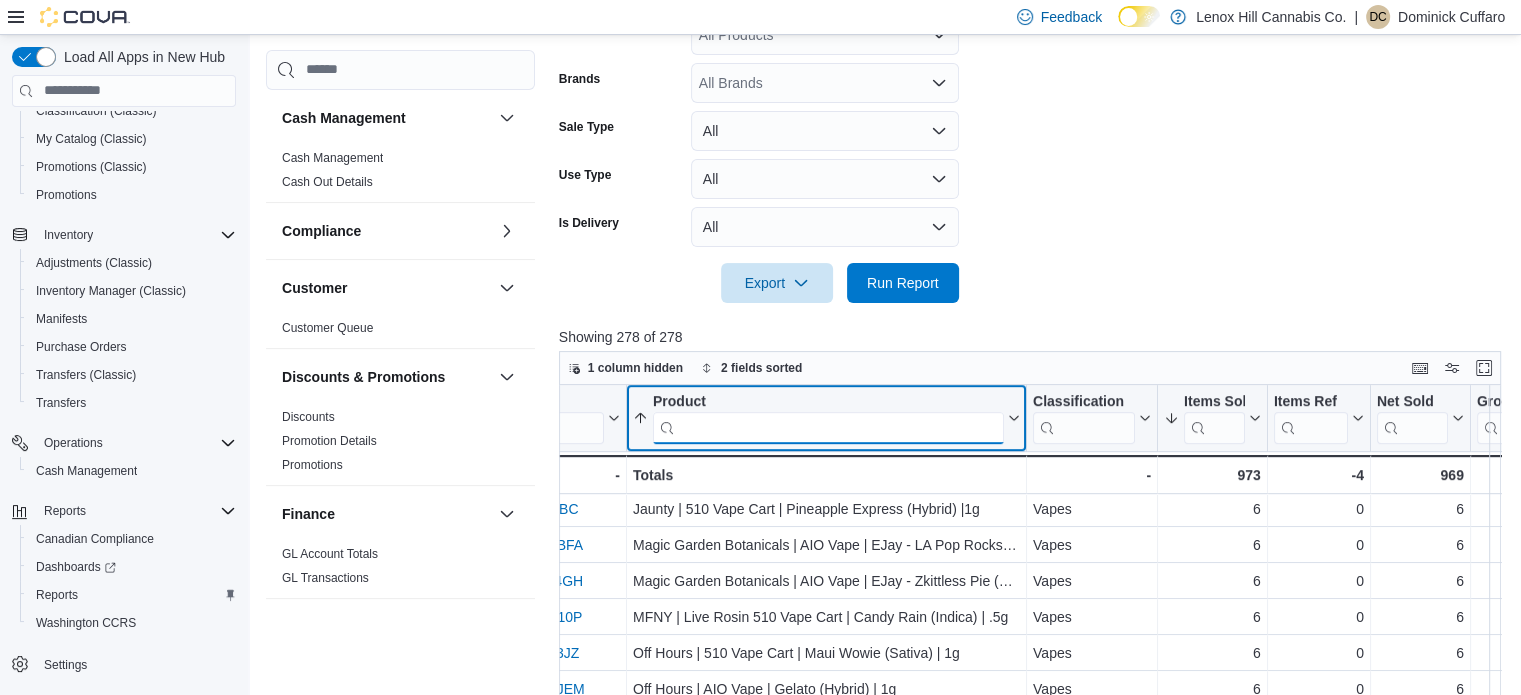 scroll, scrollTop: 1433, scrollLeft: 56, axis: both 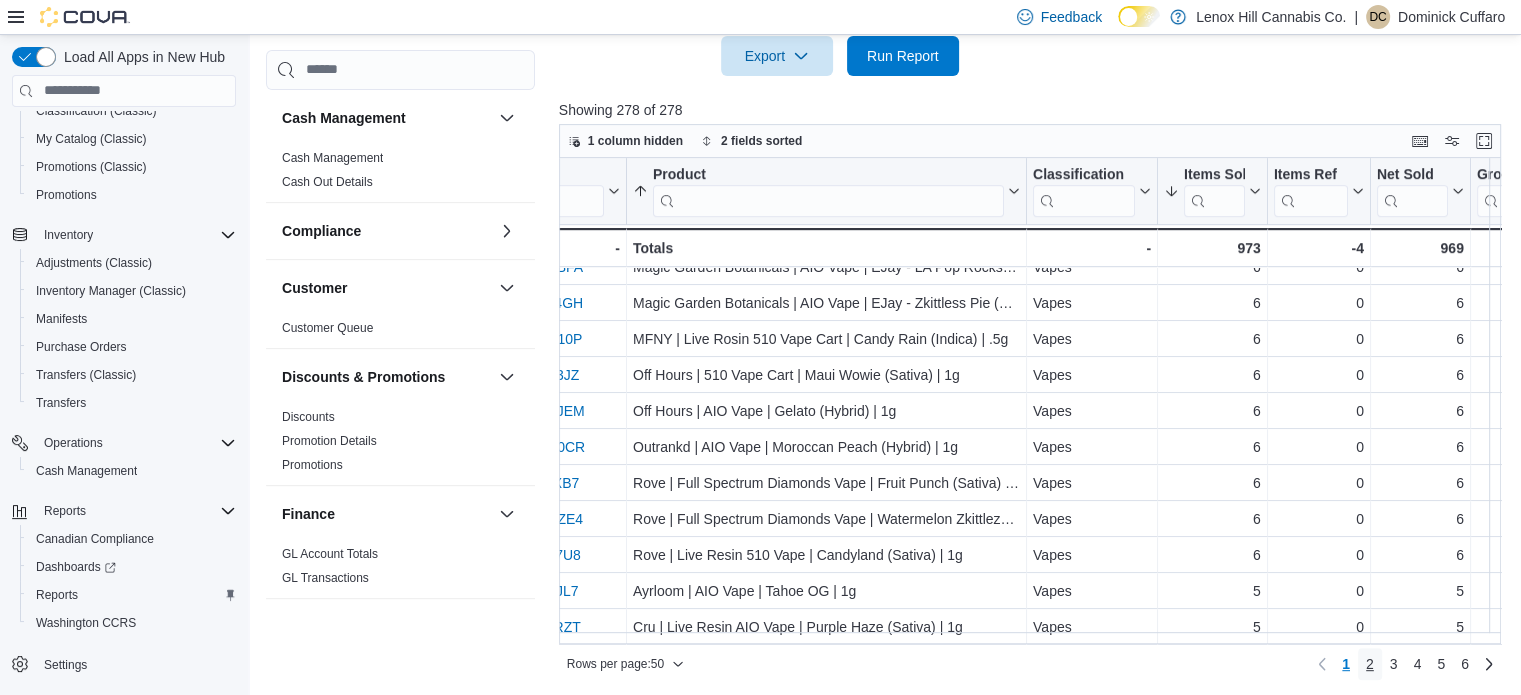 click on "2" at bounding box center (1370, 664) 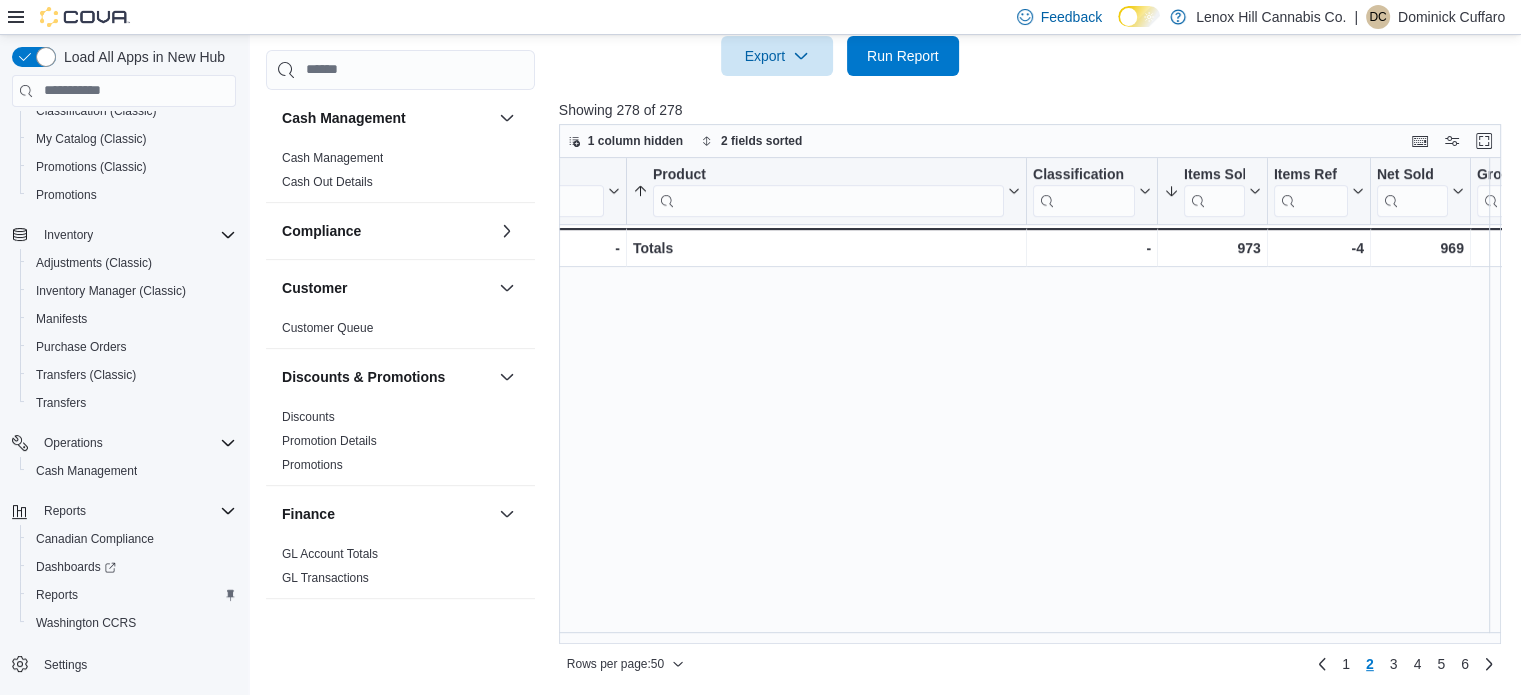 scroll, scrollTop: 0, scrollLeft: 0, axis: both 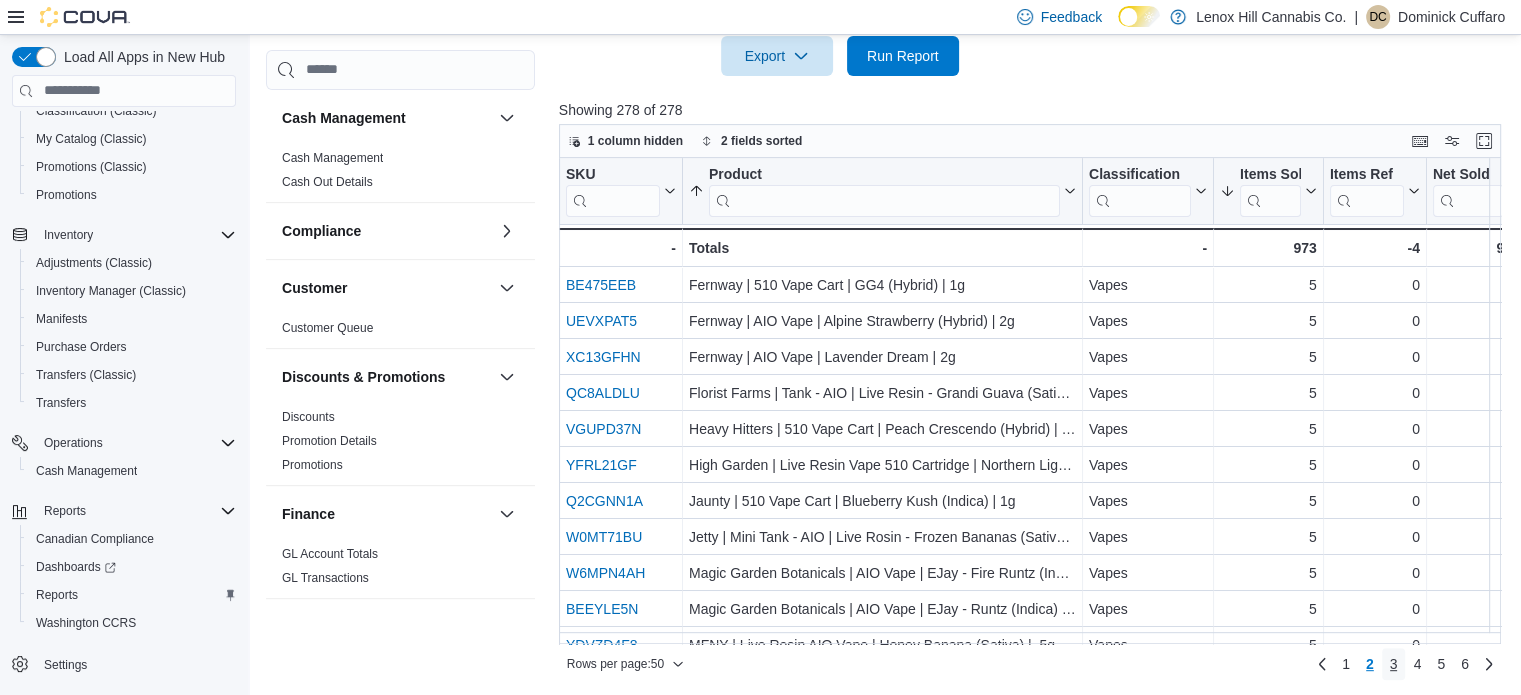 click on "3" at bounding box center [1394, 664] 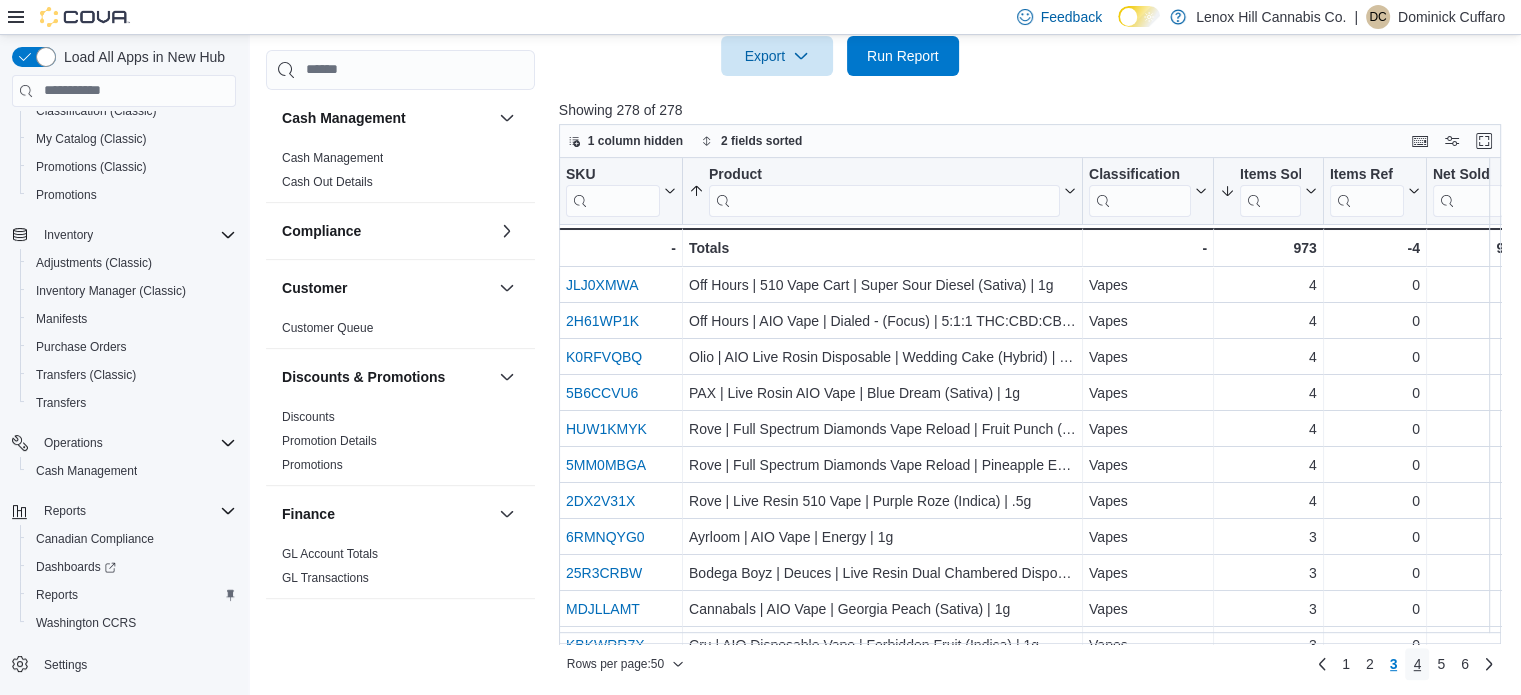 click on "4" at bounding box center [1417, 664] 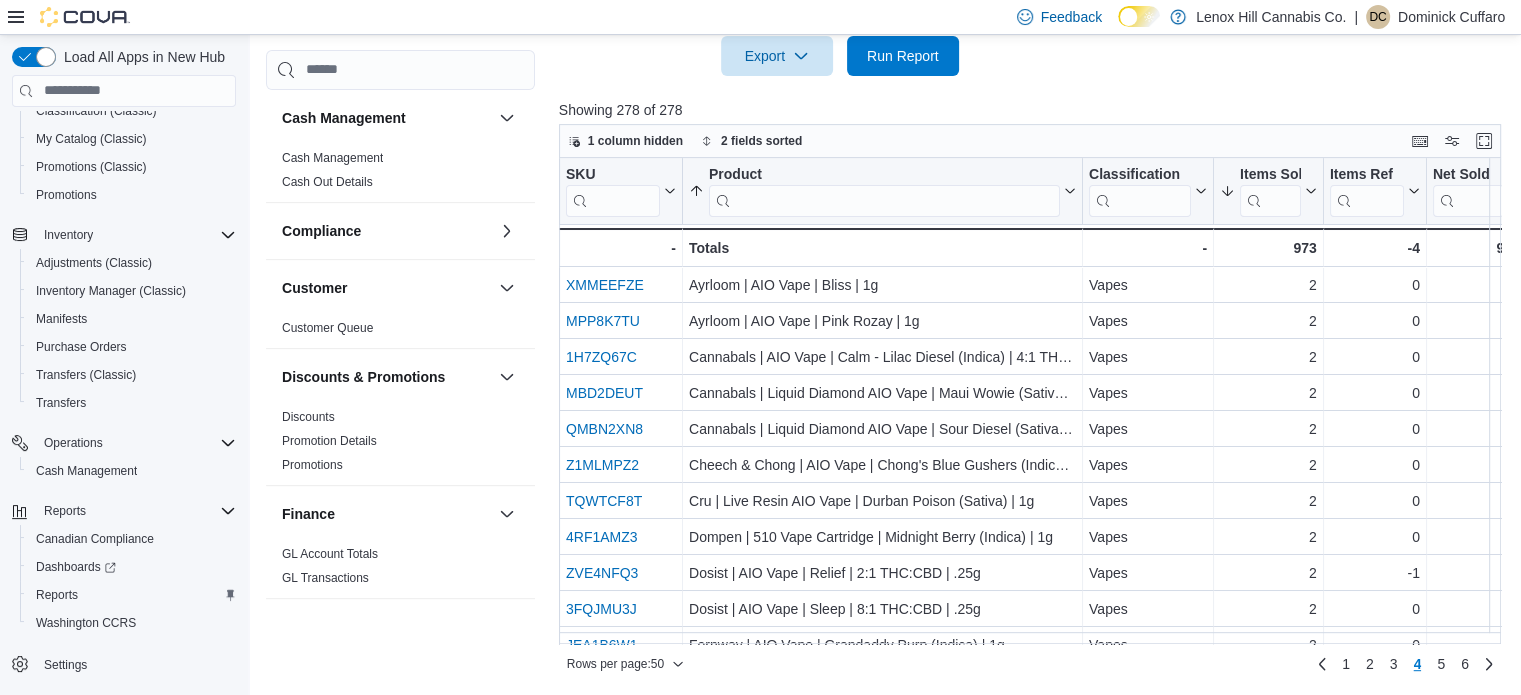scroll, scrollTop: 721, scrollLeft: 0, axis: vertical 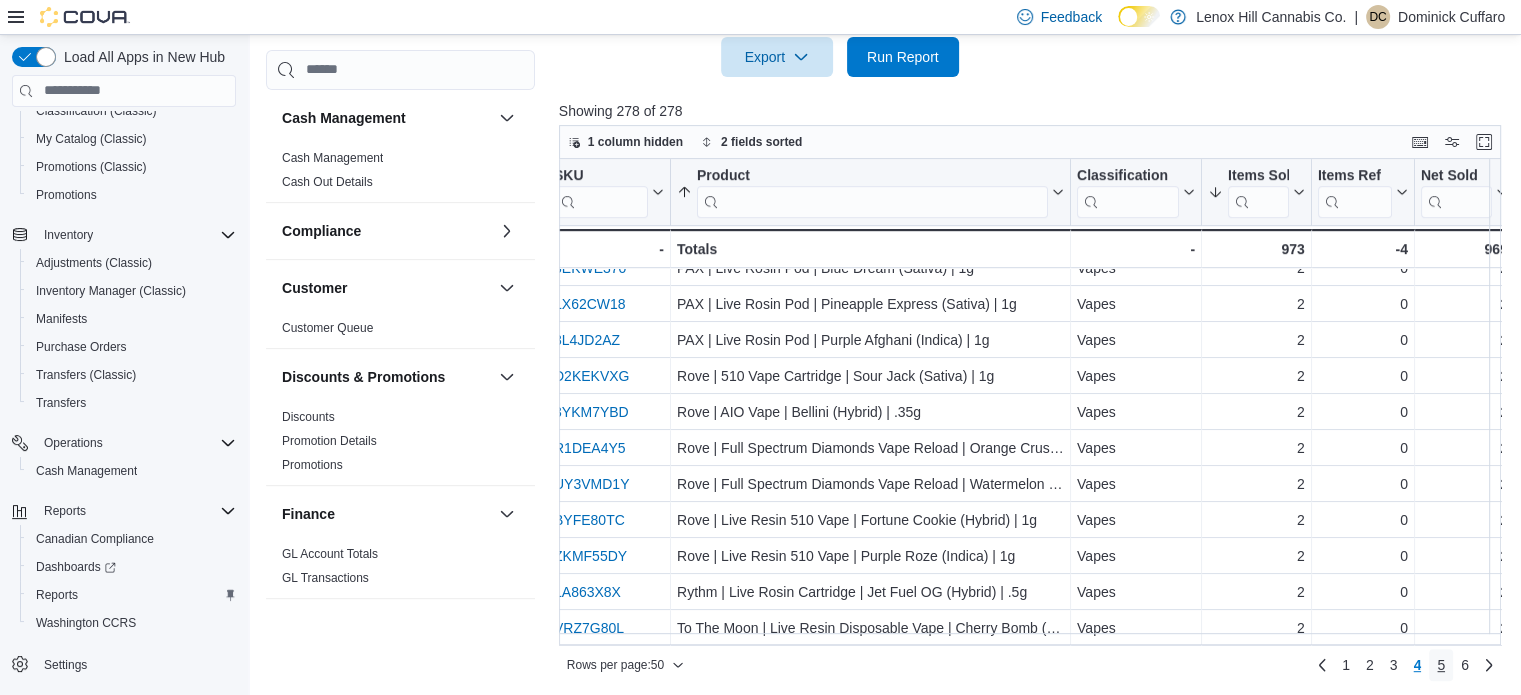 click on "5" at bounding box center [1441, 665] 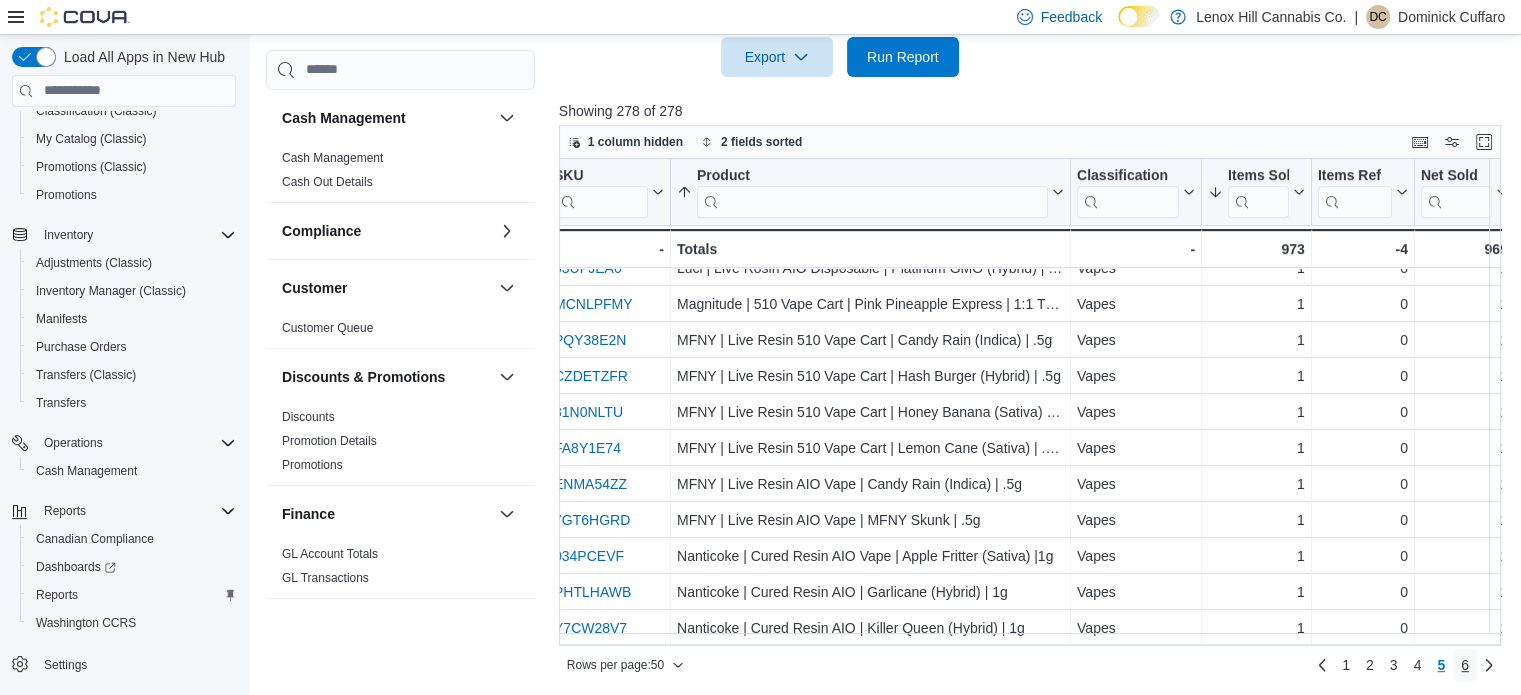 click on "6" at bounding box center [1465, 665] 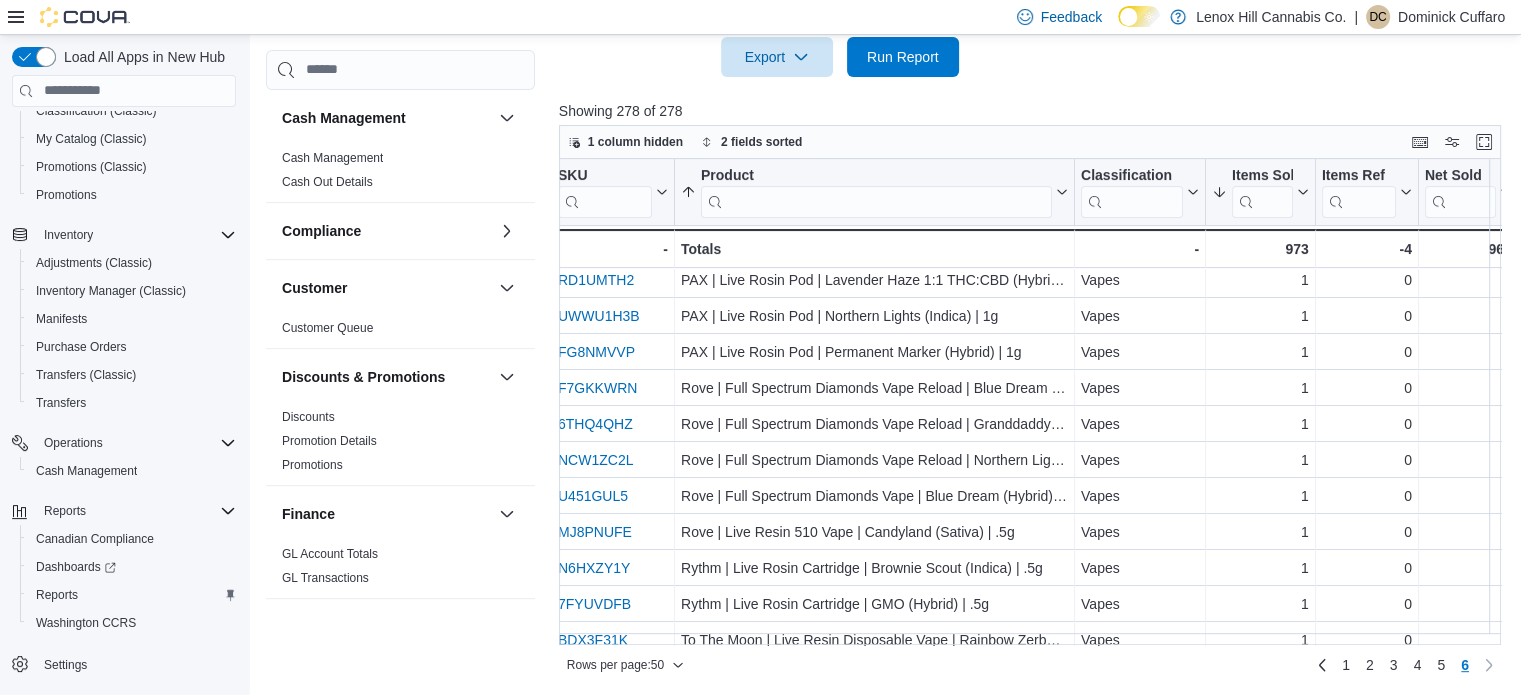 scroll, scrollTop: 641, scrollLeft: 8, axis: both 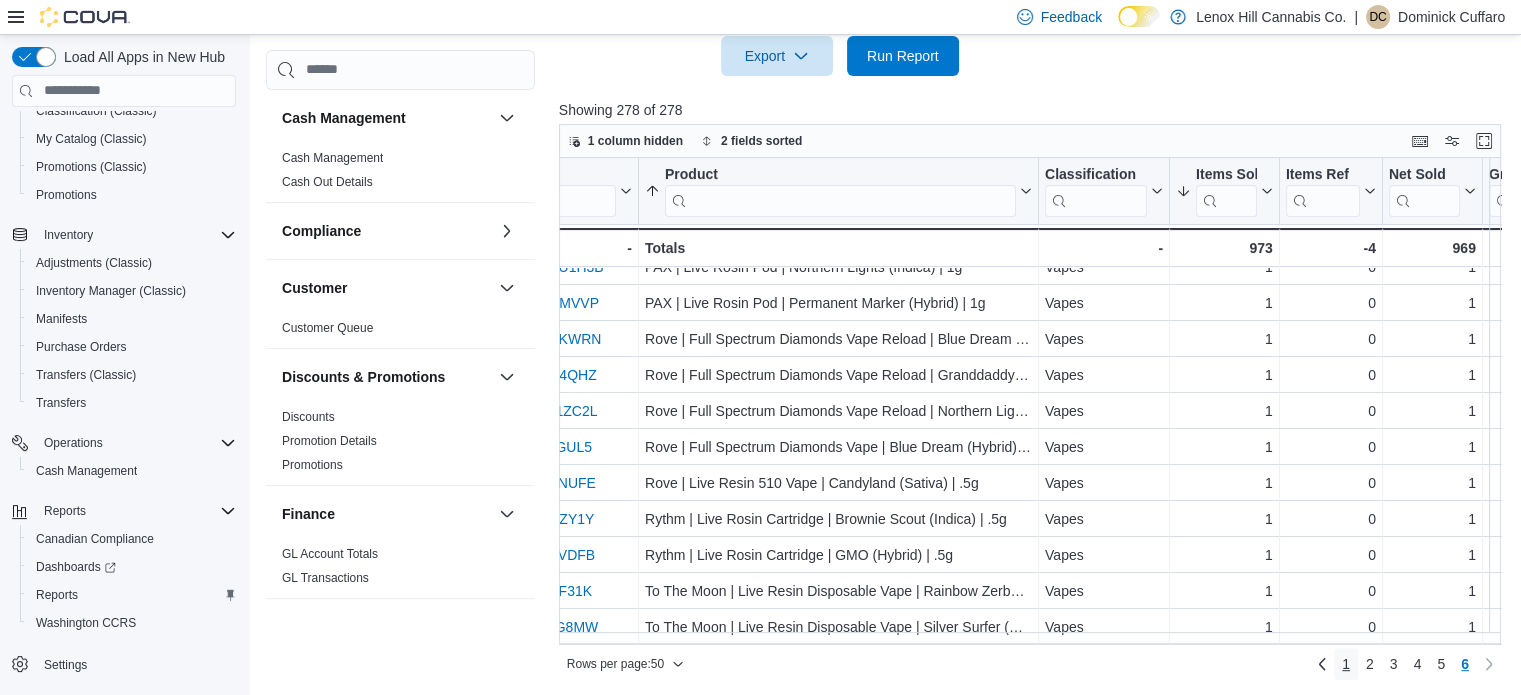 click on "1" at bounding box center (1346, 664) 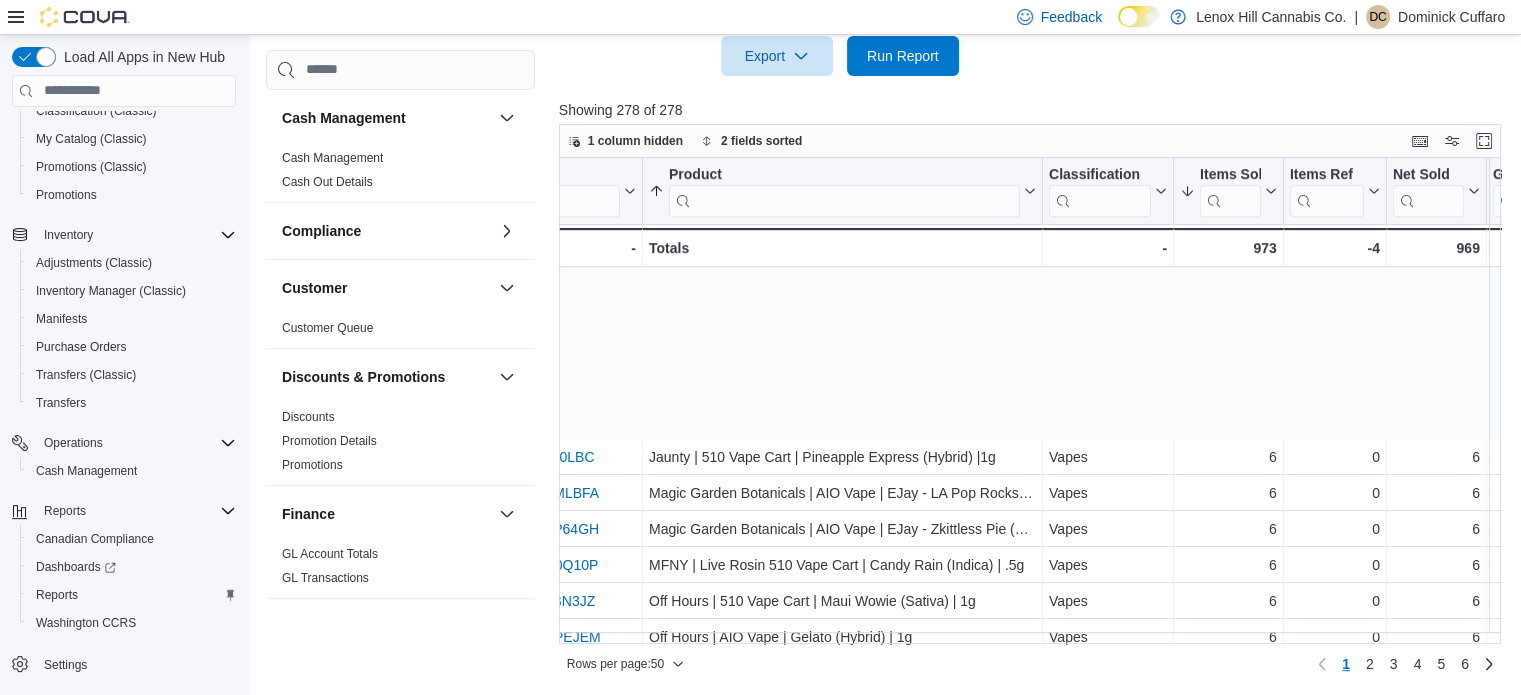 scroll, scrollTop: 1433, scrollLeft: 40, axis: both 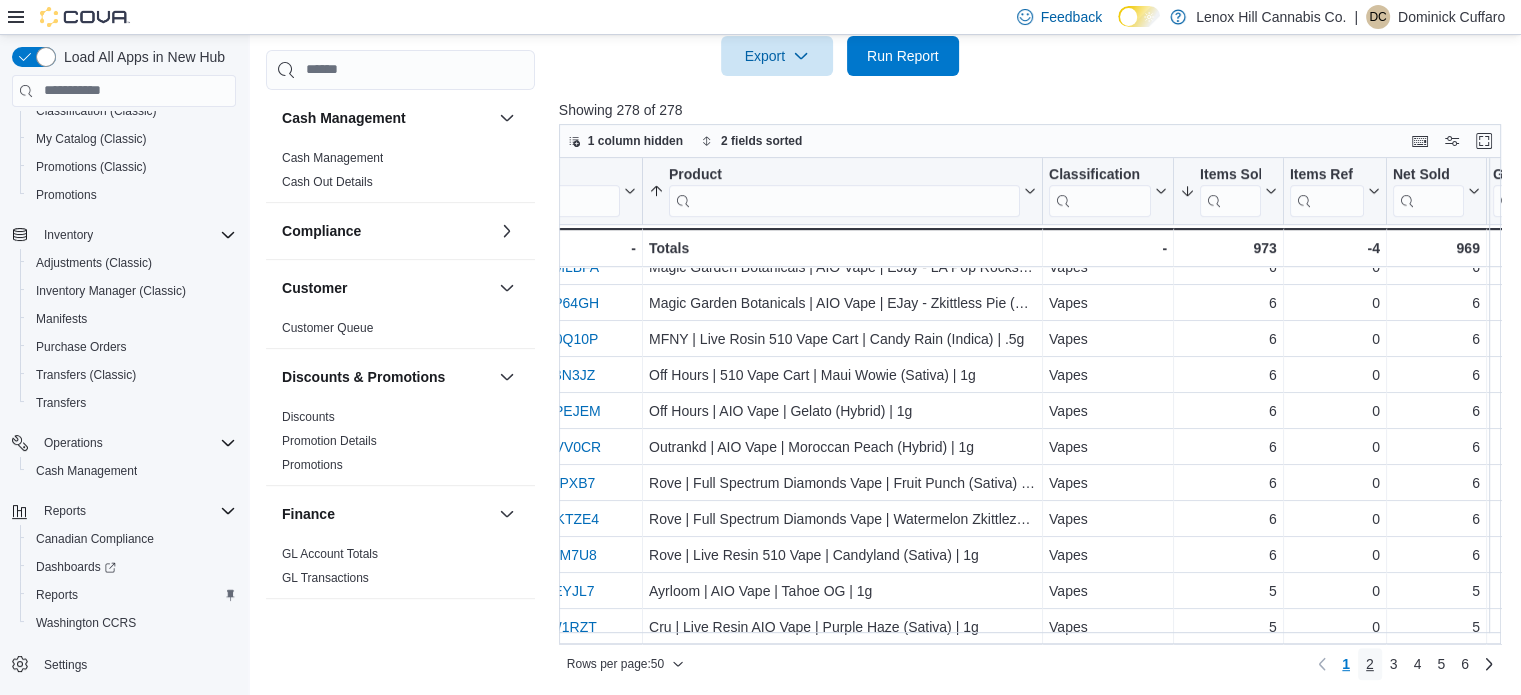 click on "2" at bounding box center [1370, 664] 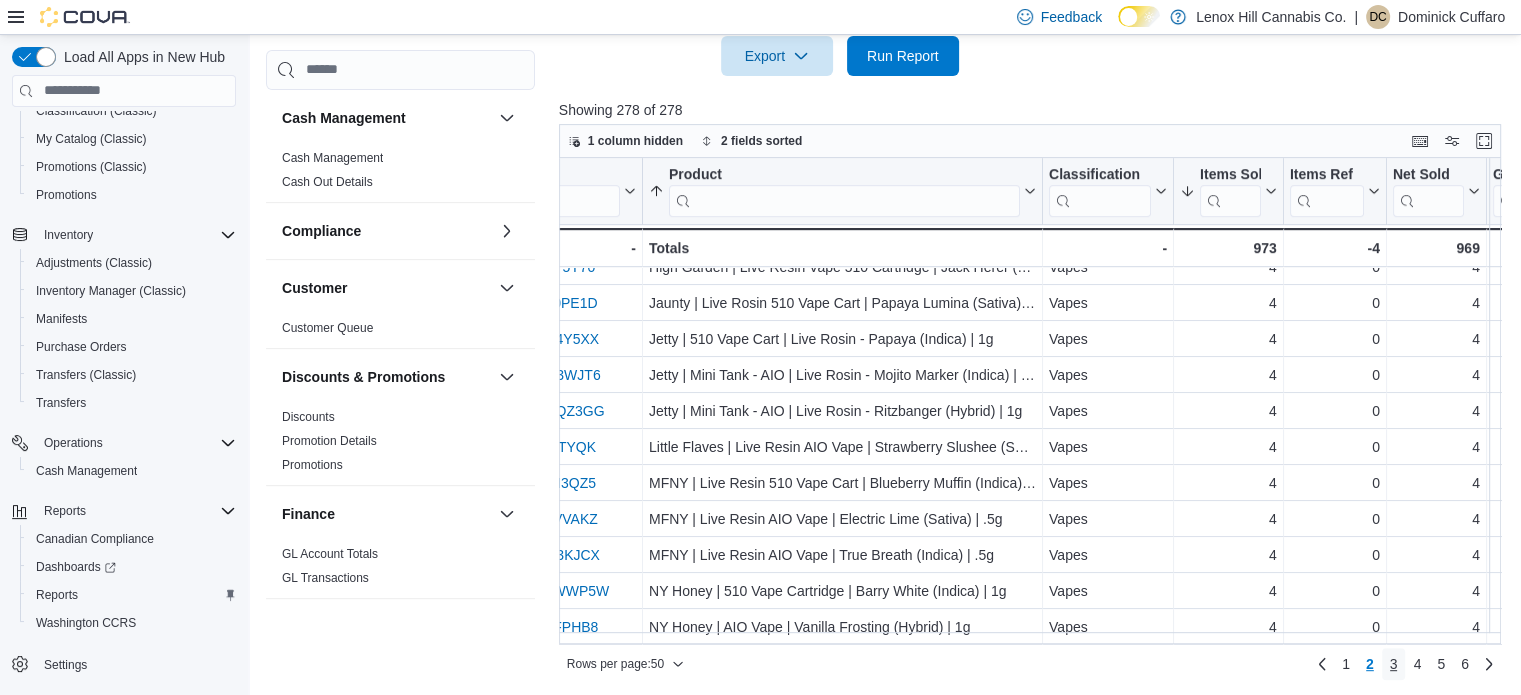 click on "3" at bounding box center (1394, 664) 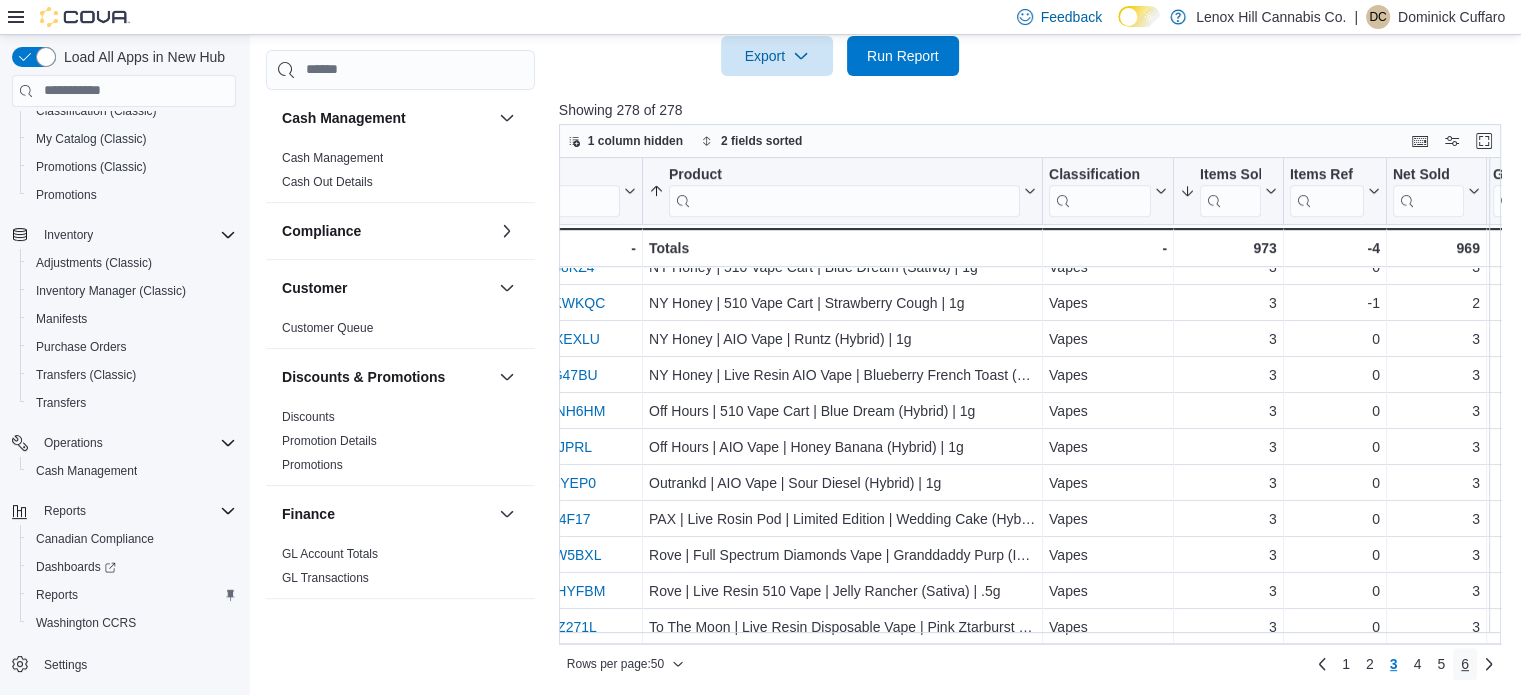 click on "6" at bounding box center (1465, 664) 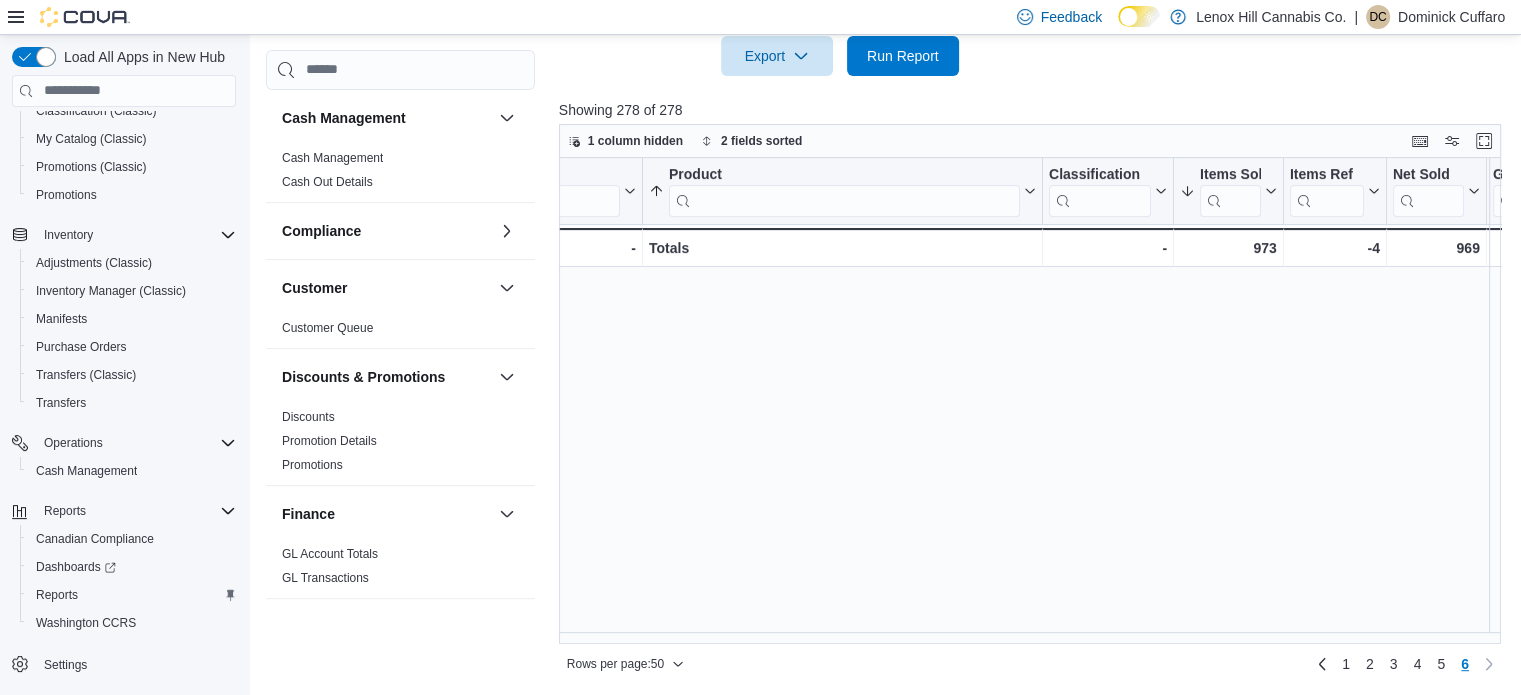 scroll, scrollTop: 0, scrollLeft: 0, axis: both 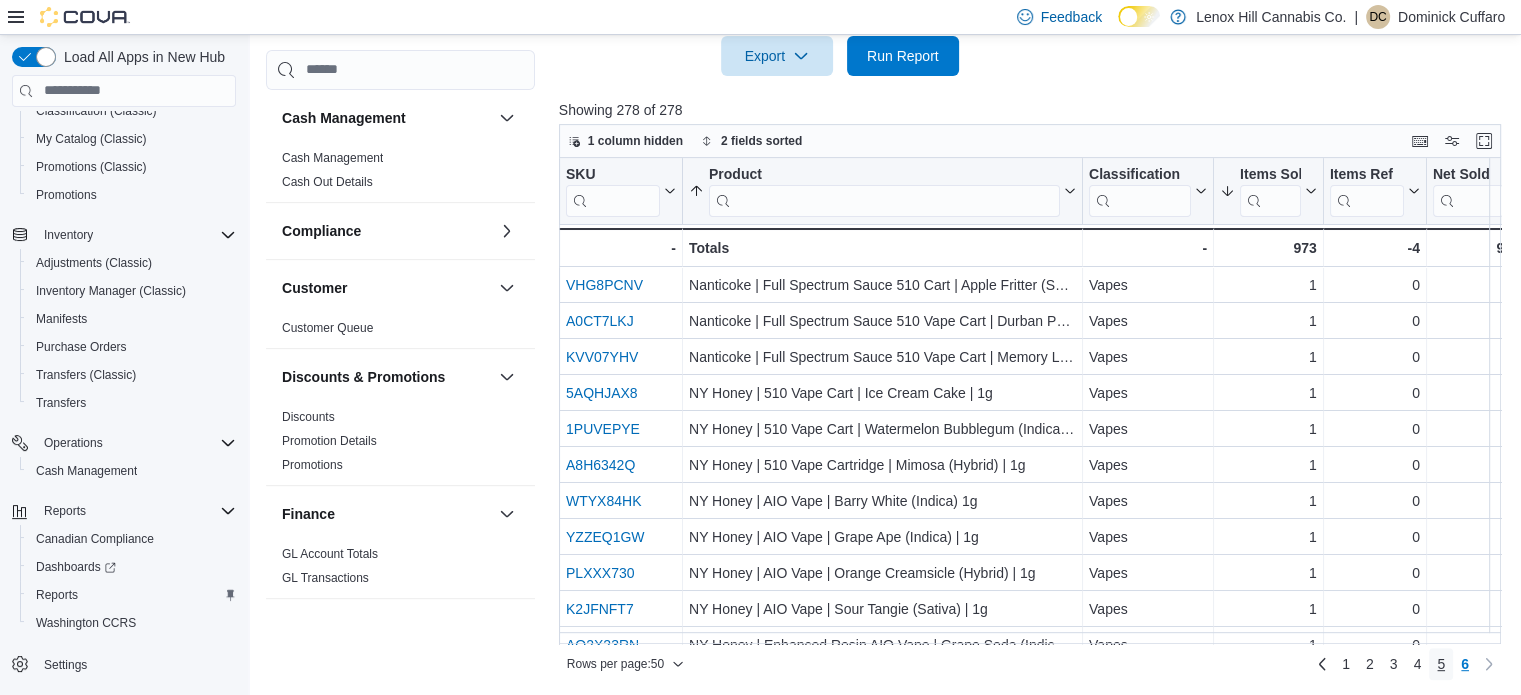 click on "5" at bounding box center [1441, 664] 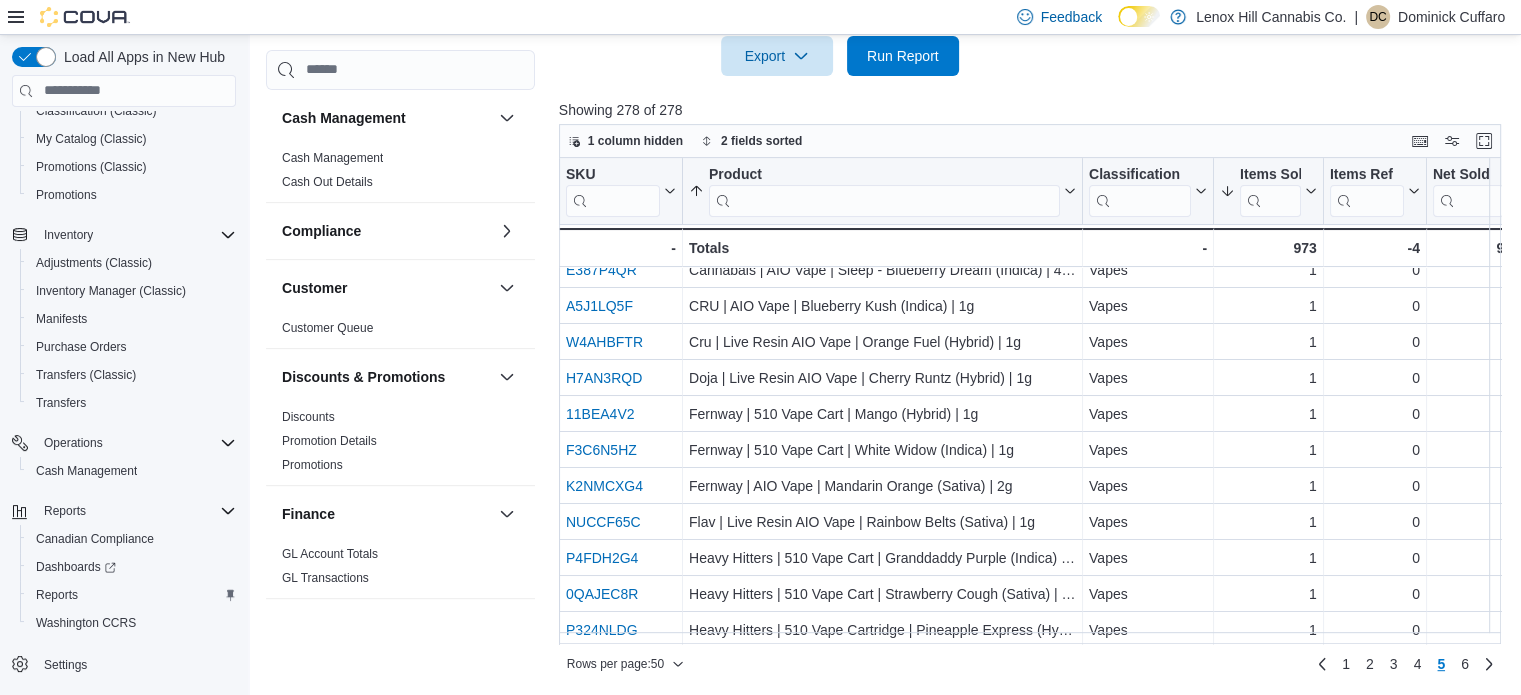 scroll, scrollTop: 0, scrollLeft: 0, axis: both 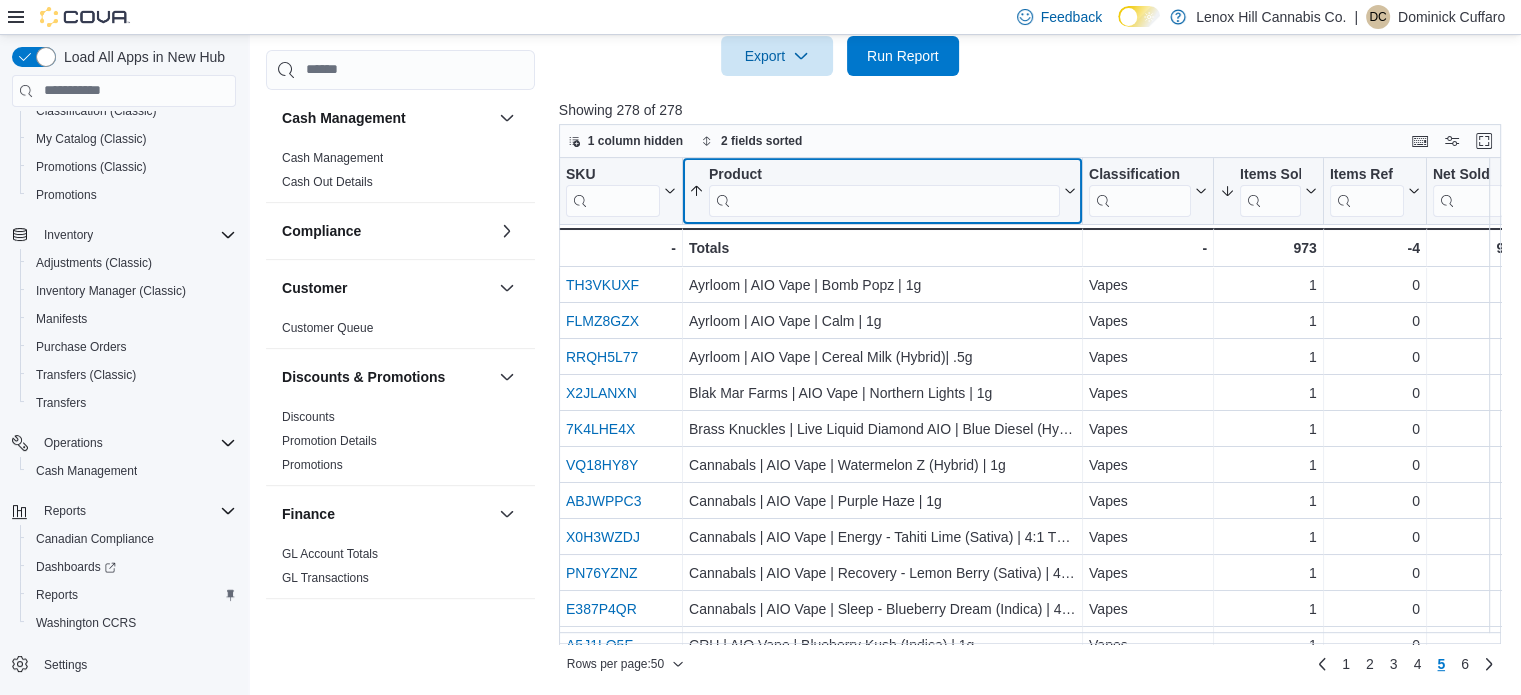 click at bounding box center [884, 200] 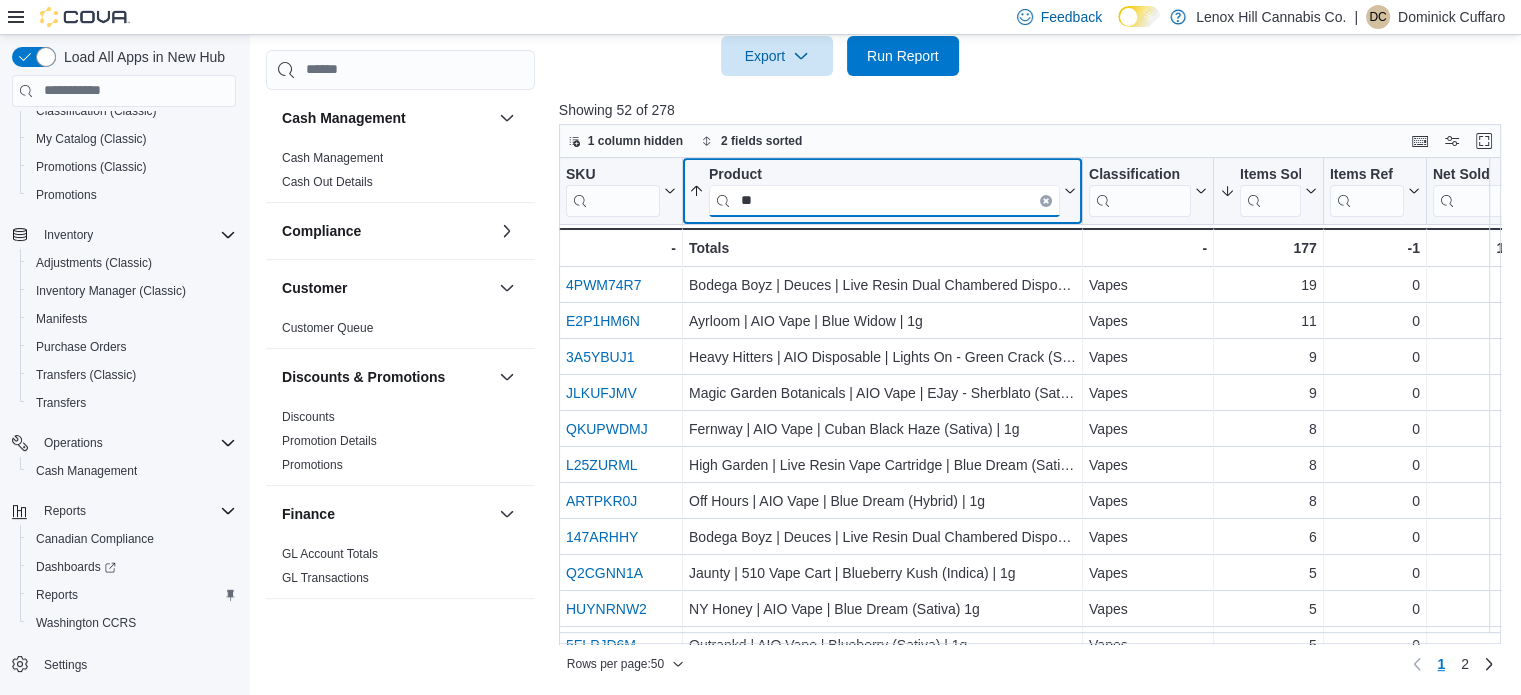 type on "*" 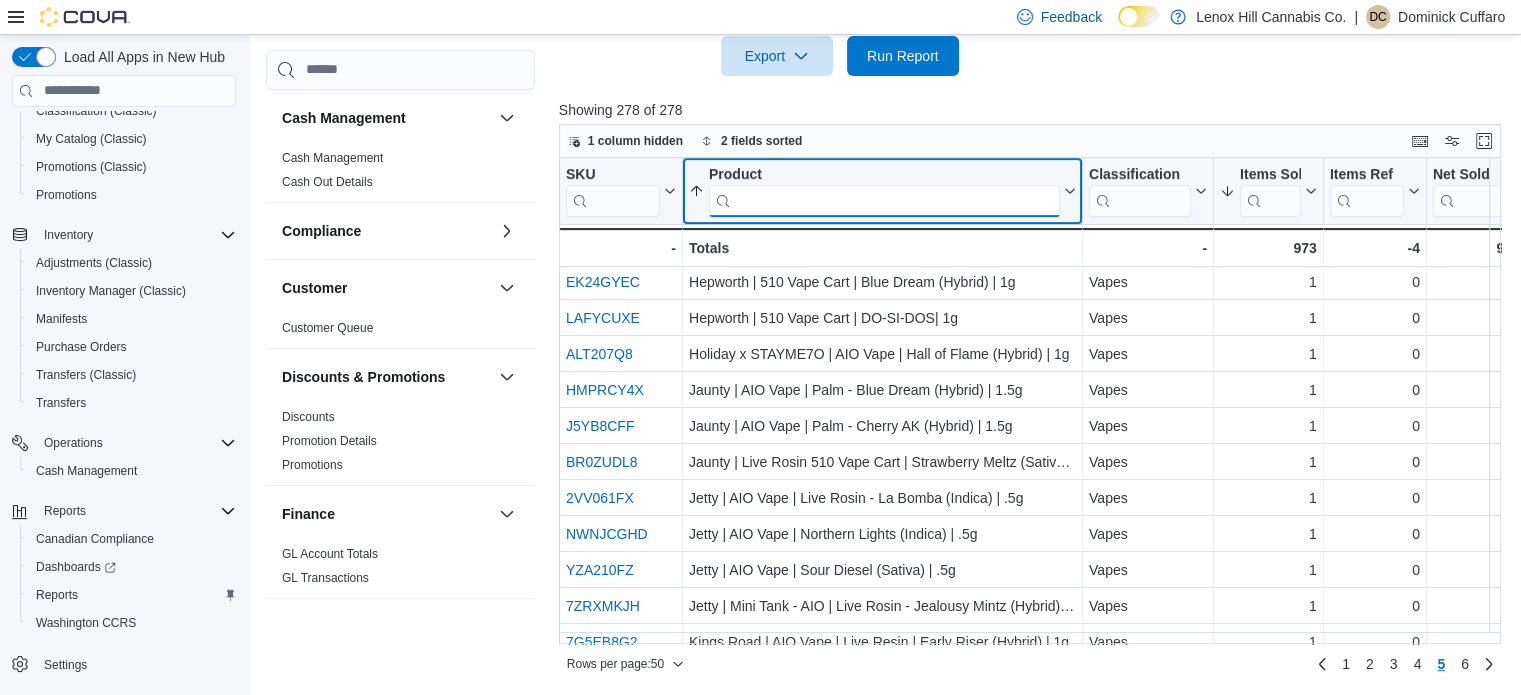 scroll, scrollTop: 942, scrollLeft: 0, axis: vertical 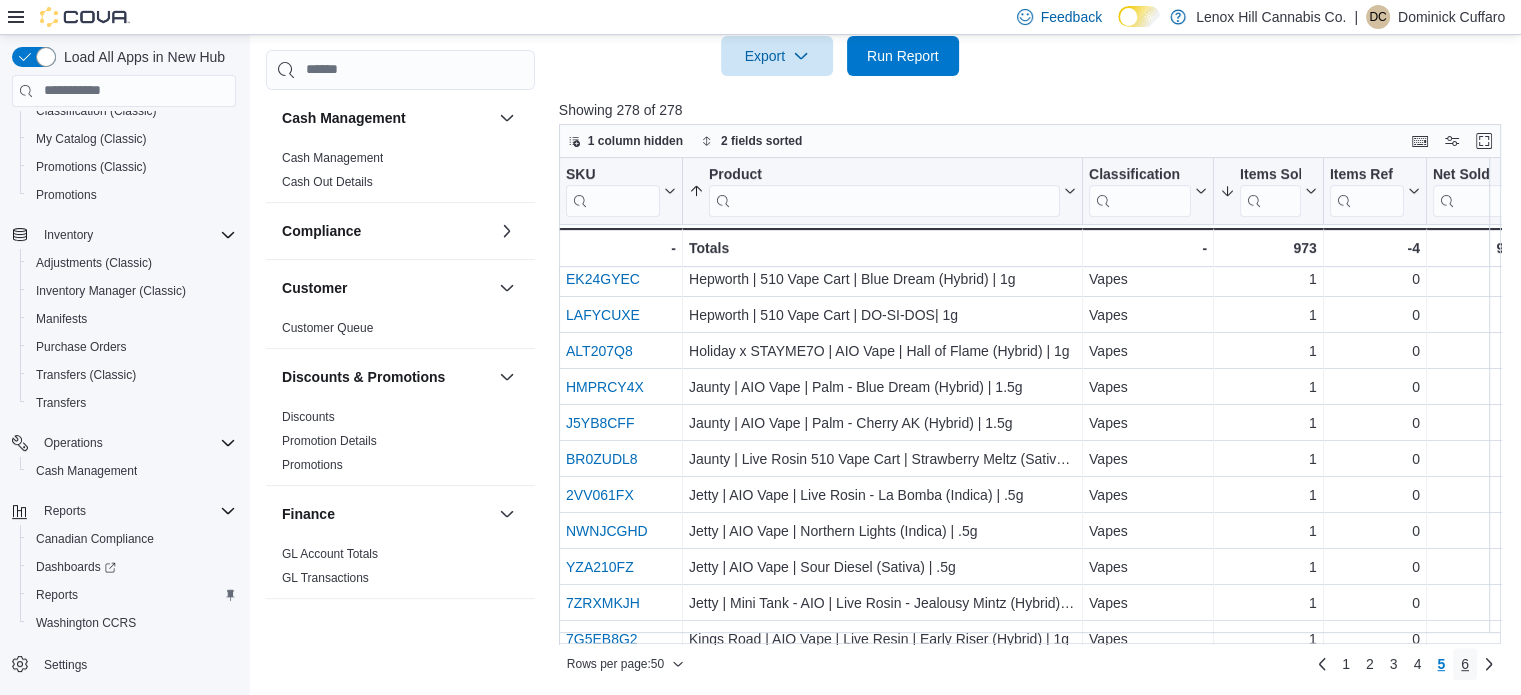 click on "6" at bounding box center (1465, 664) 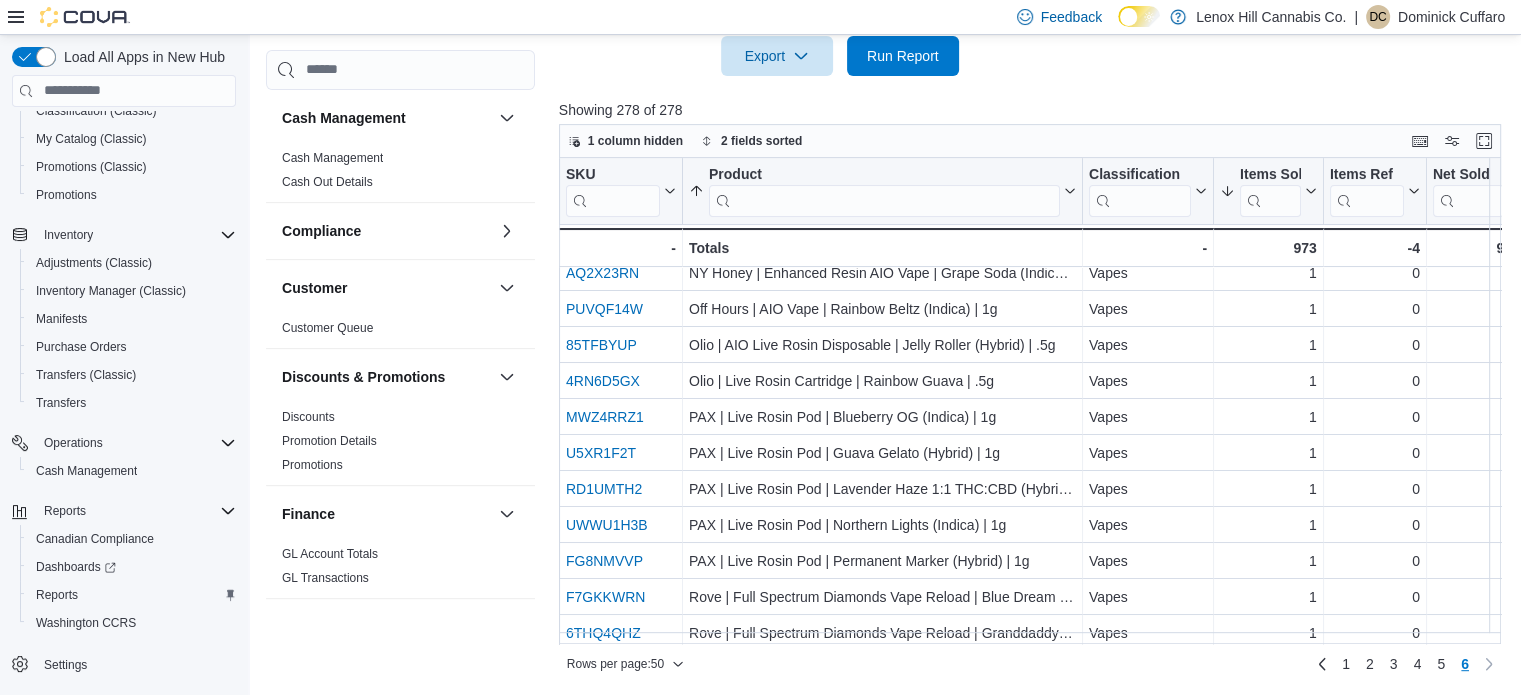 scroll, scrollTop: 641, scrollLeft: 0, axis: vertical 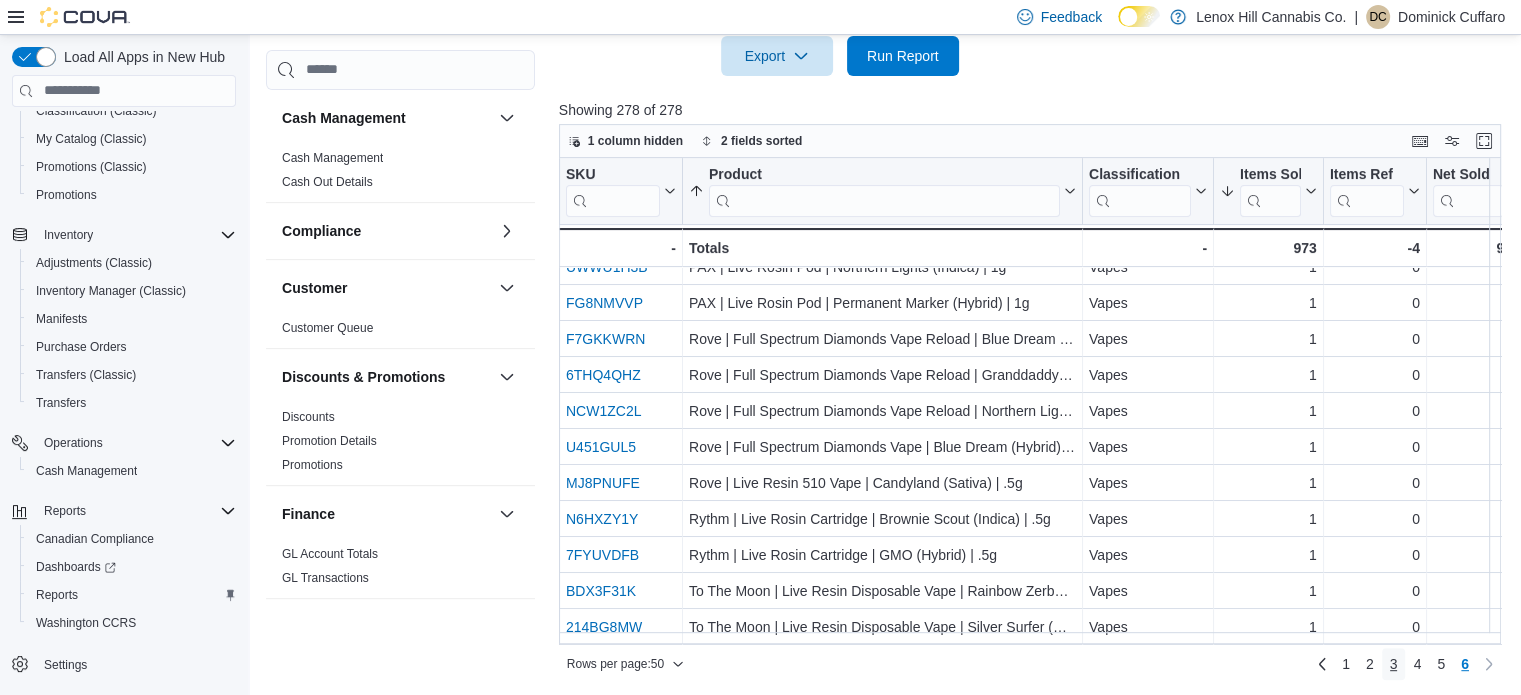 click on "3" at bounding box center (1394, 664) 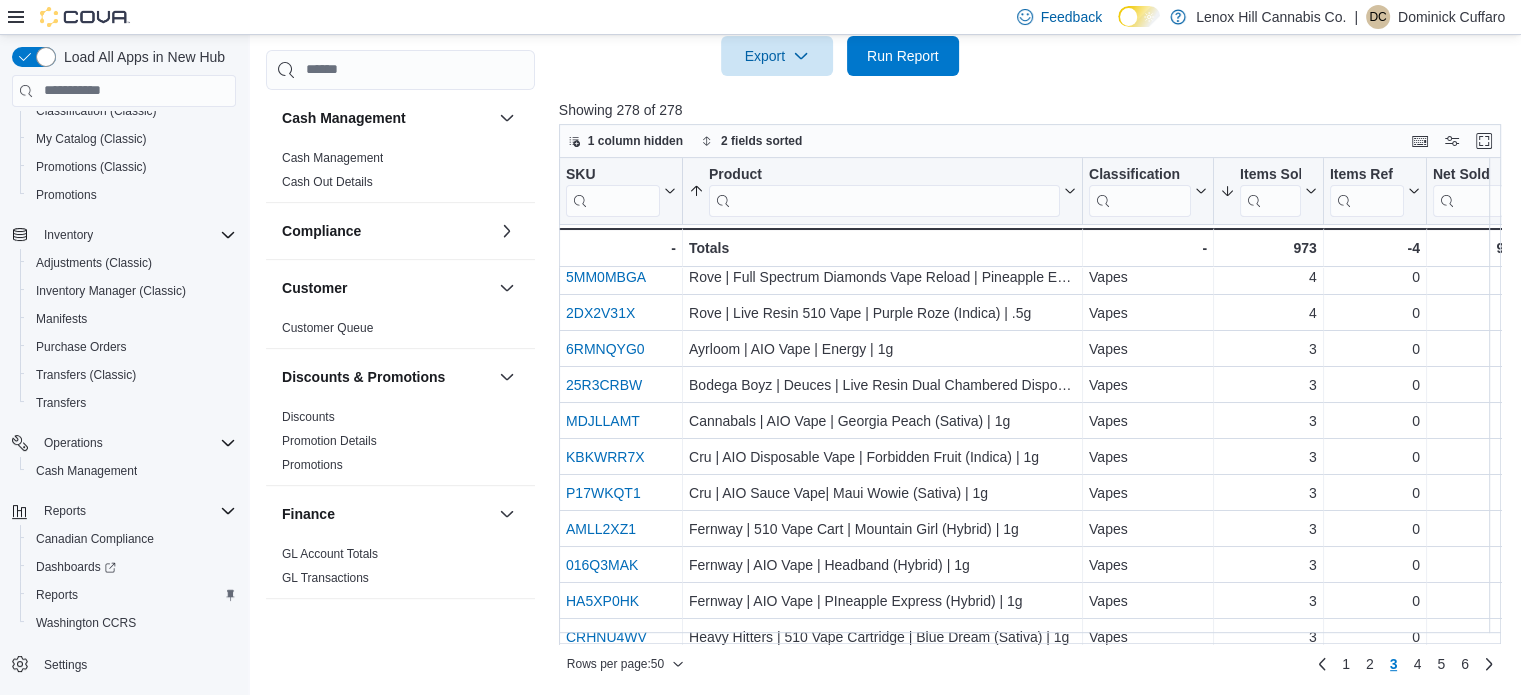 scroll, scrollTop: 0, scrollLeft: 0, axis: both 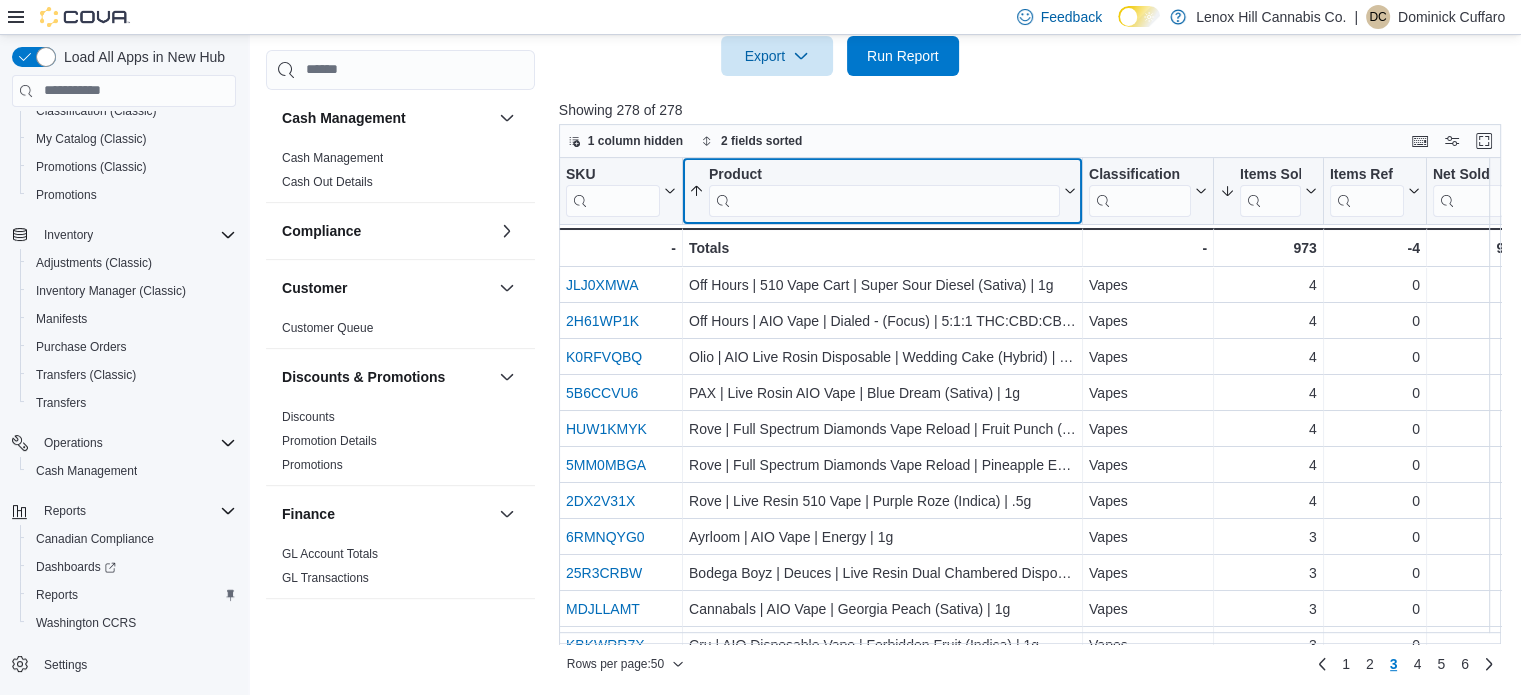 click at bounding box center (884, 200) 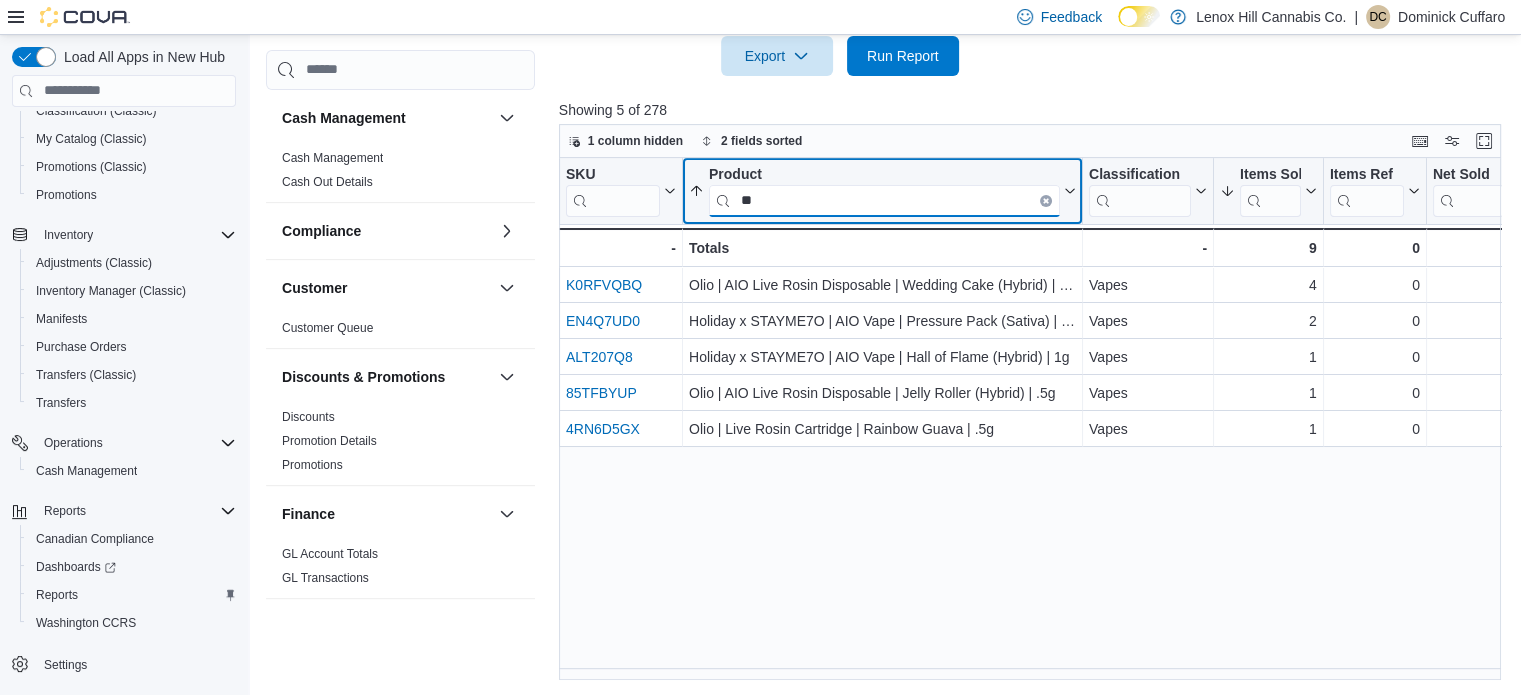 type on "*" 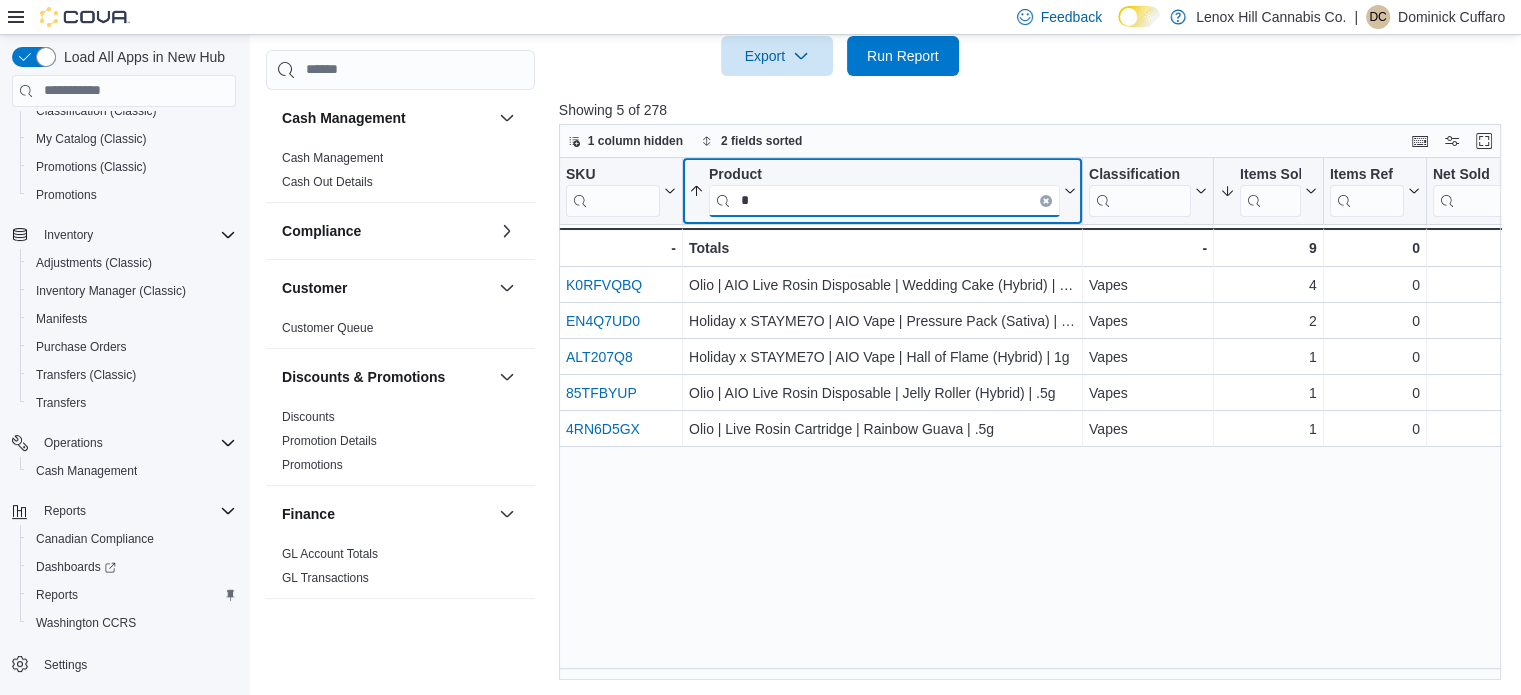 type 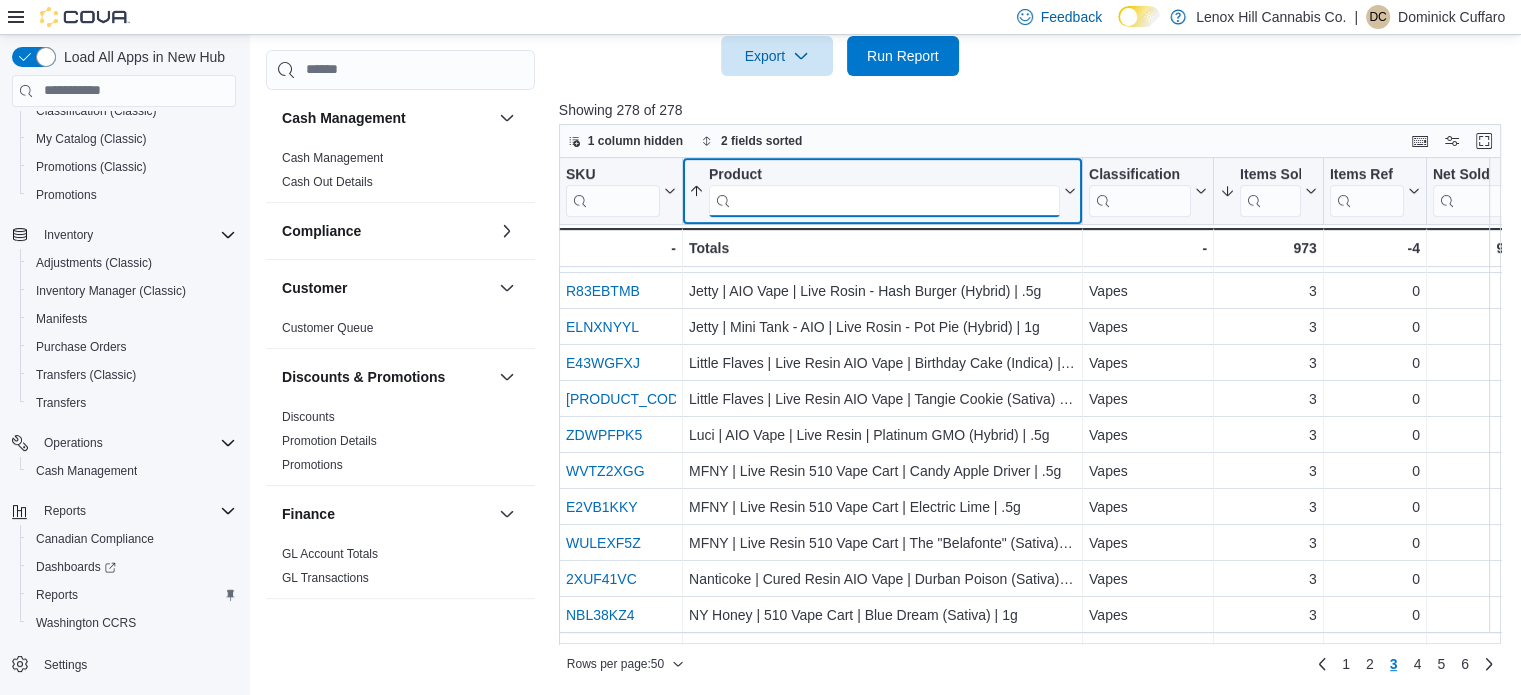 scroll, scrollTop: 1433, scrollLeft: 0, axis: vertical 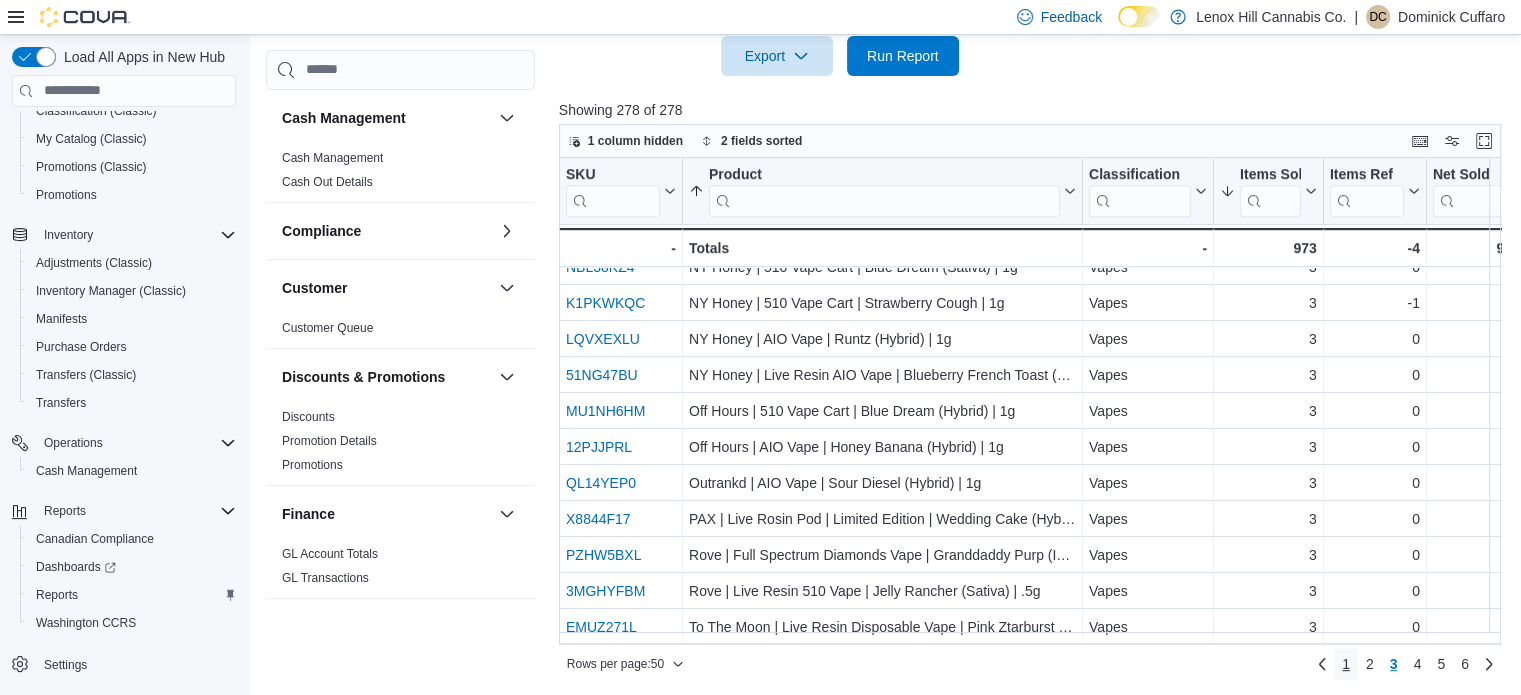 click on "1" at bounding box center [1346, 664] 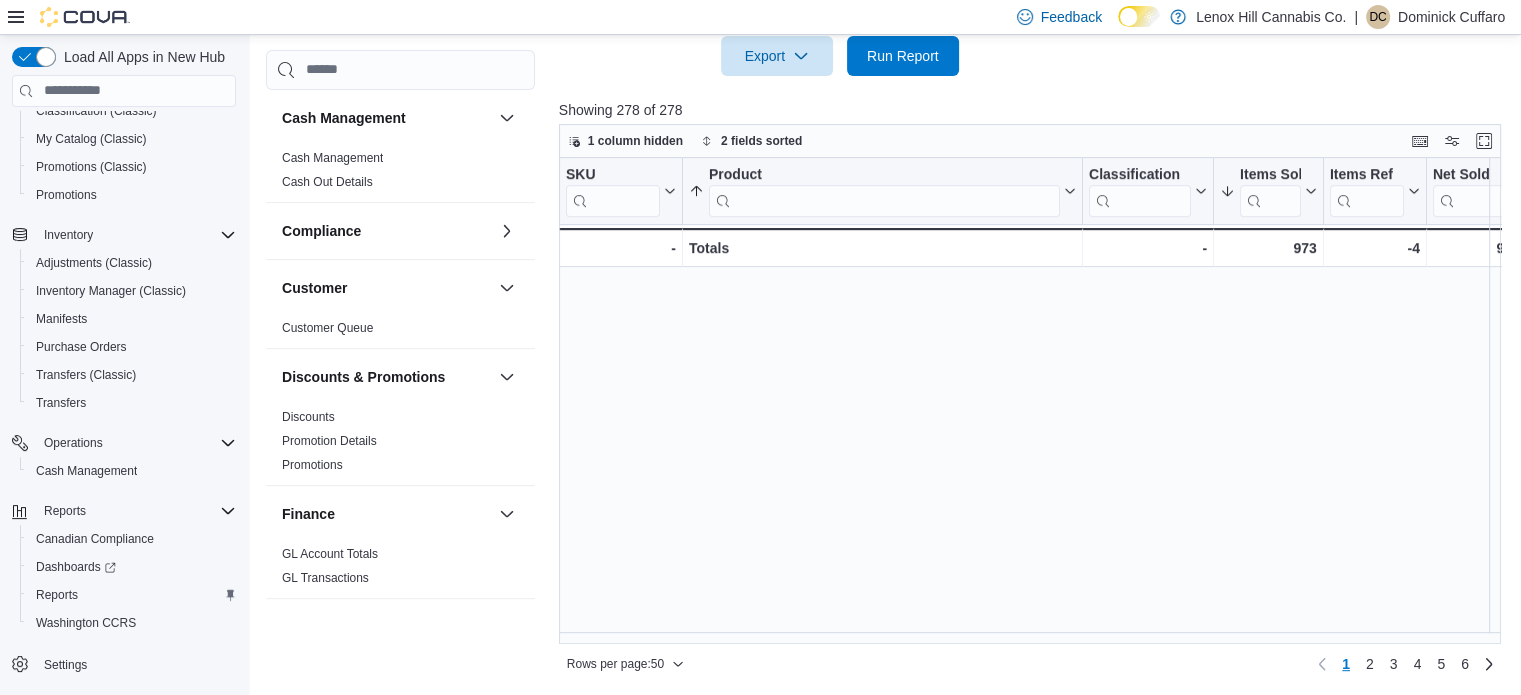 scroll, scrollTop: 0, scrollLeft: 0, axis: both 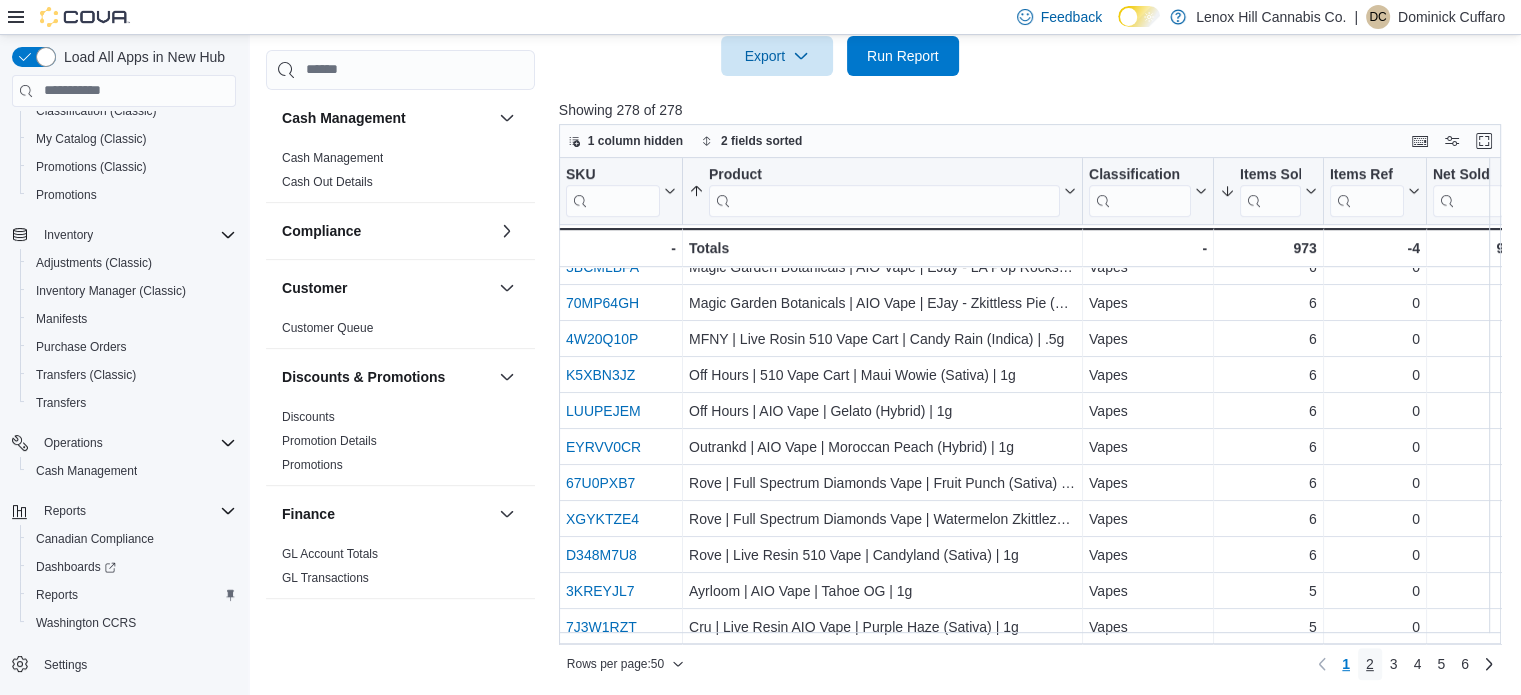 click on "2" at bounding box center [1370, 664] 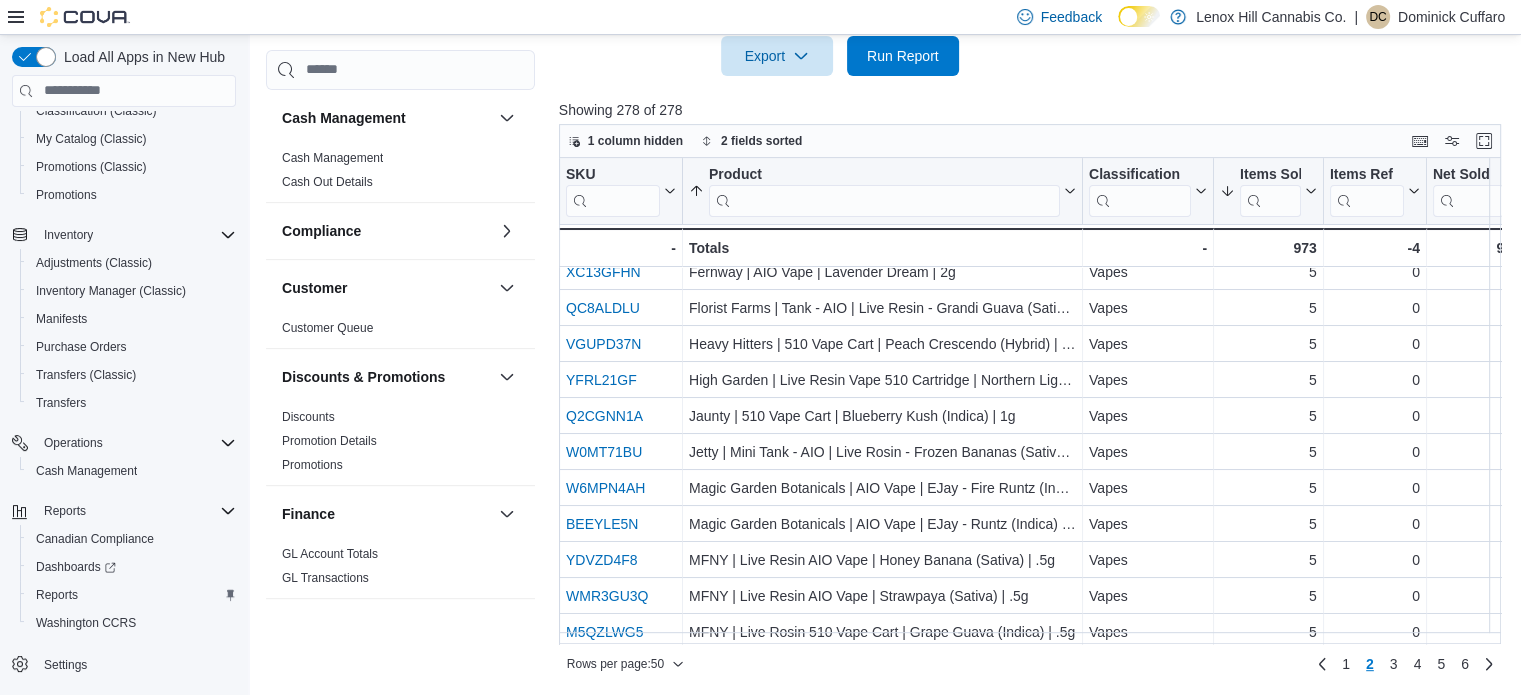 scroll, scrollTop: 0, scrollLeft: 0, axis: both 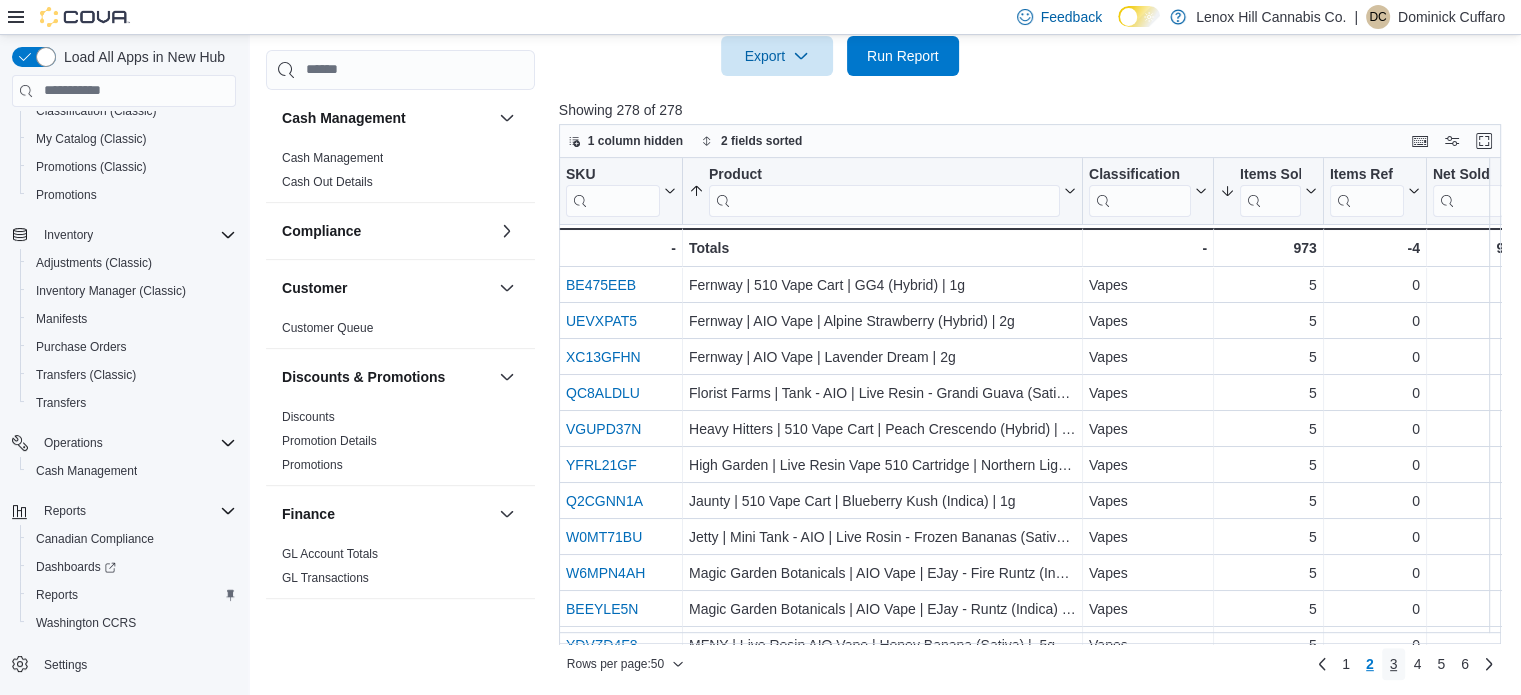 click on "3" at bounding box center (1394, 664) 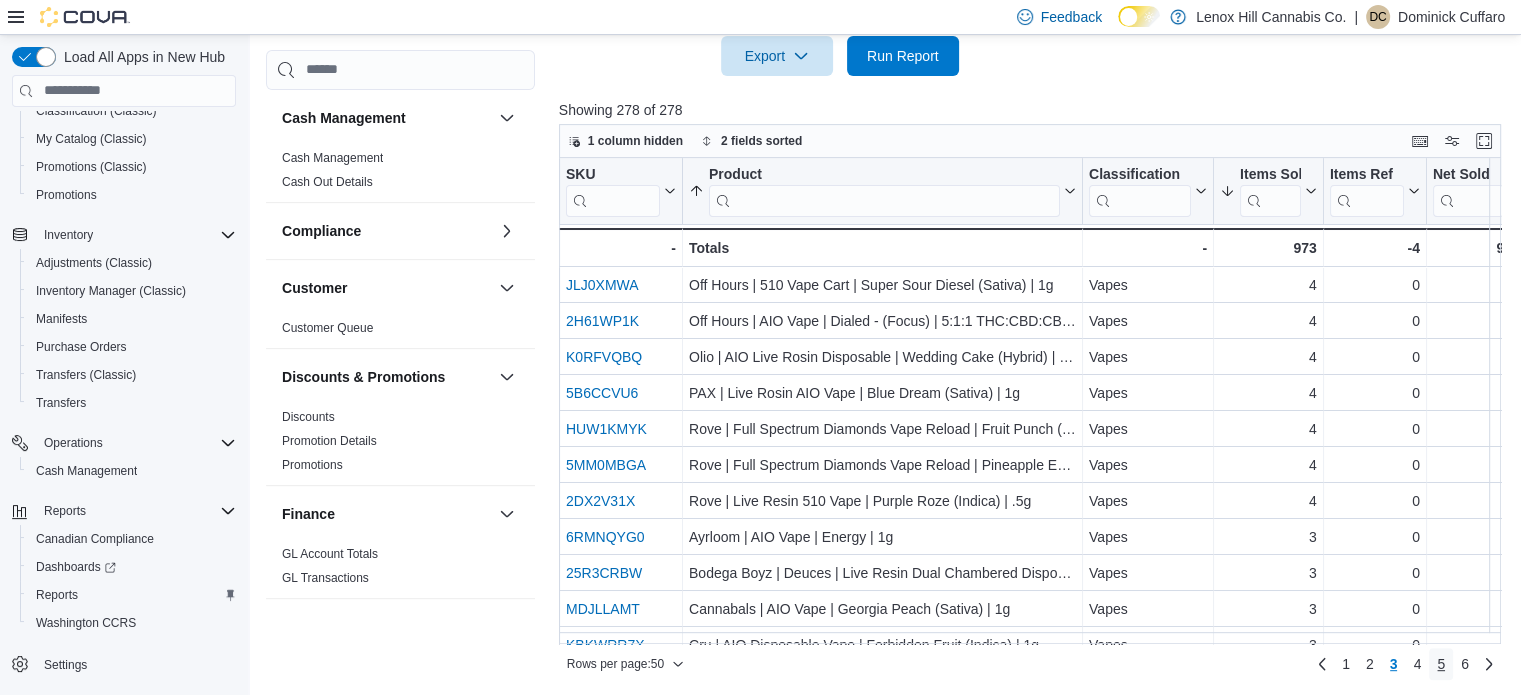 click on "5" at bounding box center (1441, 664) 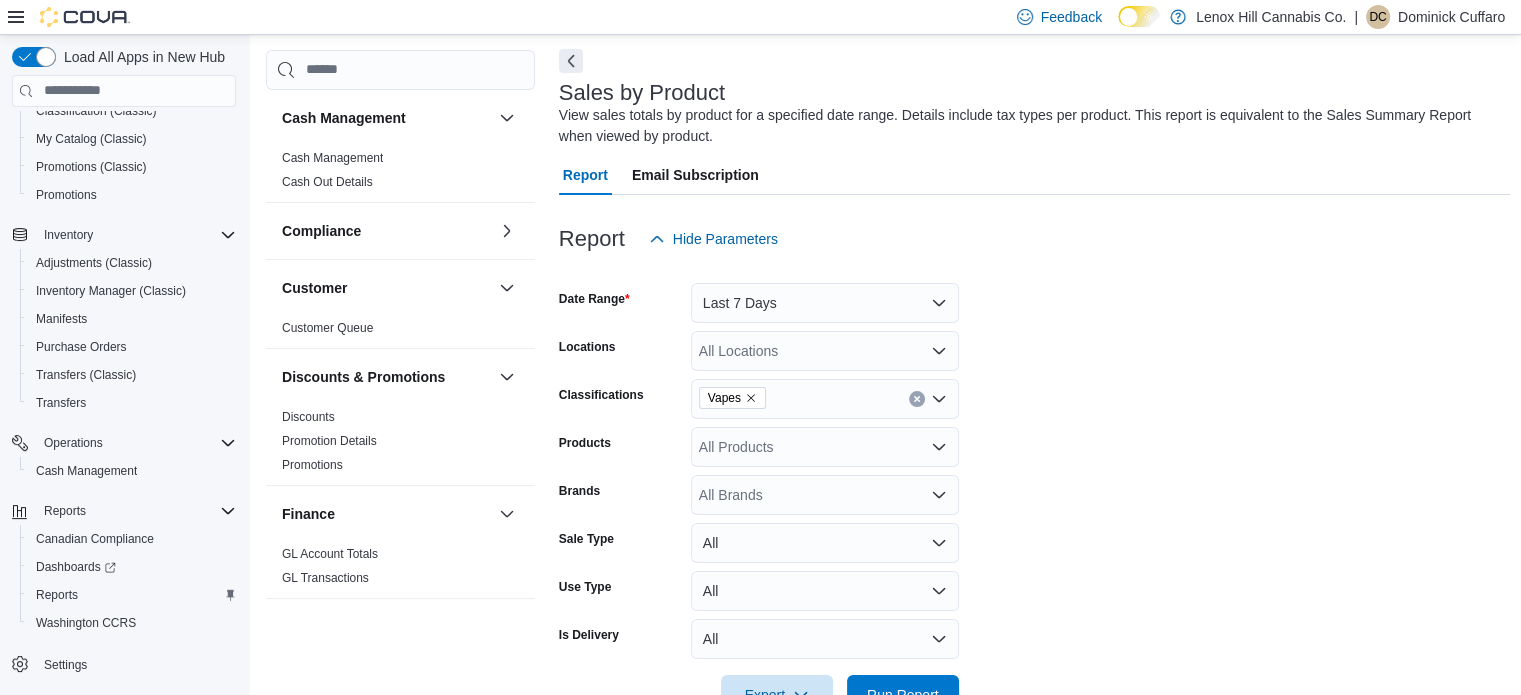 scroll, scrollTop: 289, scrollLeft: 0, axis: vertical 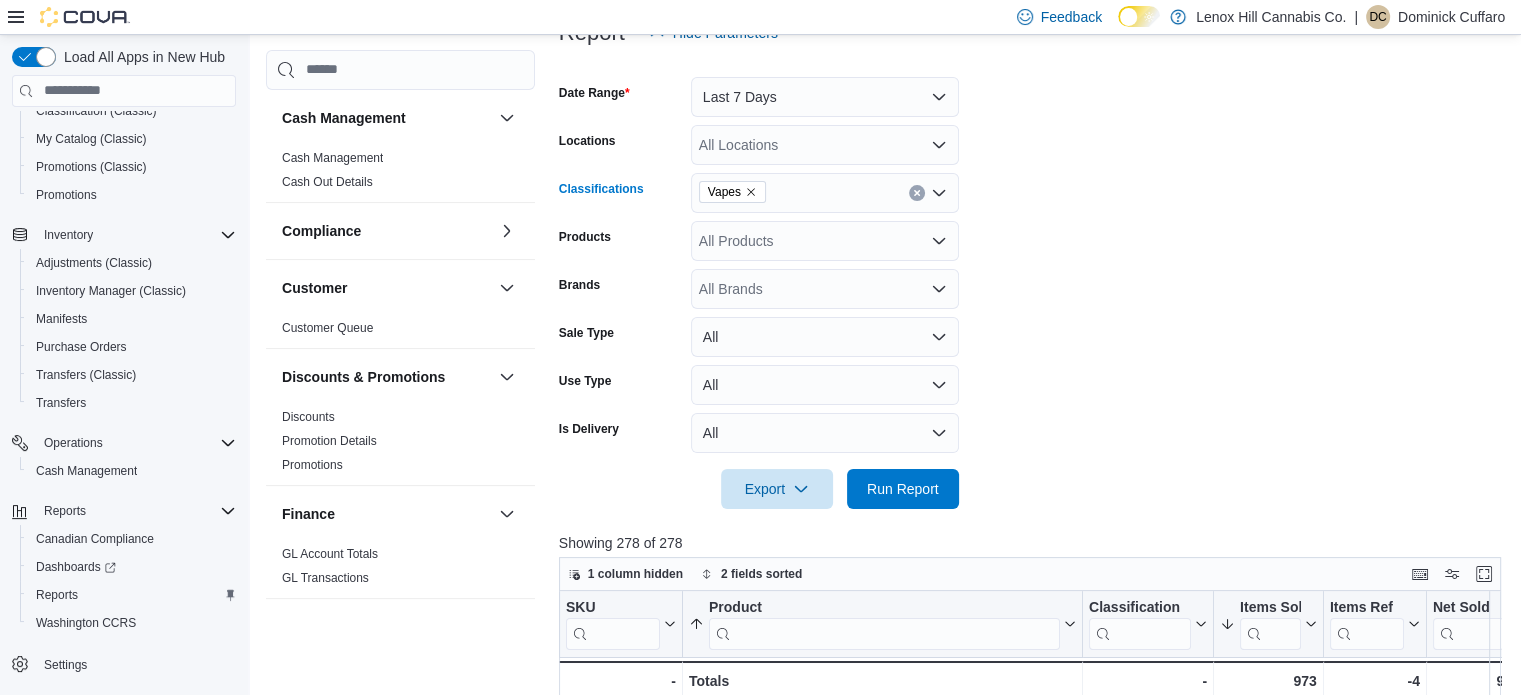 click on "Vapes" at bounding box center [732, 192] 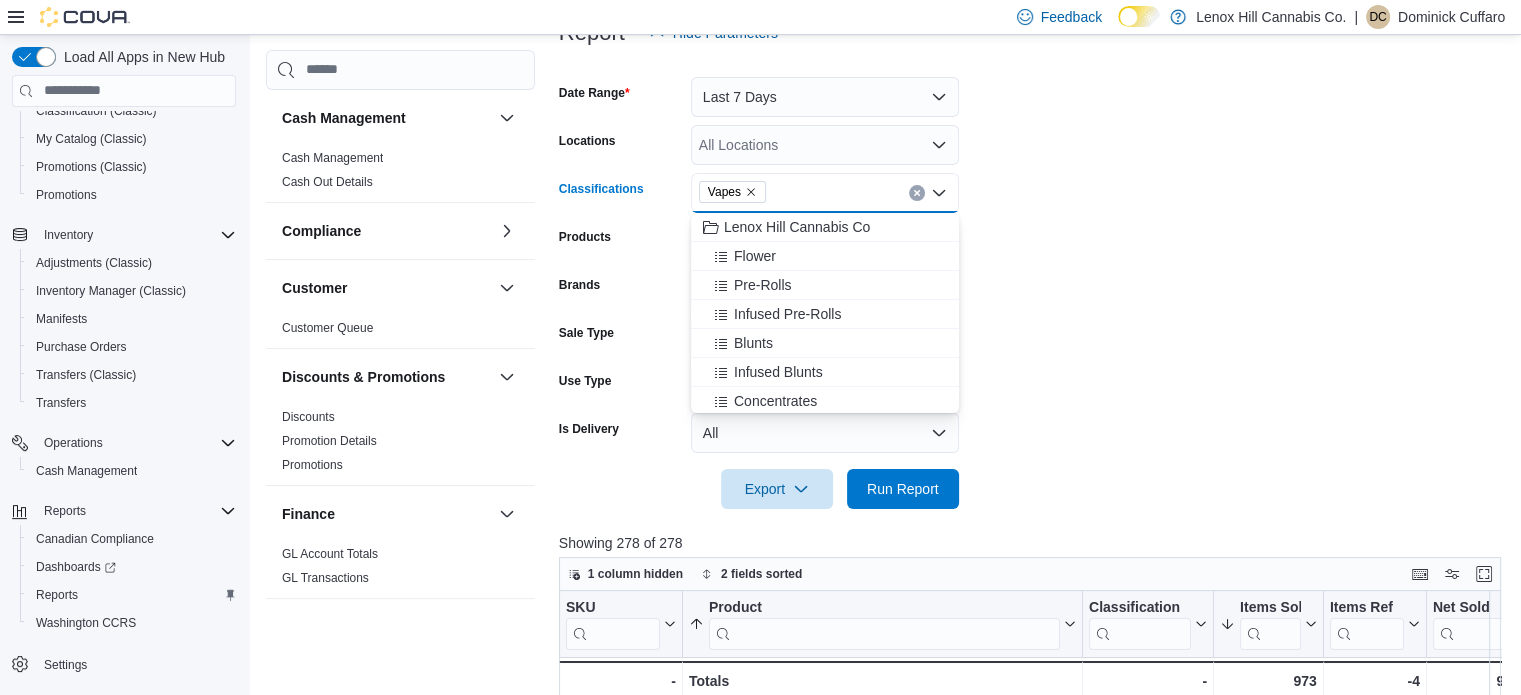 click 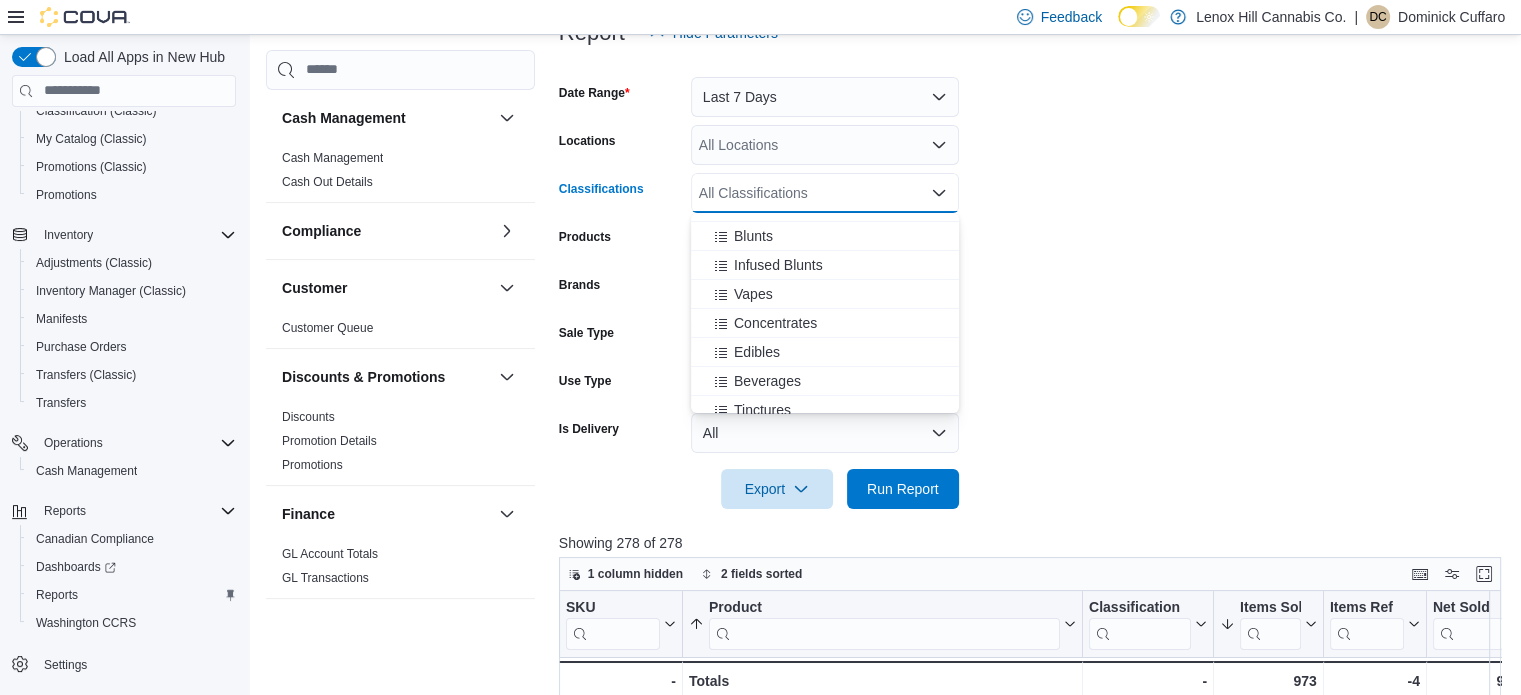 scroll, scrollTop: 106, scrollLeft: 0, axis: vertical 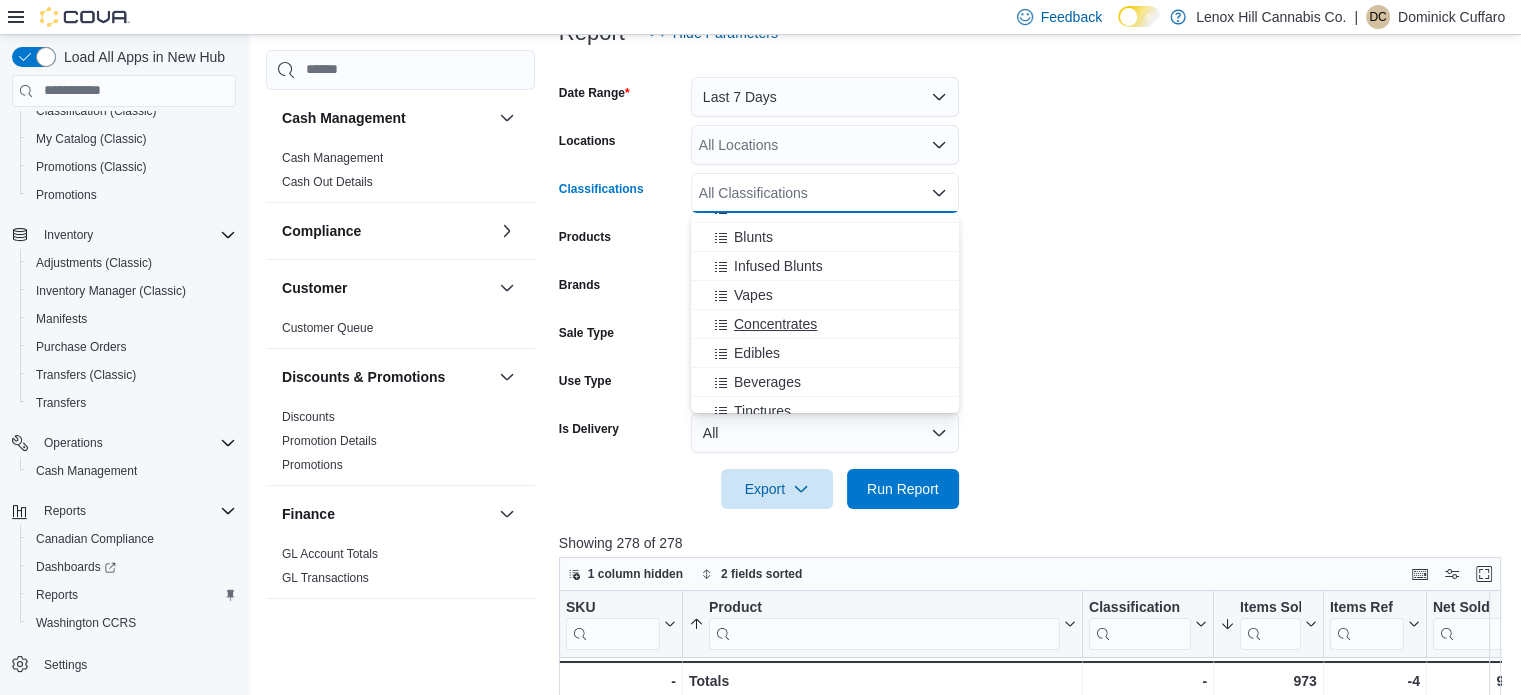 click on "Concentrates" at bounding box center [775, 324] 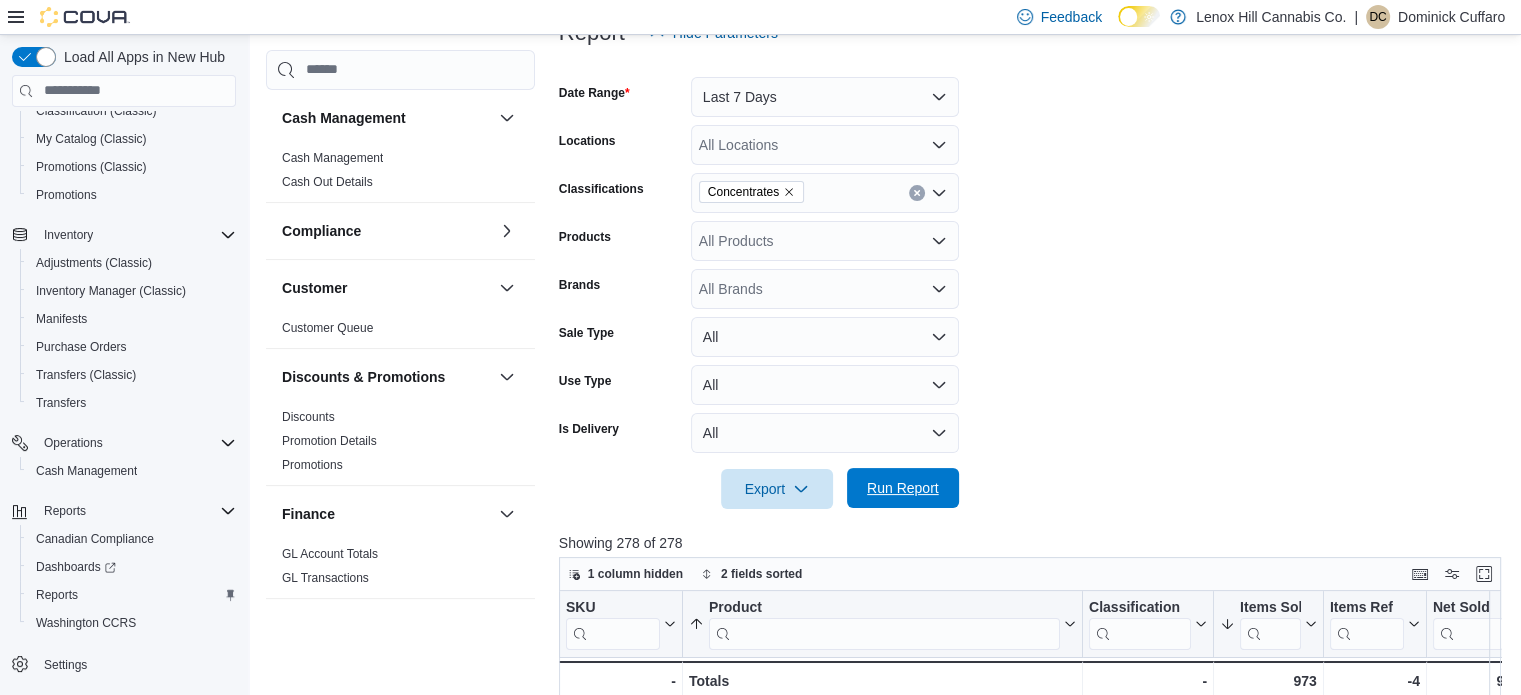 click on "Run Report" at bounding box center [903, 488] 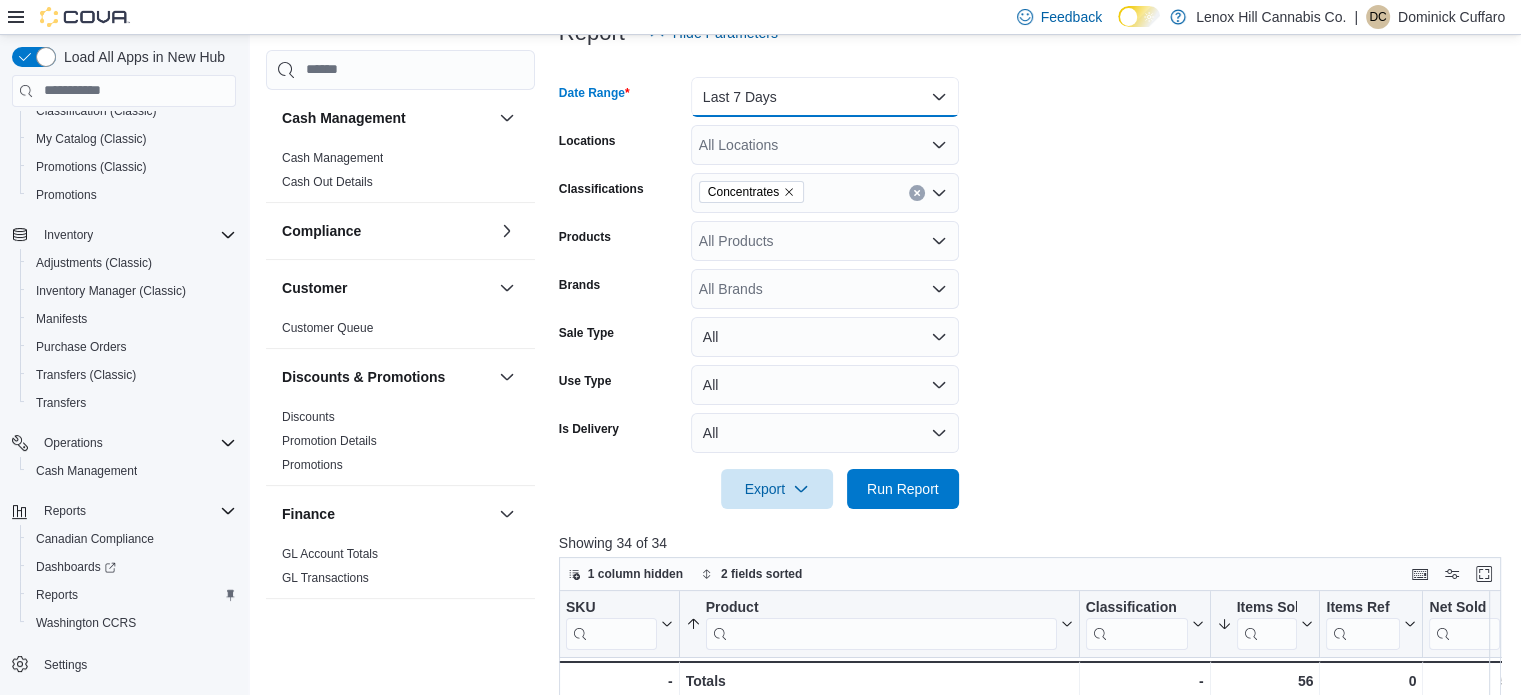 click on "Last 7 Days" at bounding box center (825, 97) 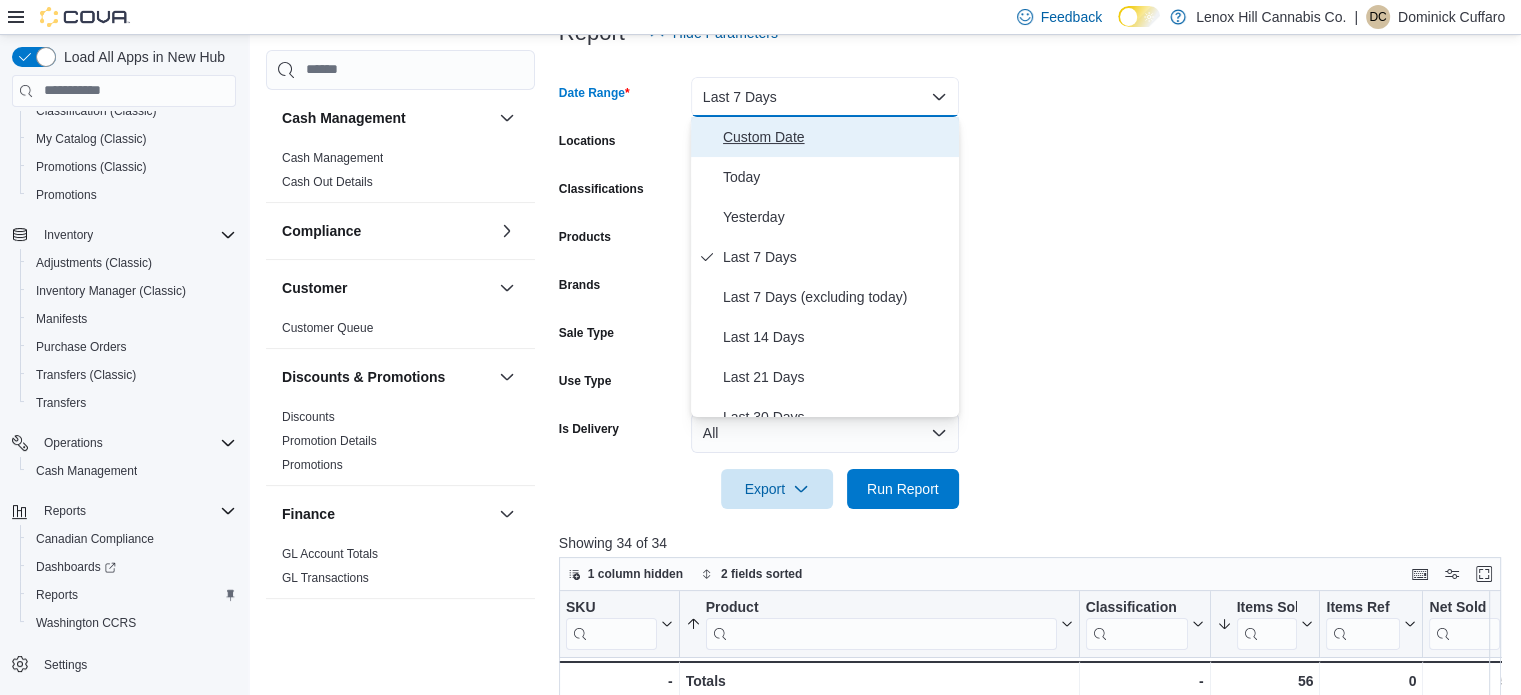 click on "Custom Date" at bounding box center [837, 137] 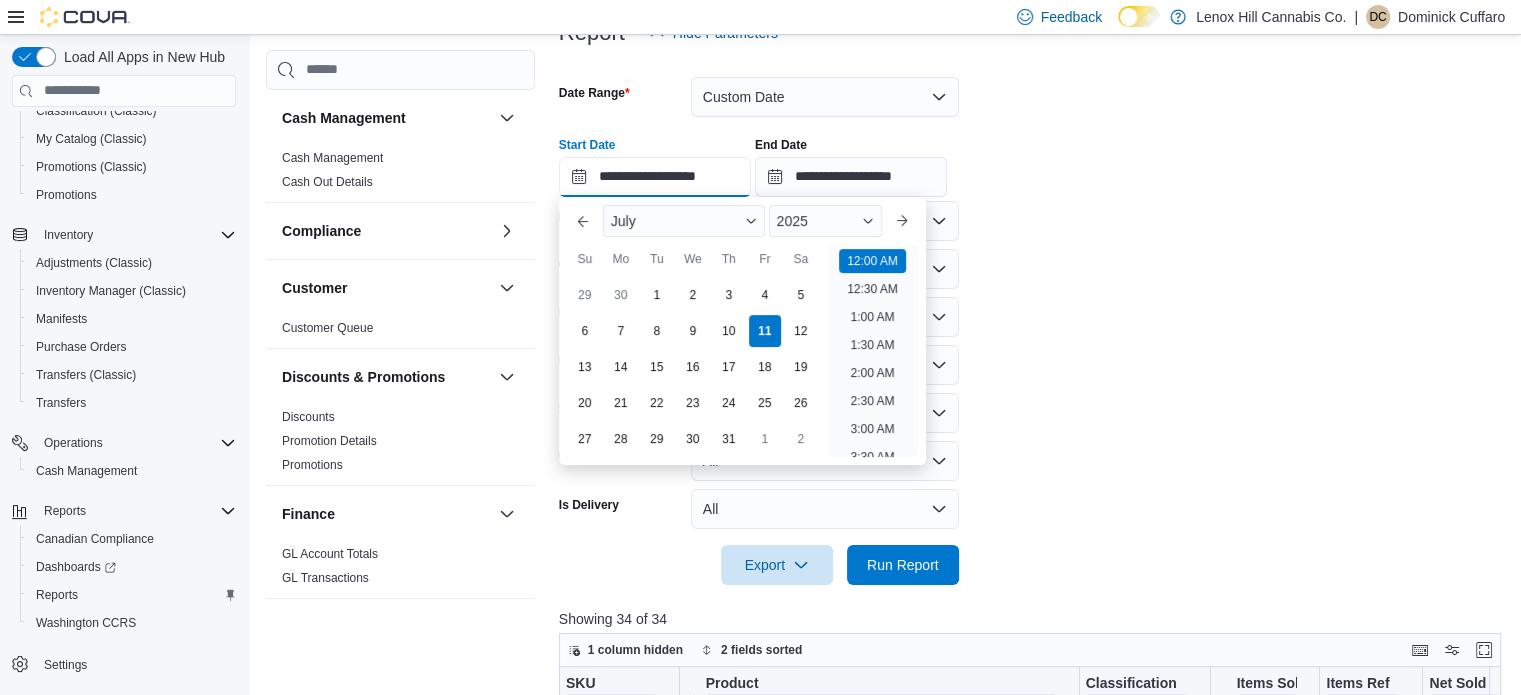 click on "**********" at bounding box center [655, 177] 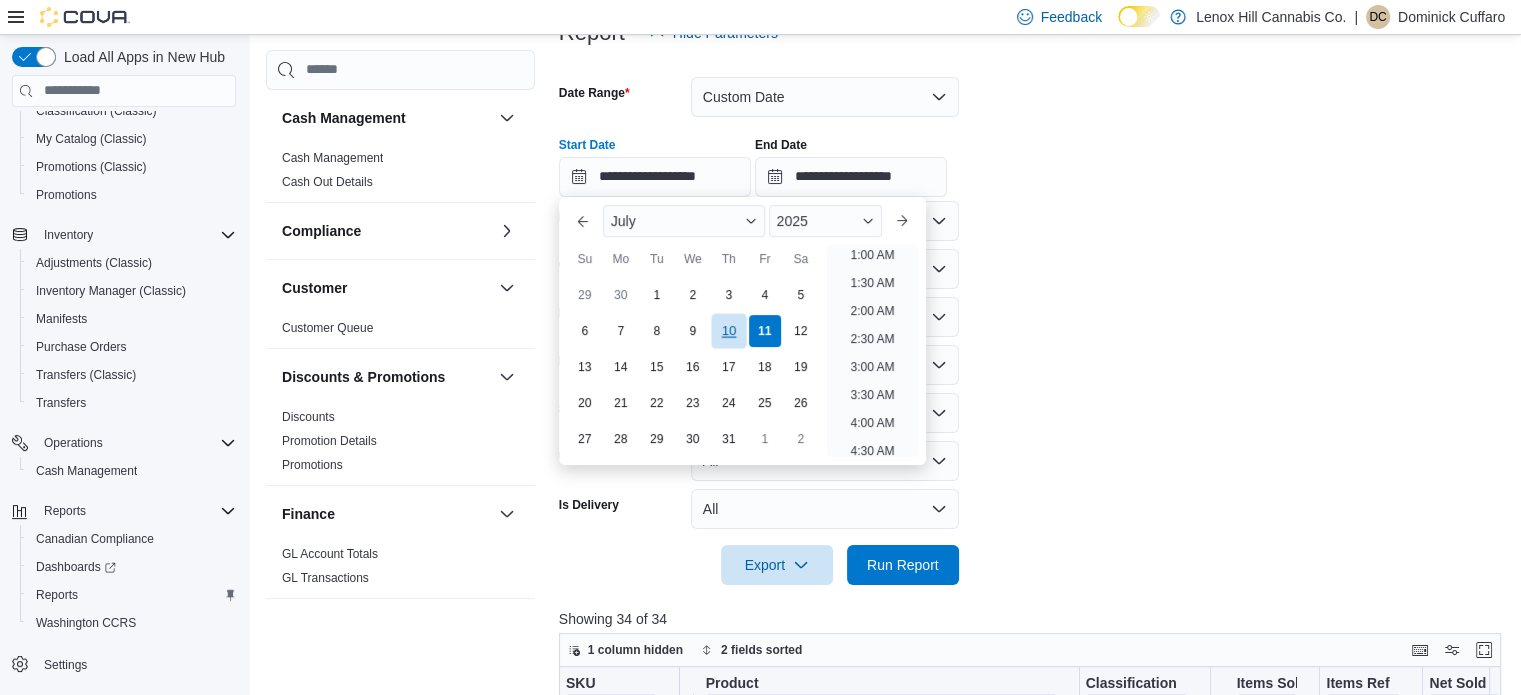 click on "10" at bounding box center [728, 330] 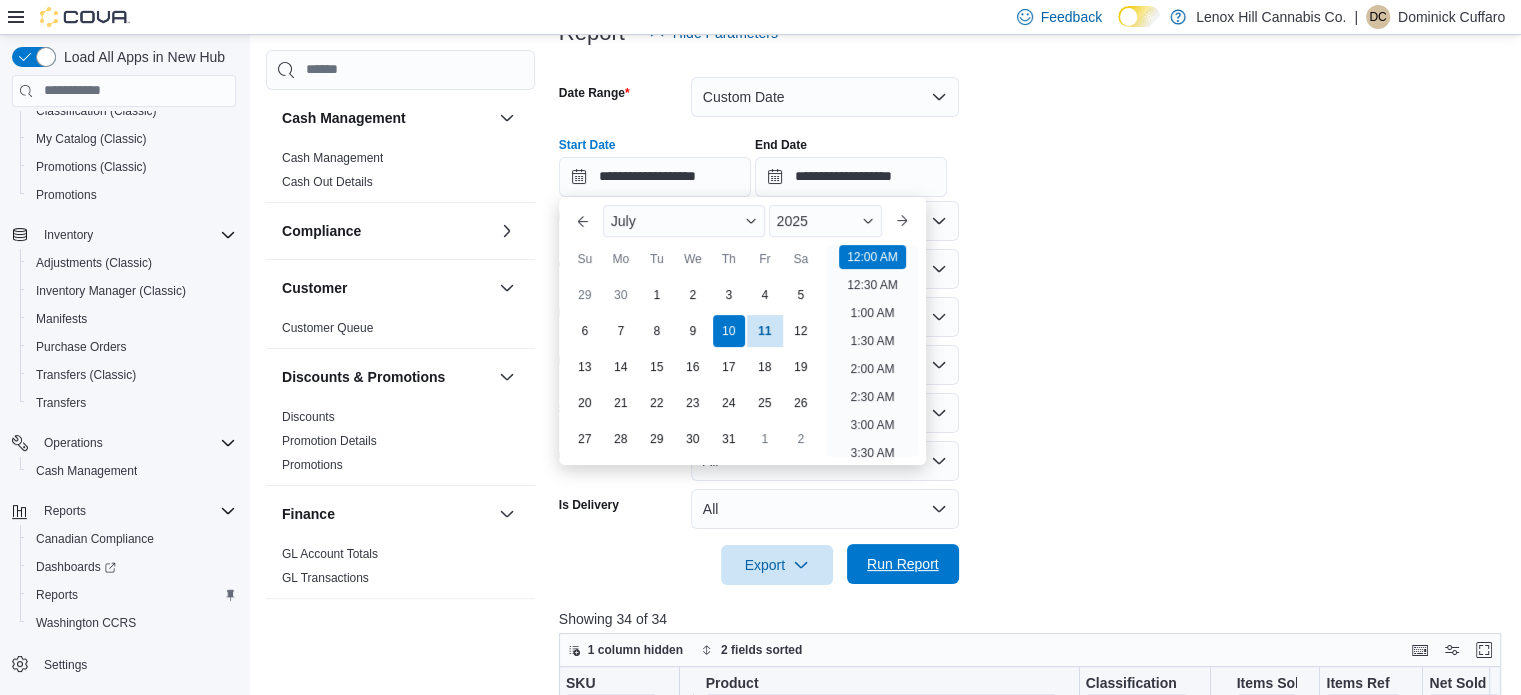 click on "Run Report" at bounding box center (903, 564) 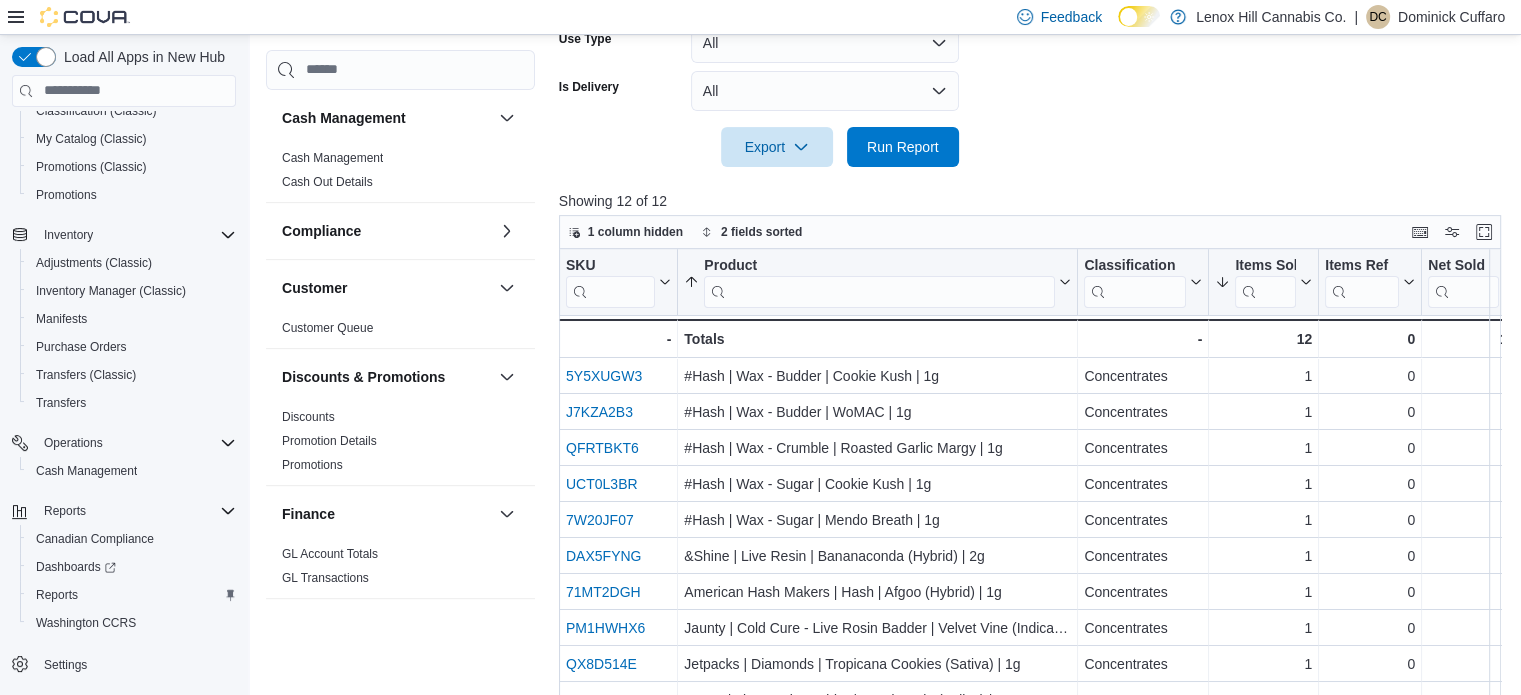 scroll, scrollTop: 798, scrollLeft: 0, axis: vertical 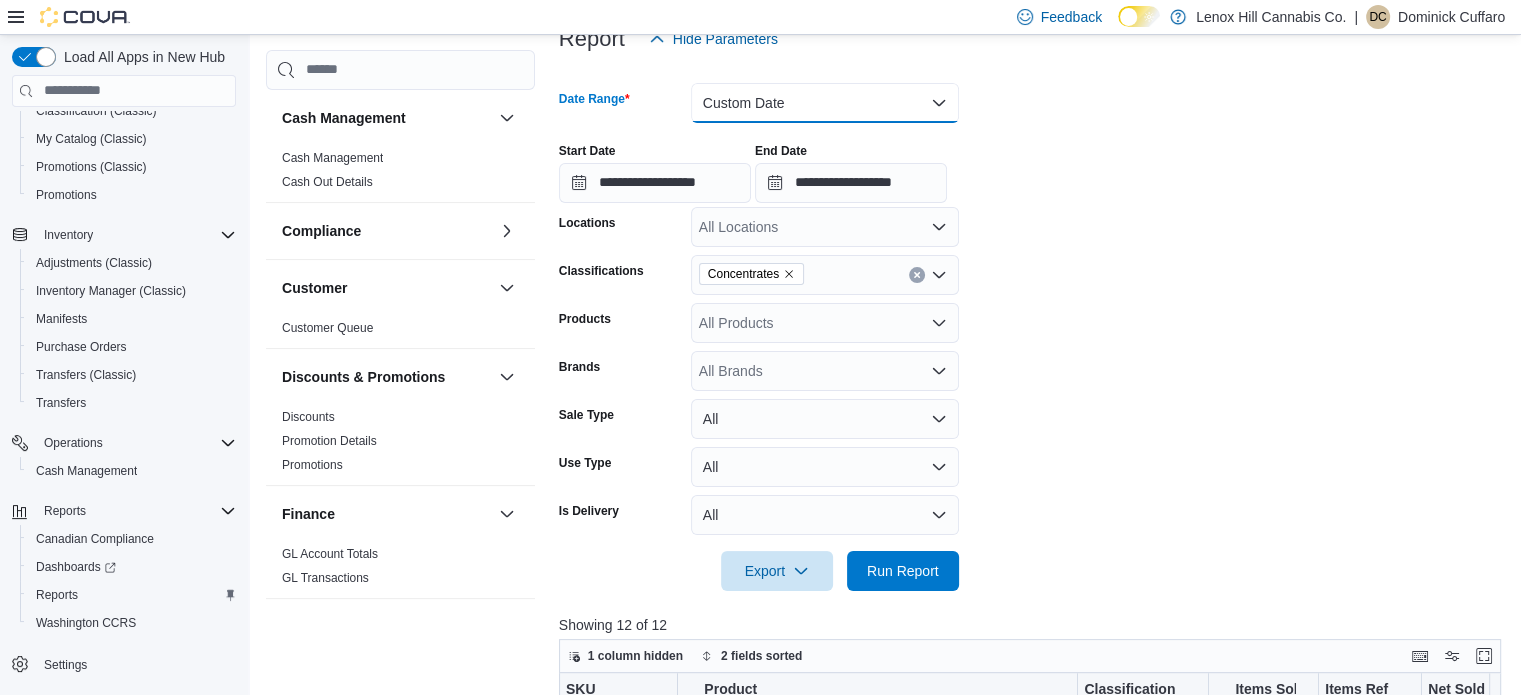 click on "Custom Date" at bounding box center [825, 103] 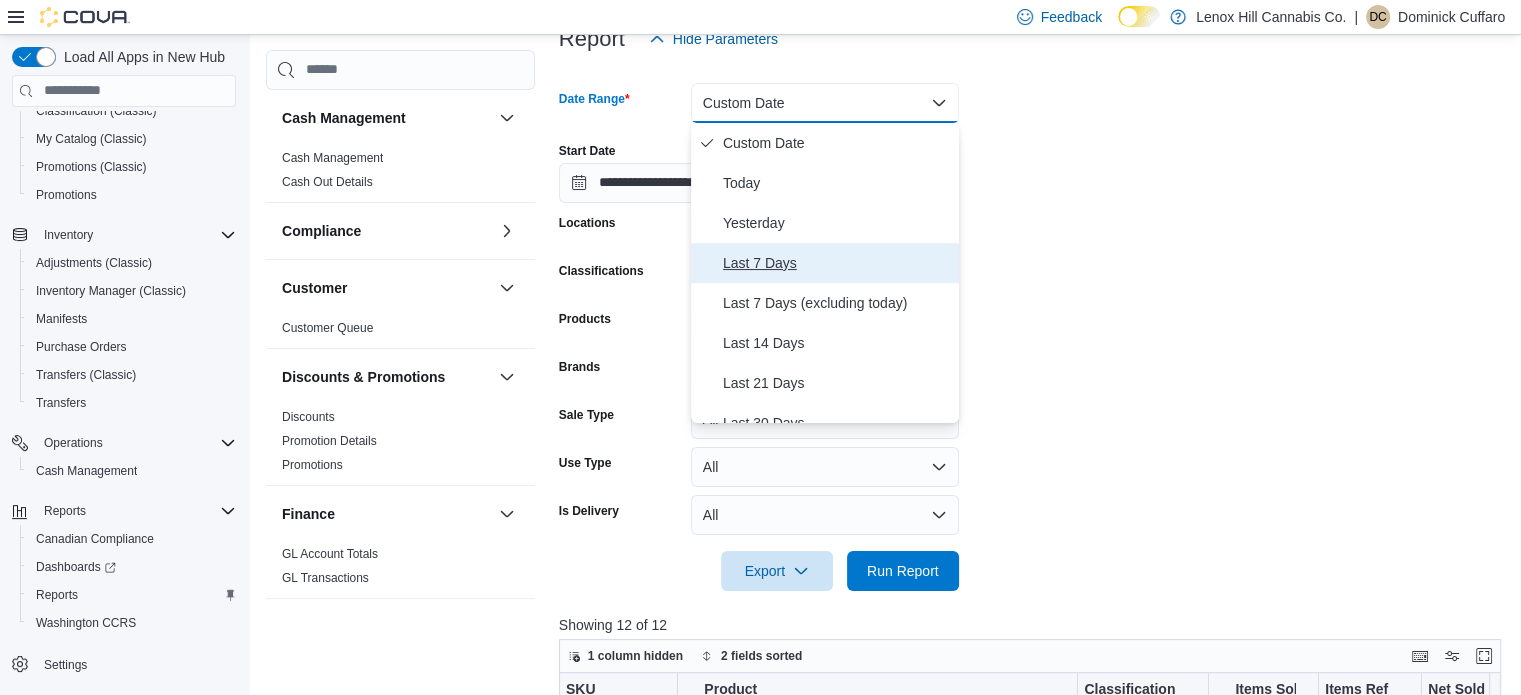 click on "Last 7 Days" at bounding box center (837, 263) 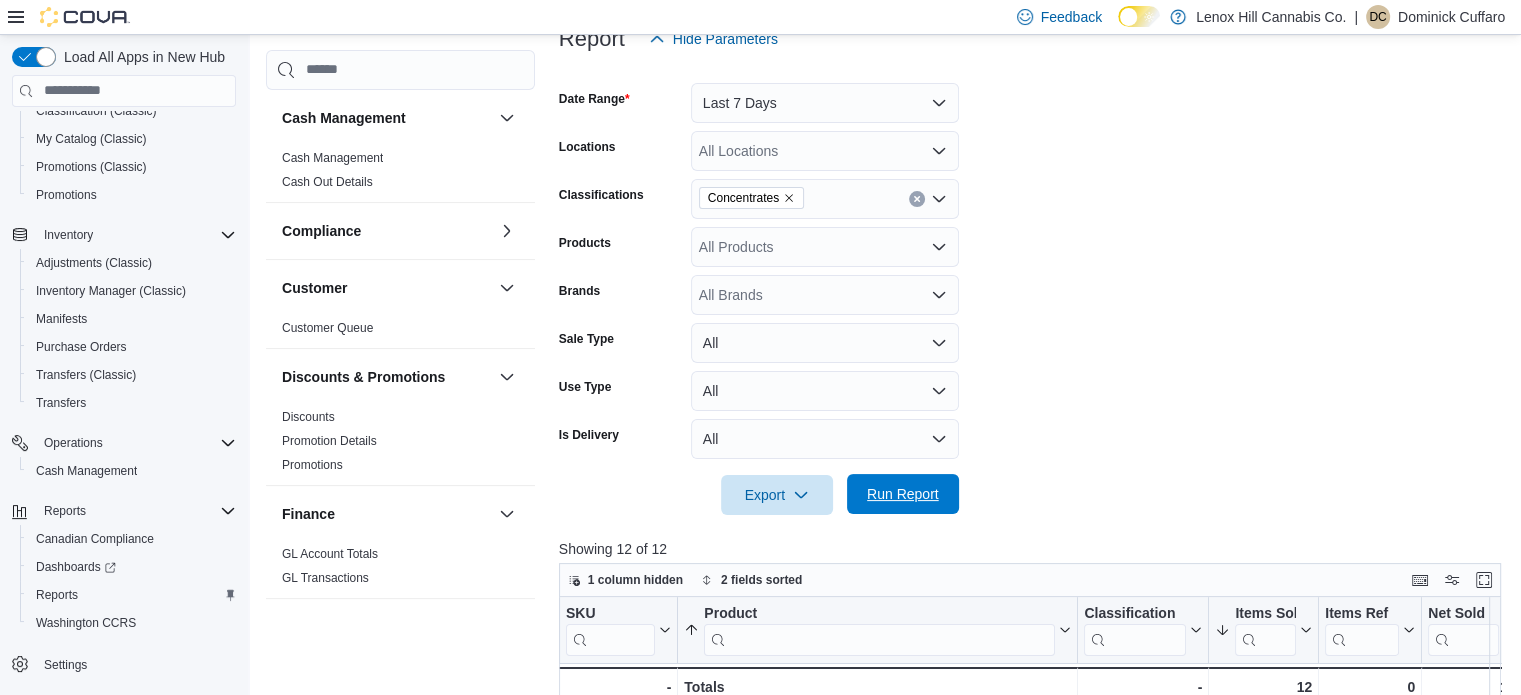click on "Run Report" at bounding box center [903, 494] 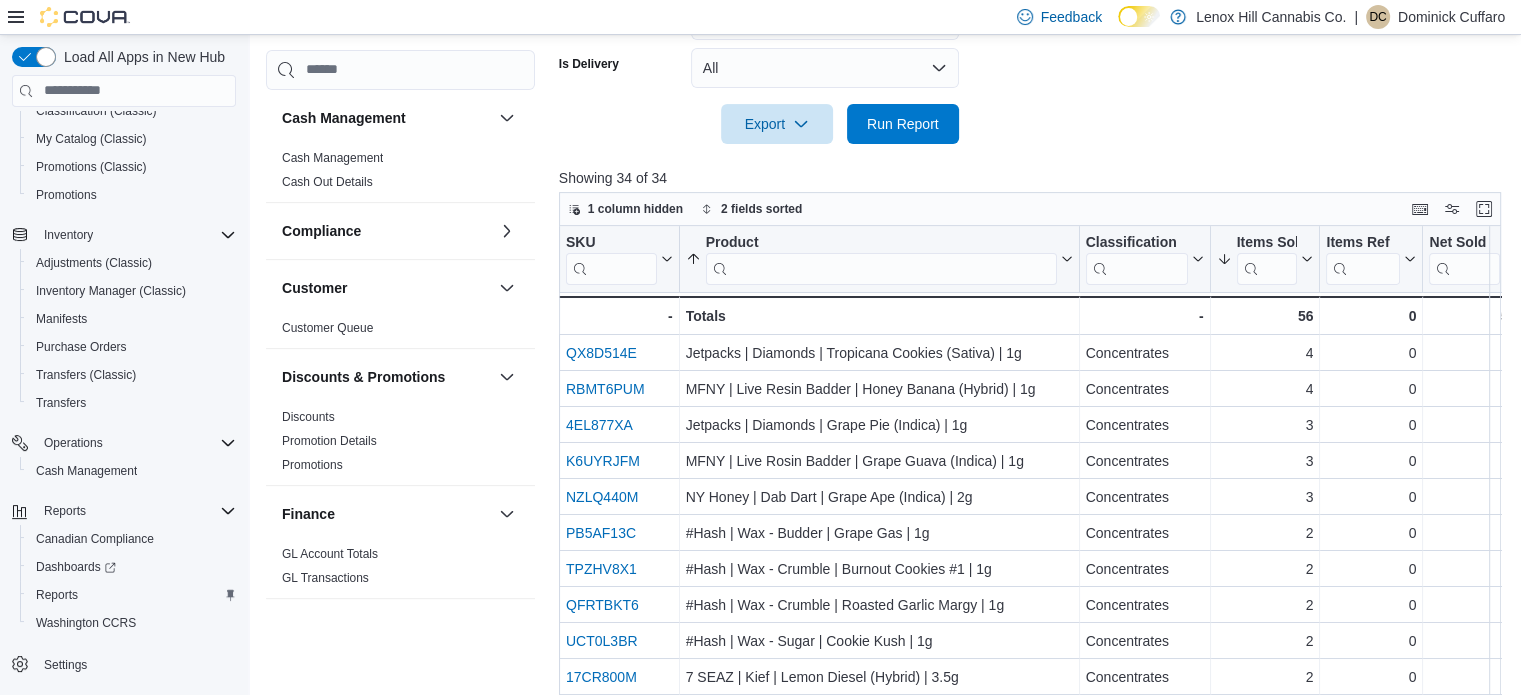 scroll, scrollTop: 667, scrollLeft: 0, axis: vertical 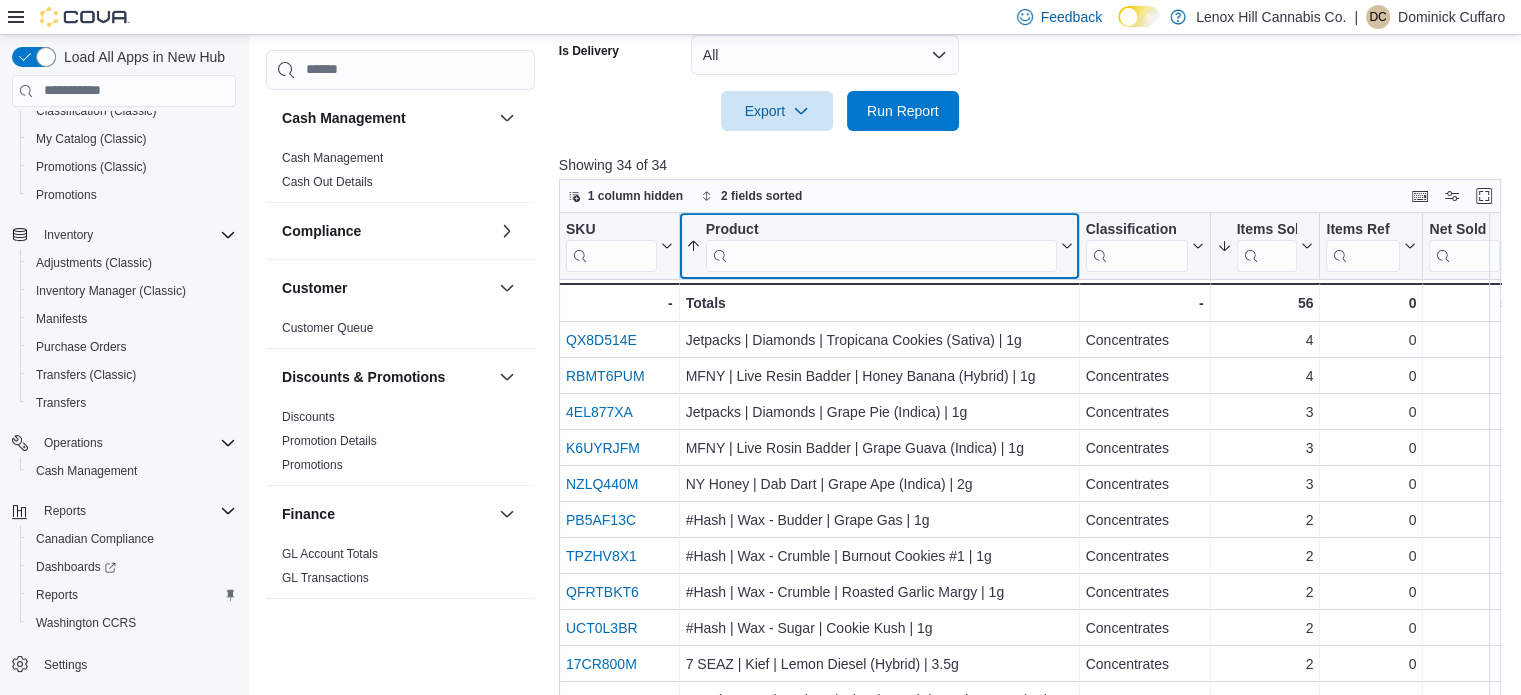 click at bounding box center [880, 255] 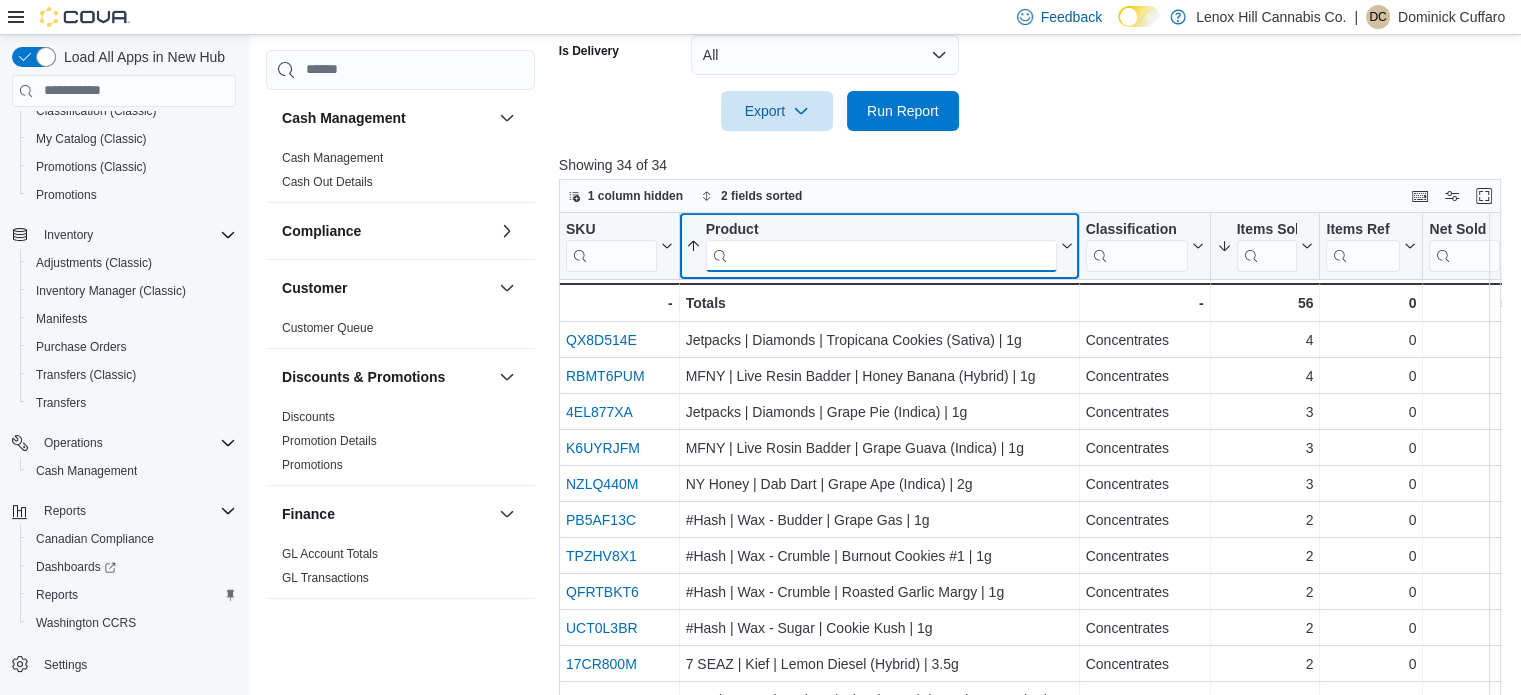 click at bounding box center [880, 255] 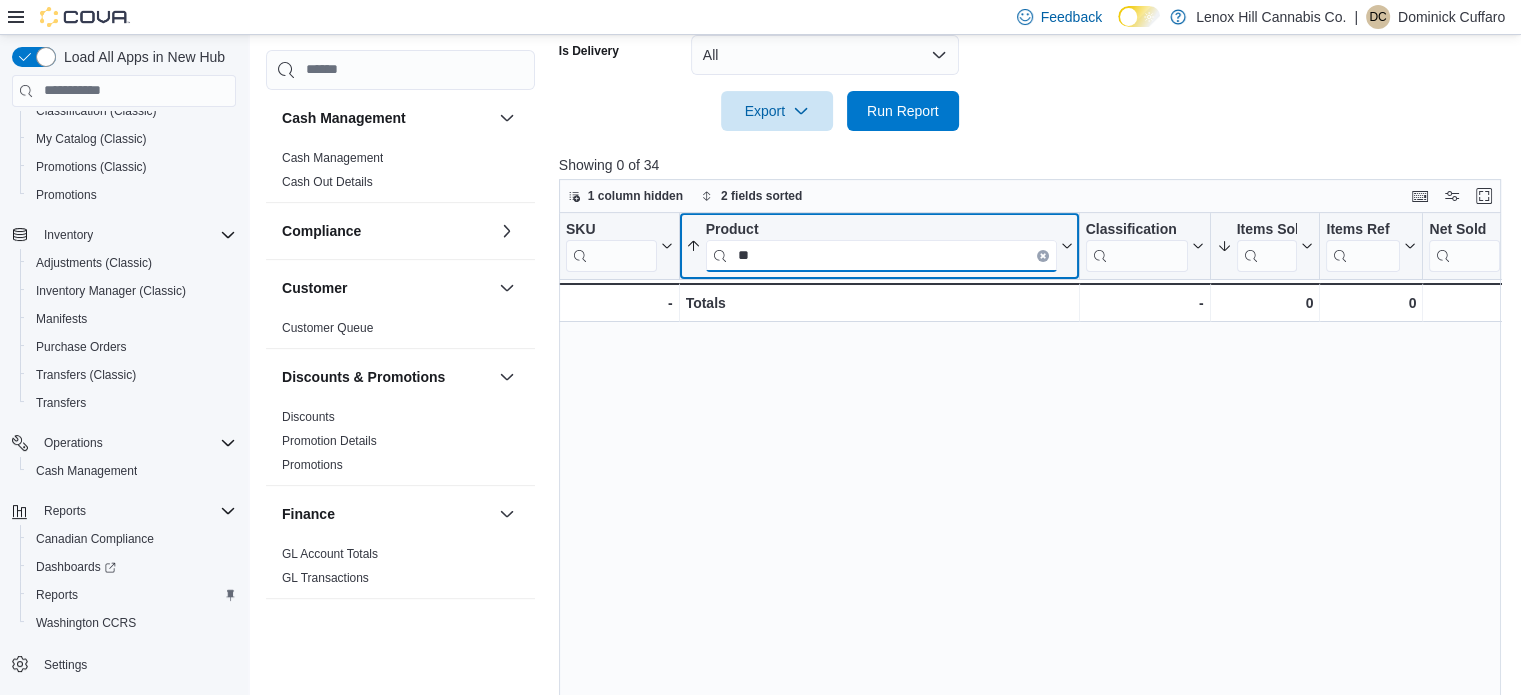 type on "*" 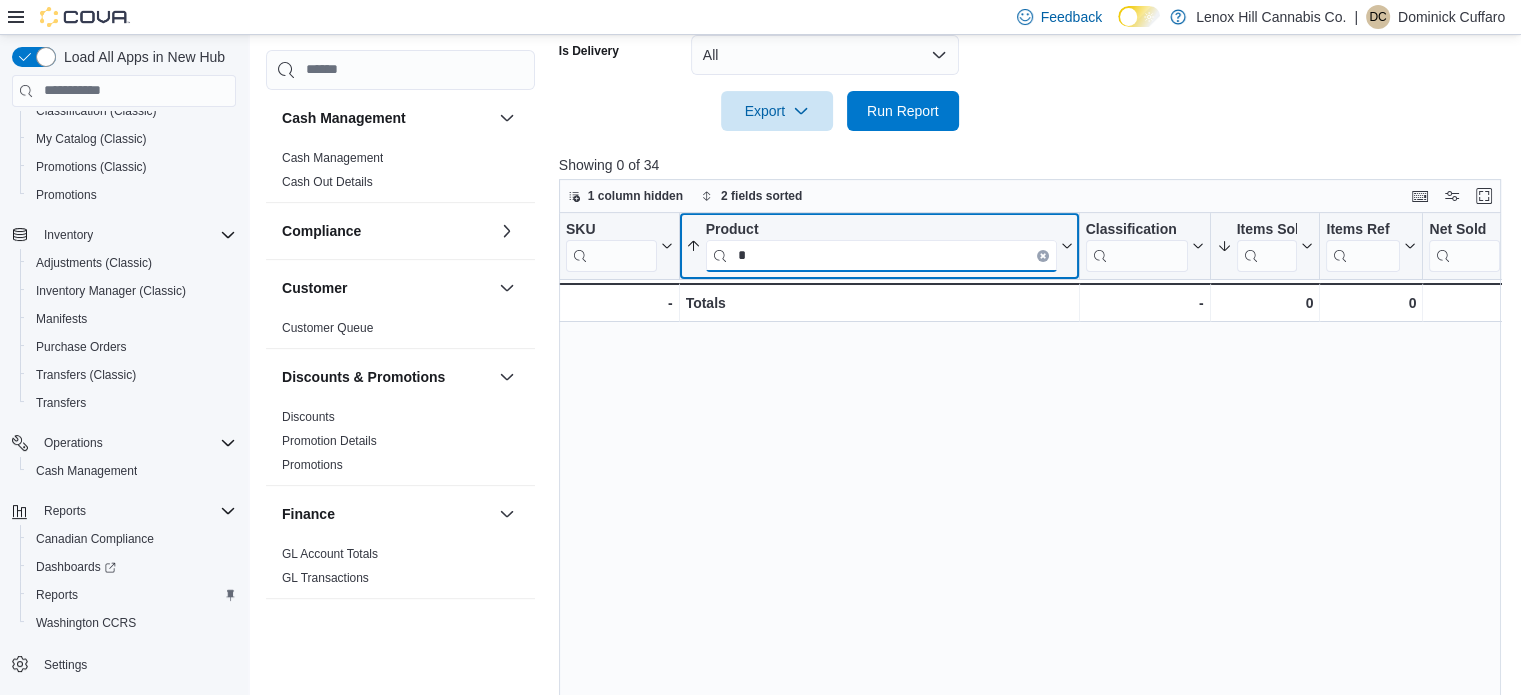 type 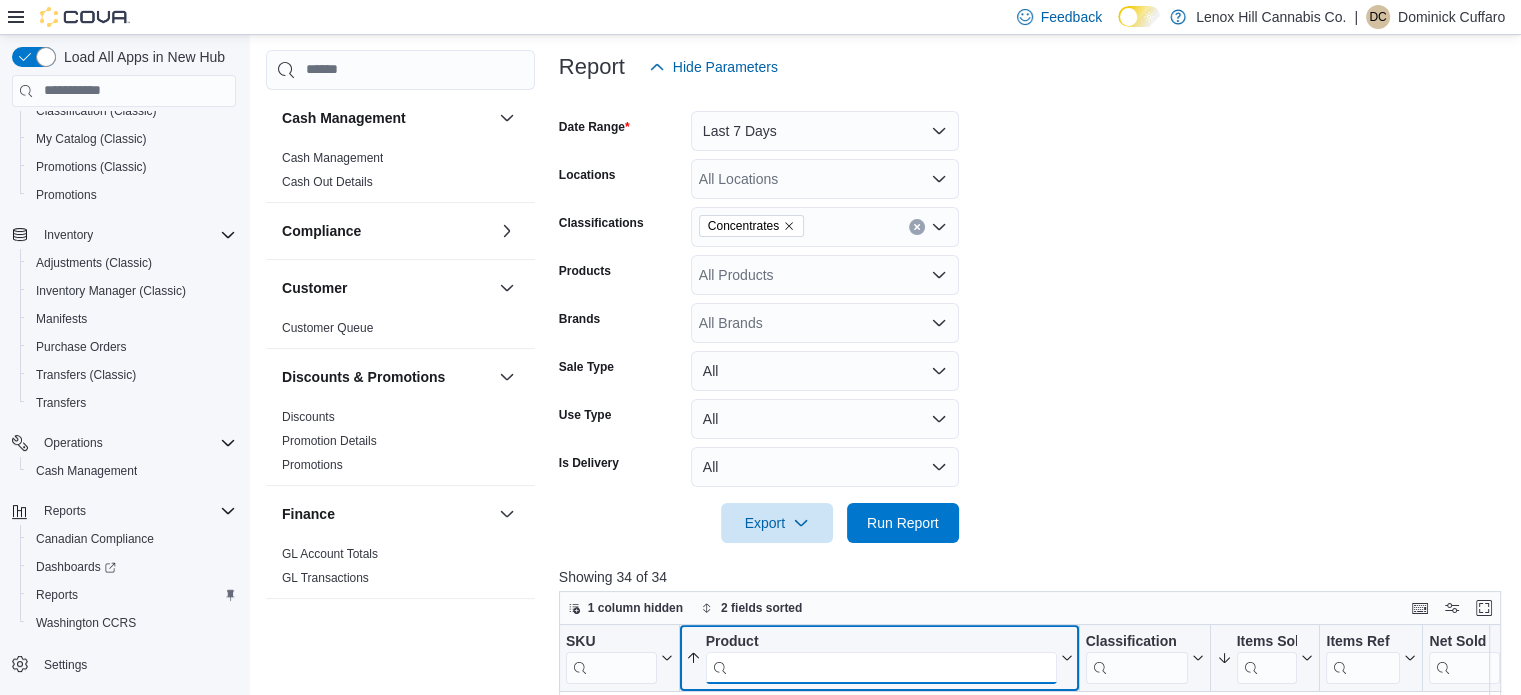scroll, scrollTop: 254, scrollLeft: 0, axis: vertical 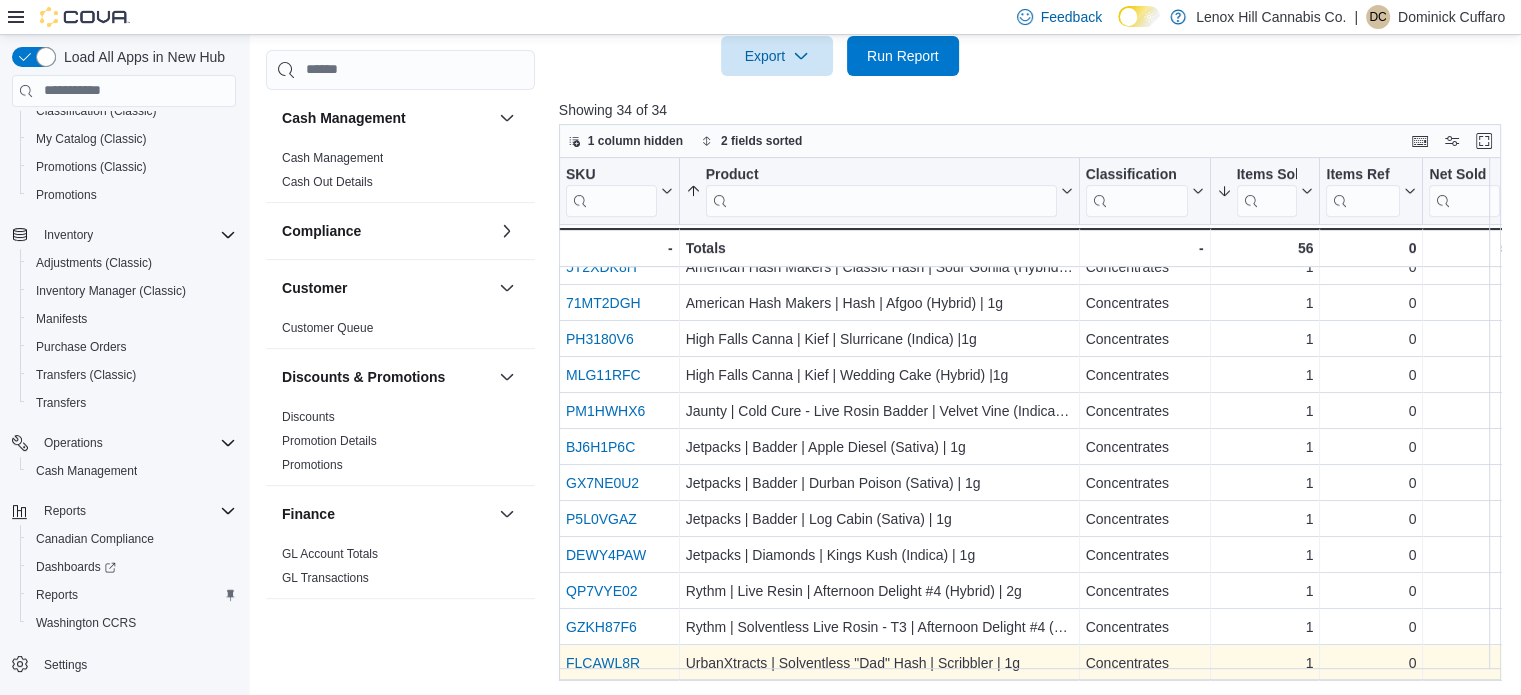 click on "FLCAWL8R" at bounding box center [603, 663] 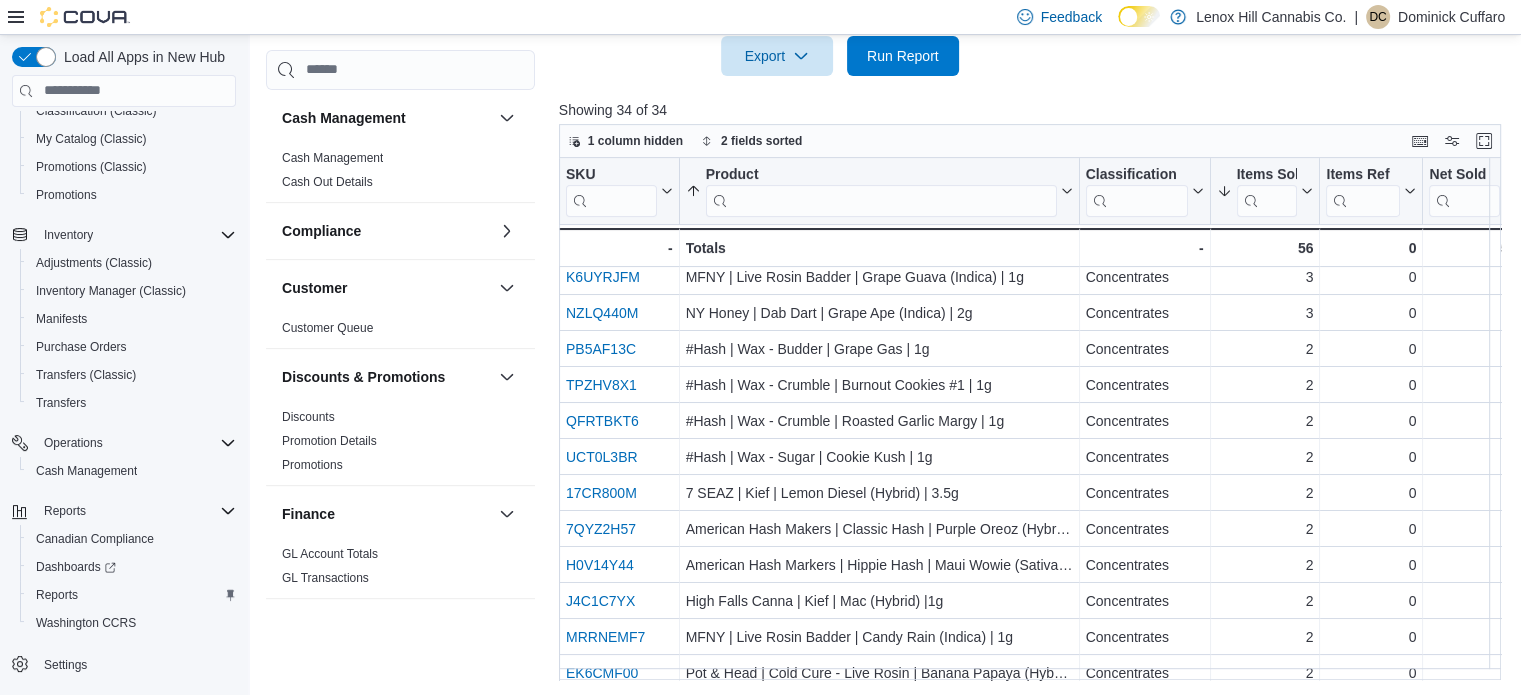scroll, scrollTop: 0, scrollLeft: 0, axis: both 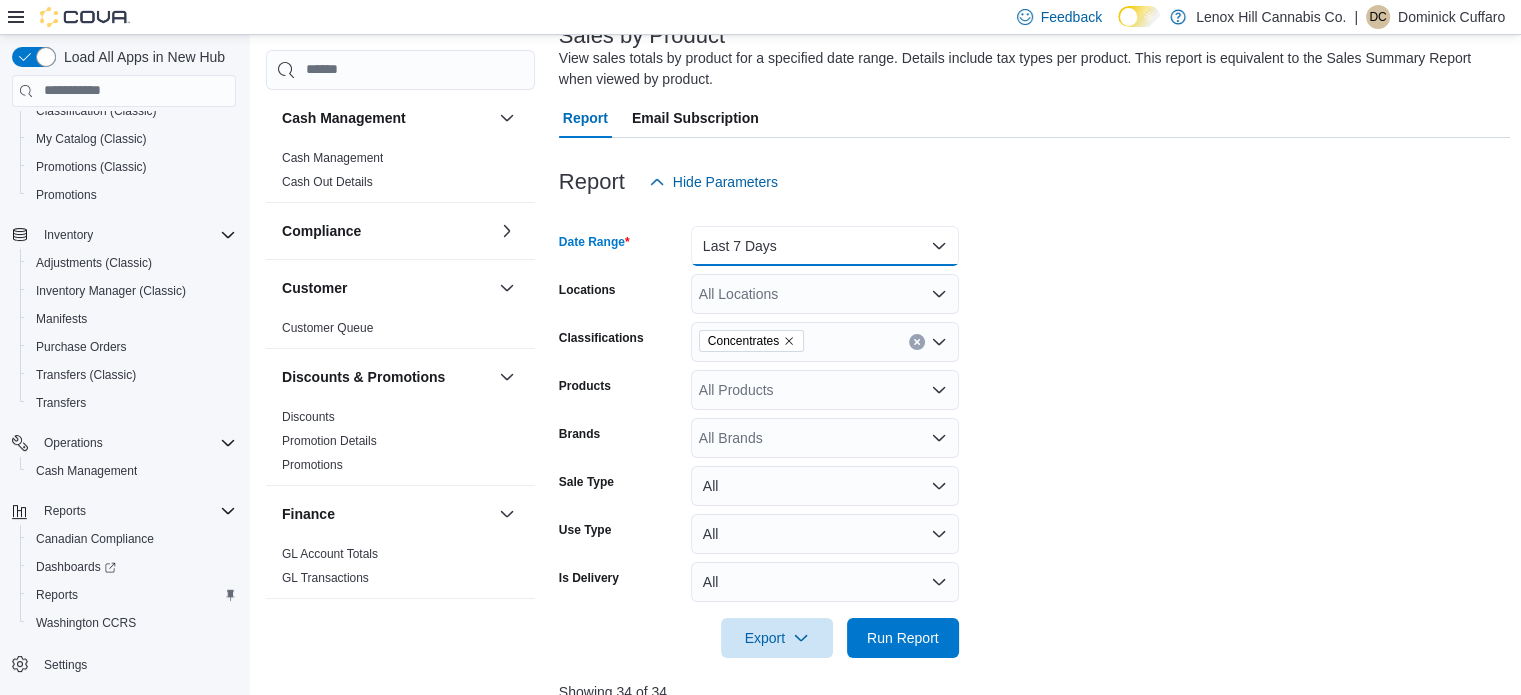 click on "Last 7 Days" at bounding box center [825, 246] 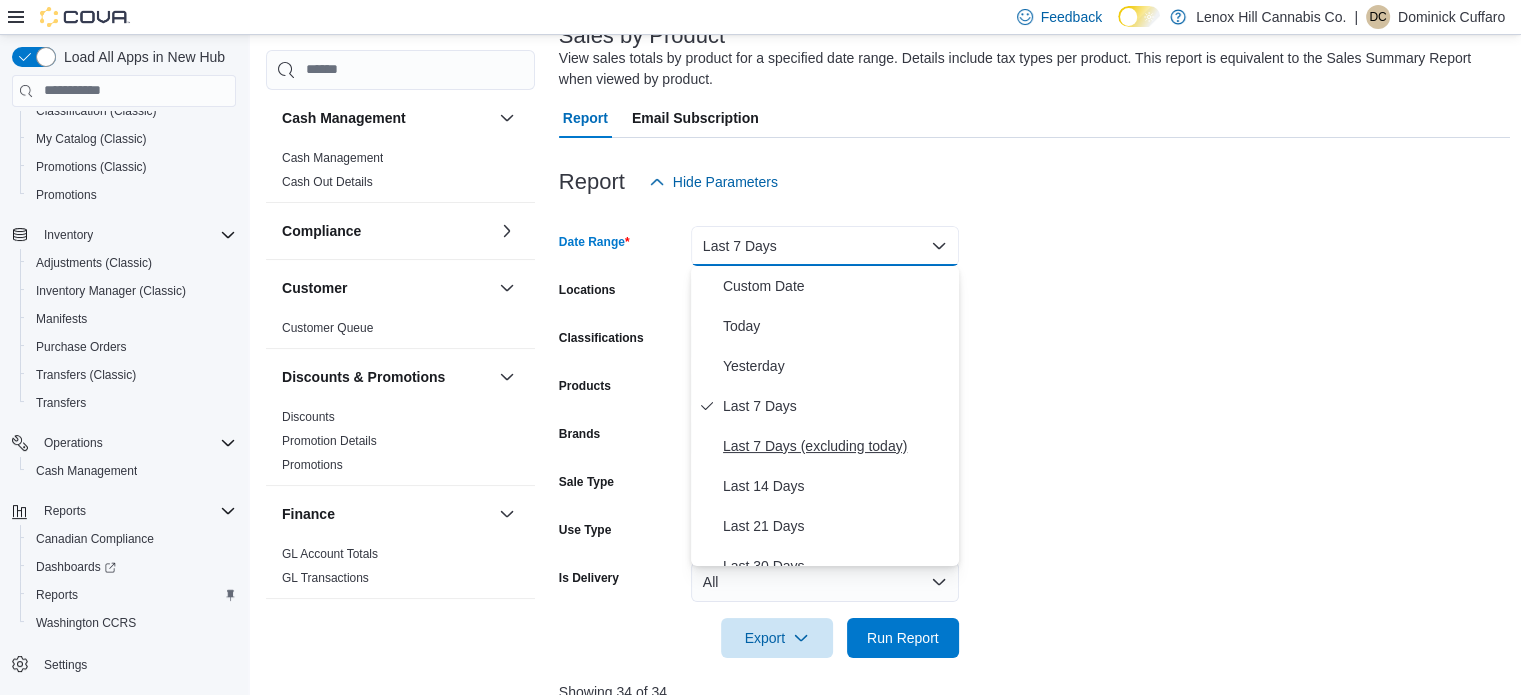 scroll, scrollTop: 70, scrollLeft: 0, axis: vertical 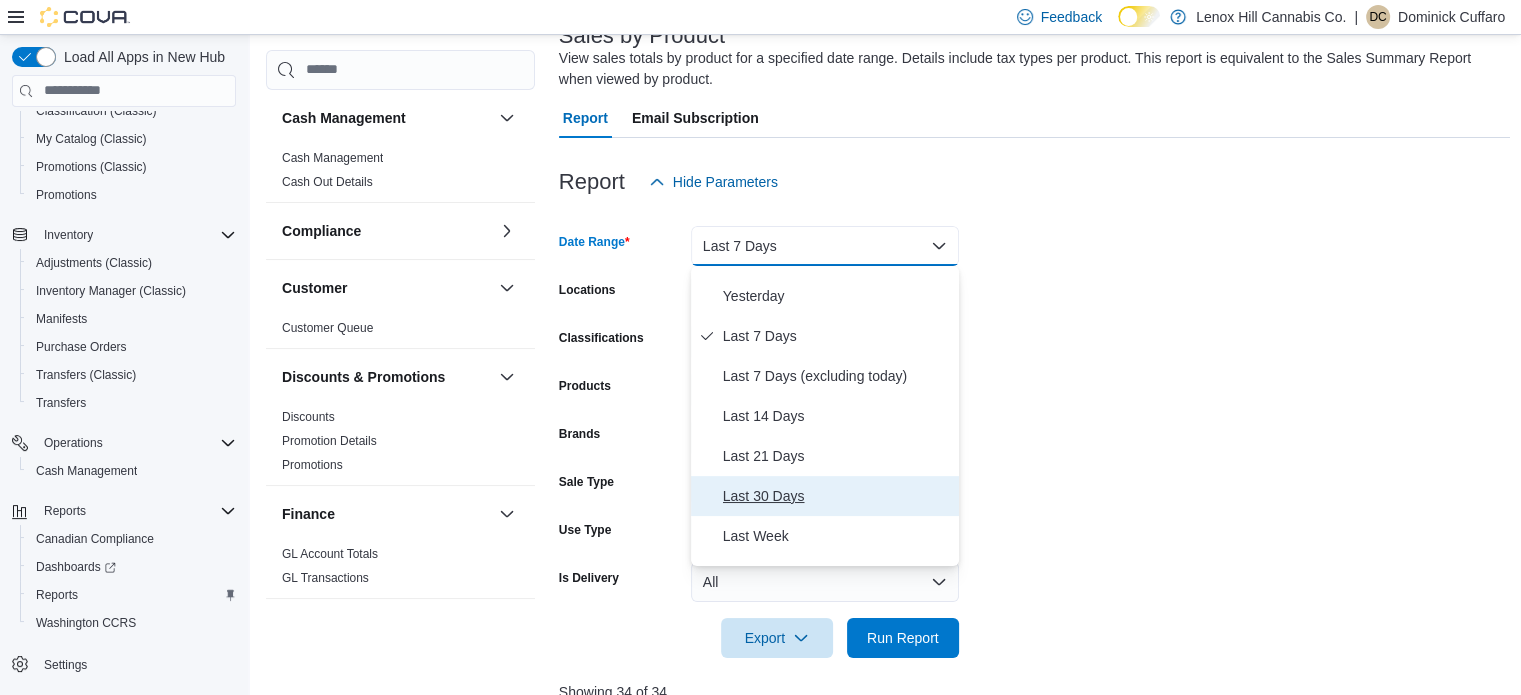 click on "Last 30 Days" at bounding box center (837, 496) 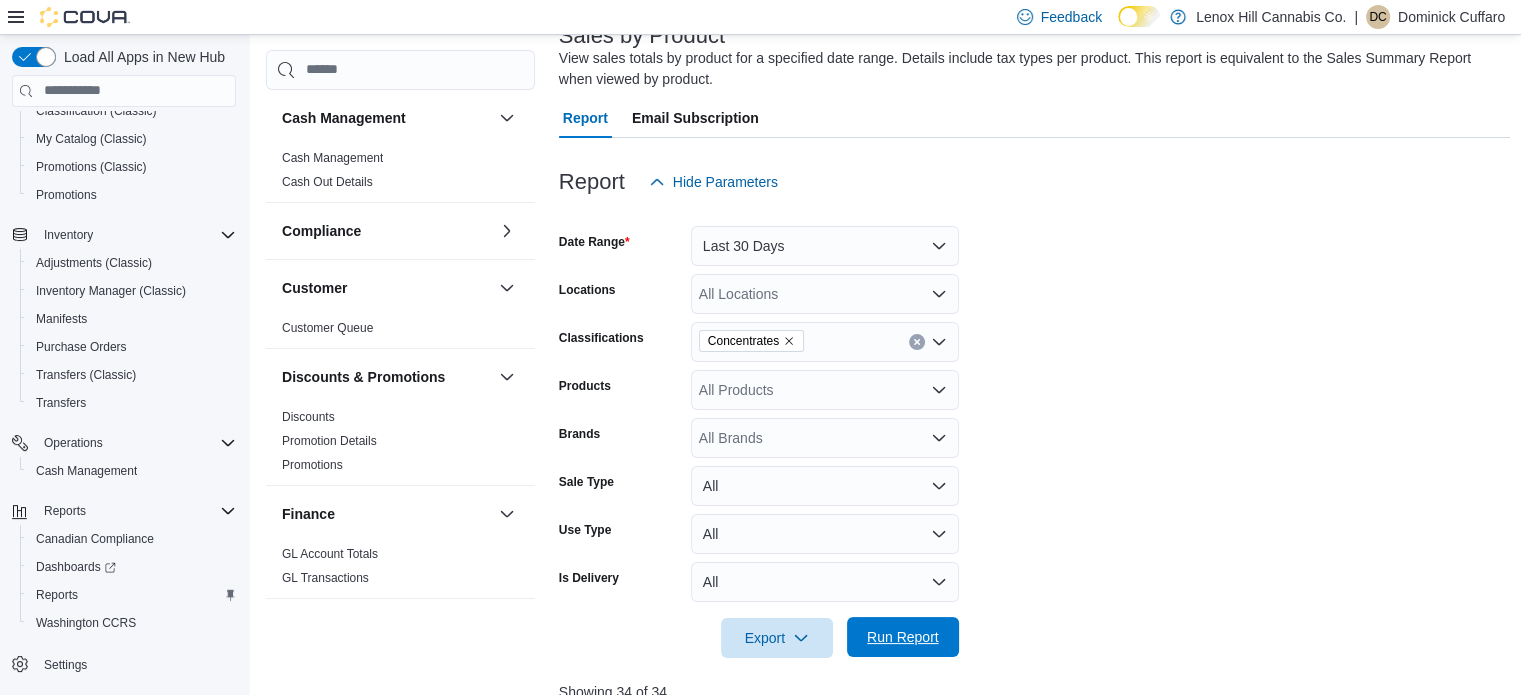 click on "Run Report" at bounding box center (903, 637) 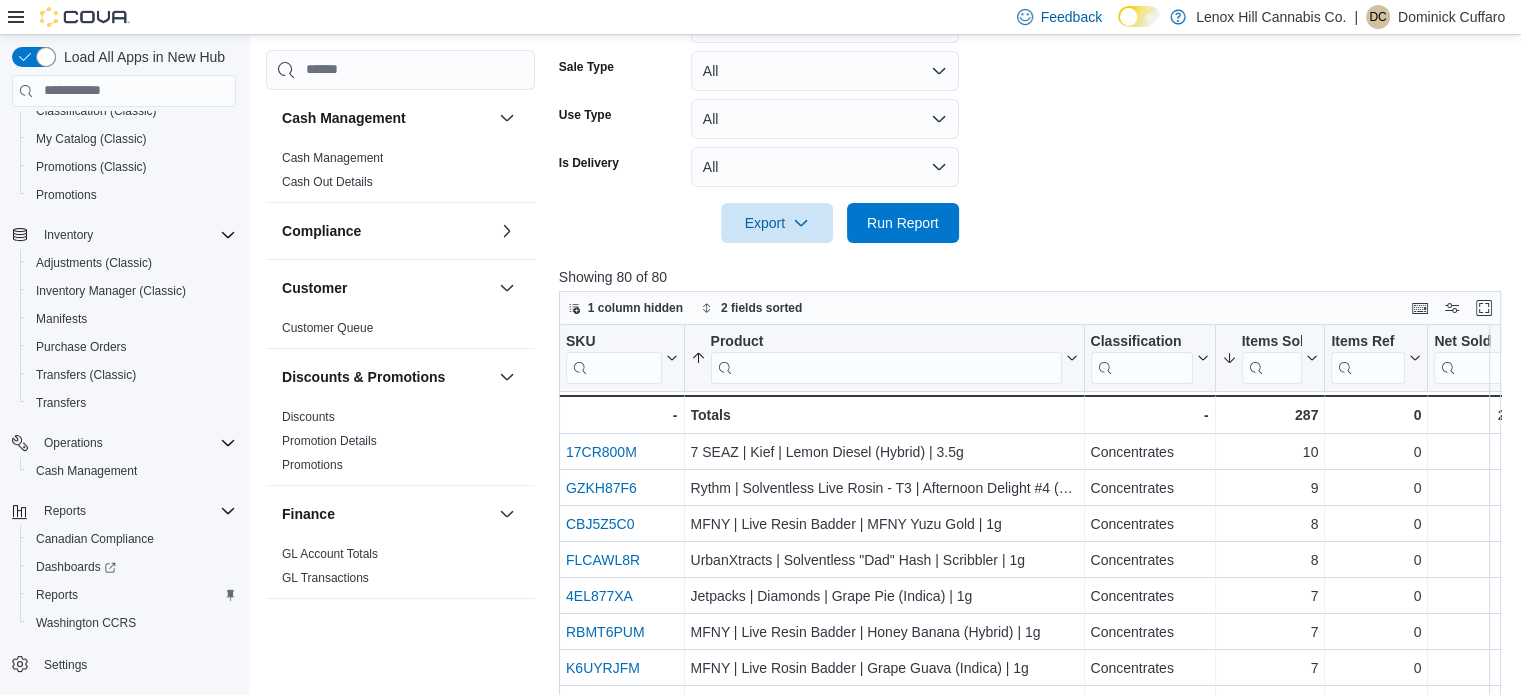 scroll, scrollTop: 622, scrollLeft: 0, axis: vertical 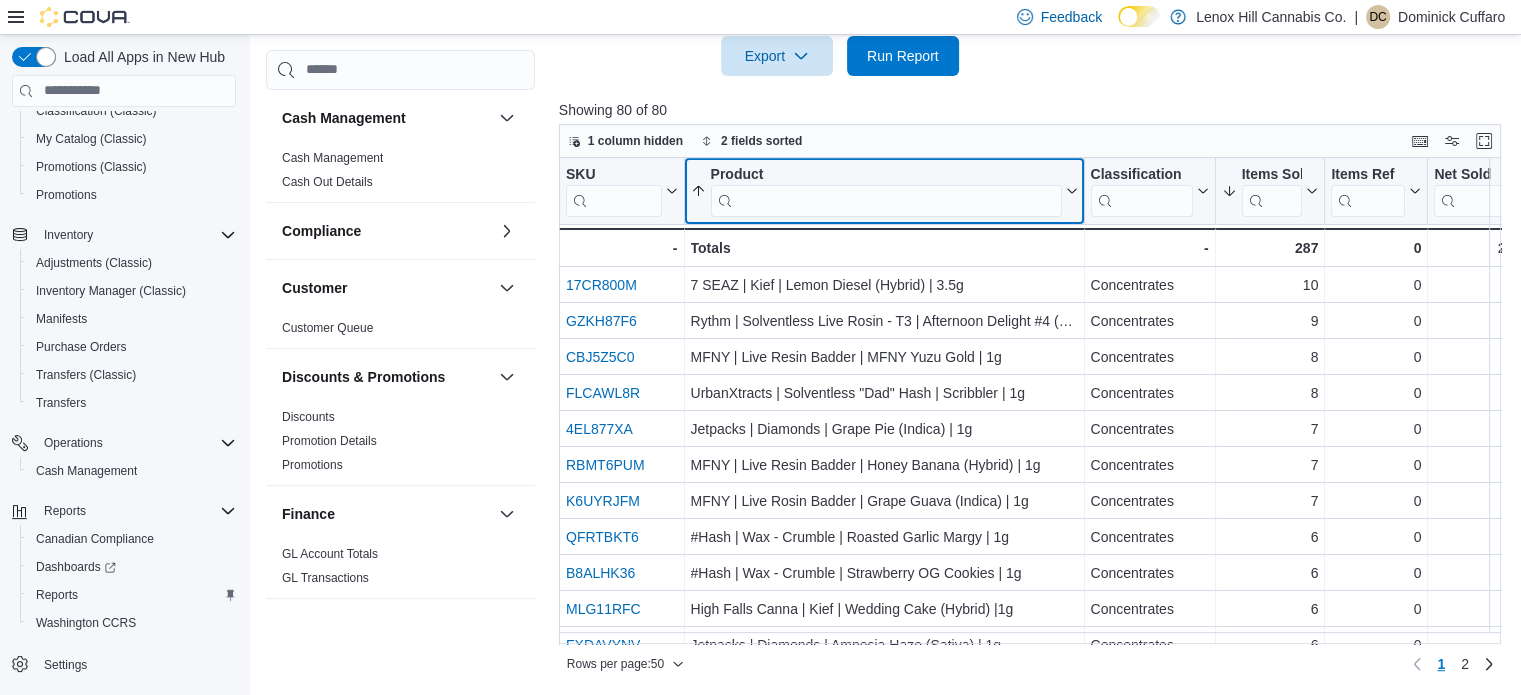 click at bounding box center [885, 200] 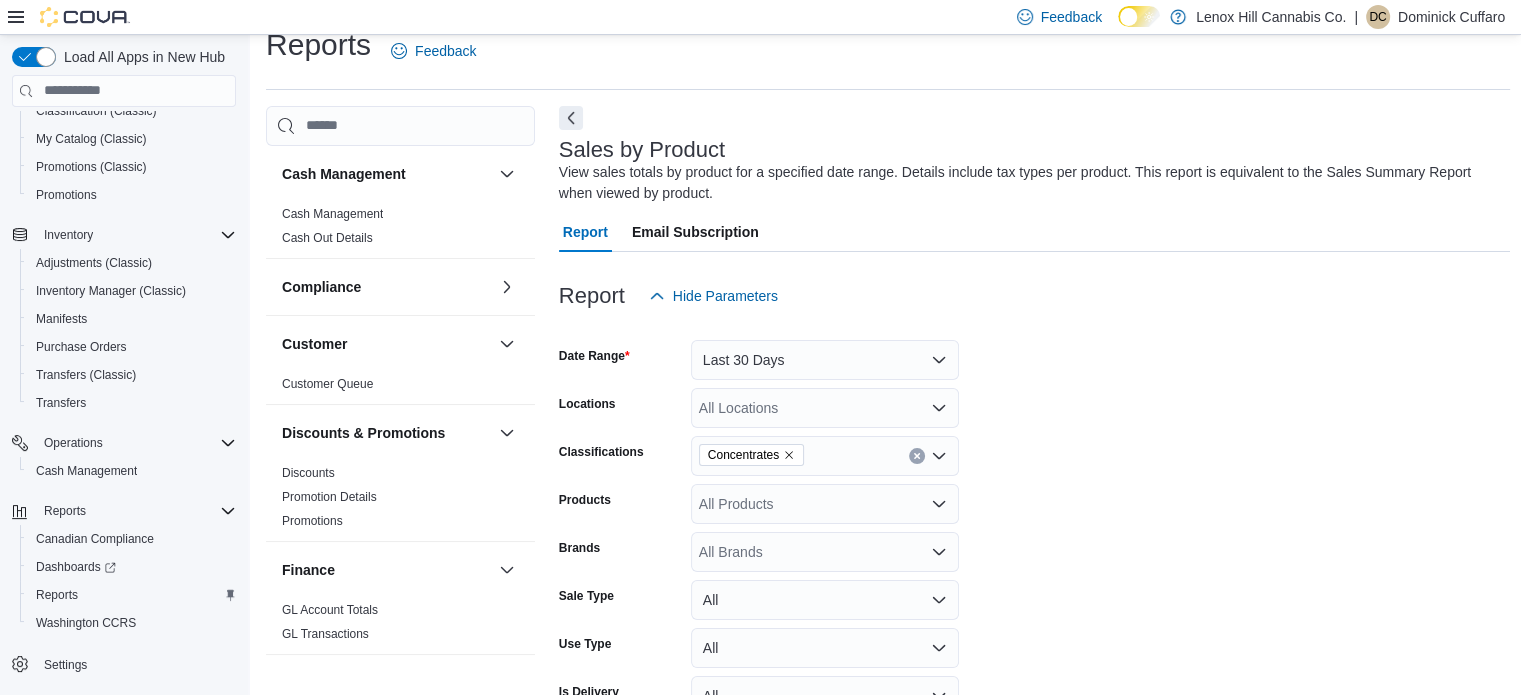 scroll, scrollTop: 0, scrollLeft: 0, axis: both 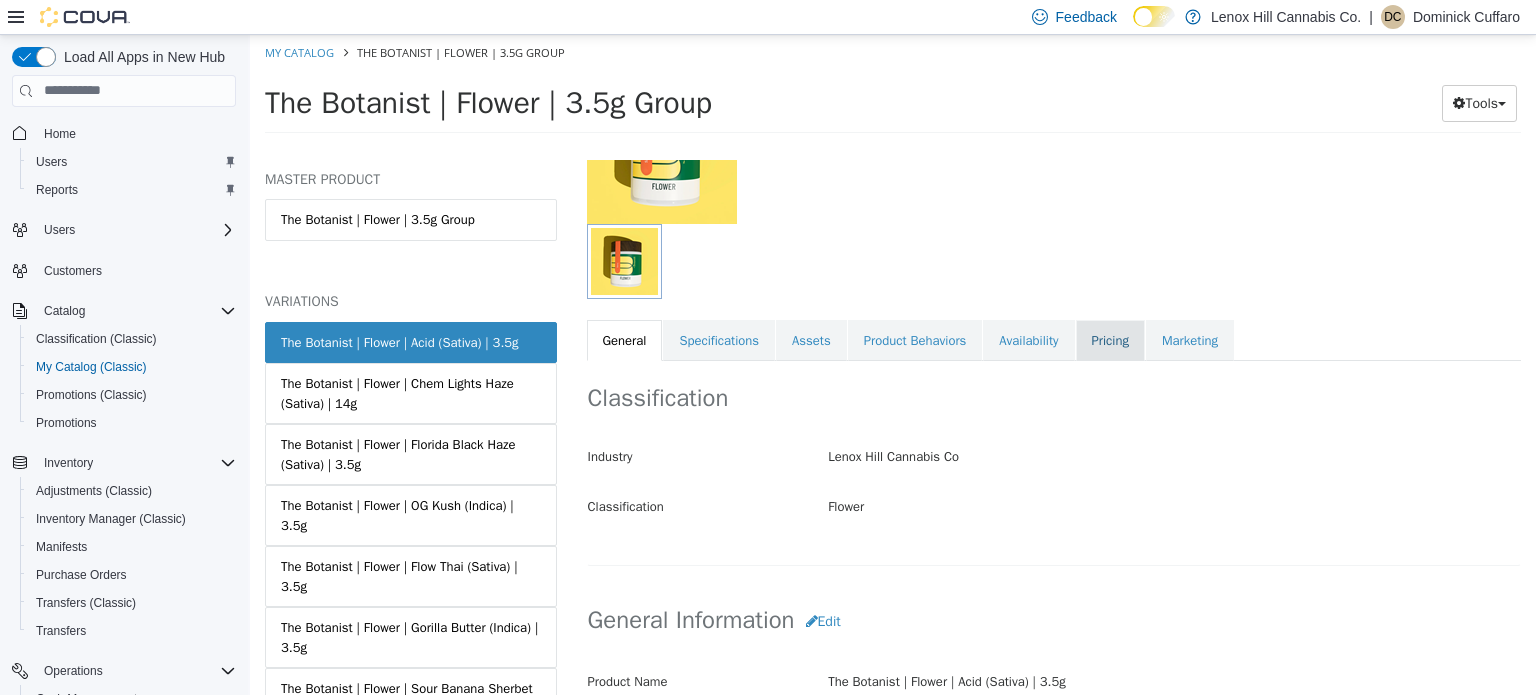 click on "Pricing" at bounding box center [1110, 340] 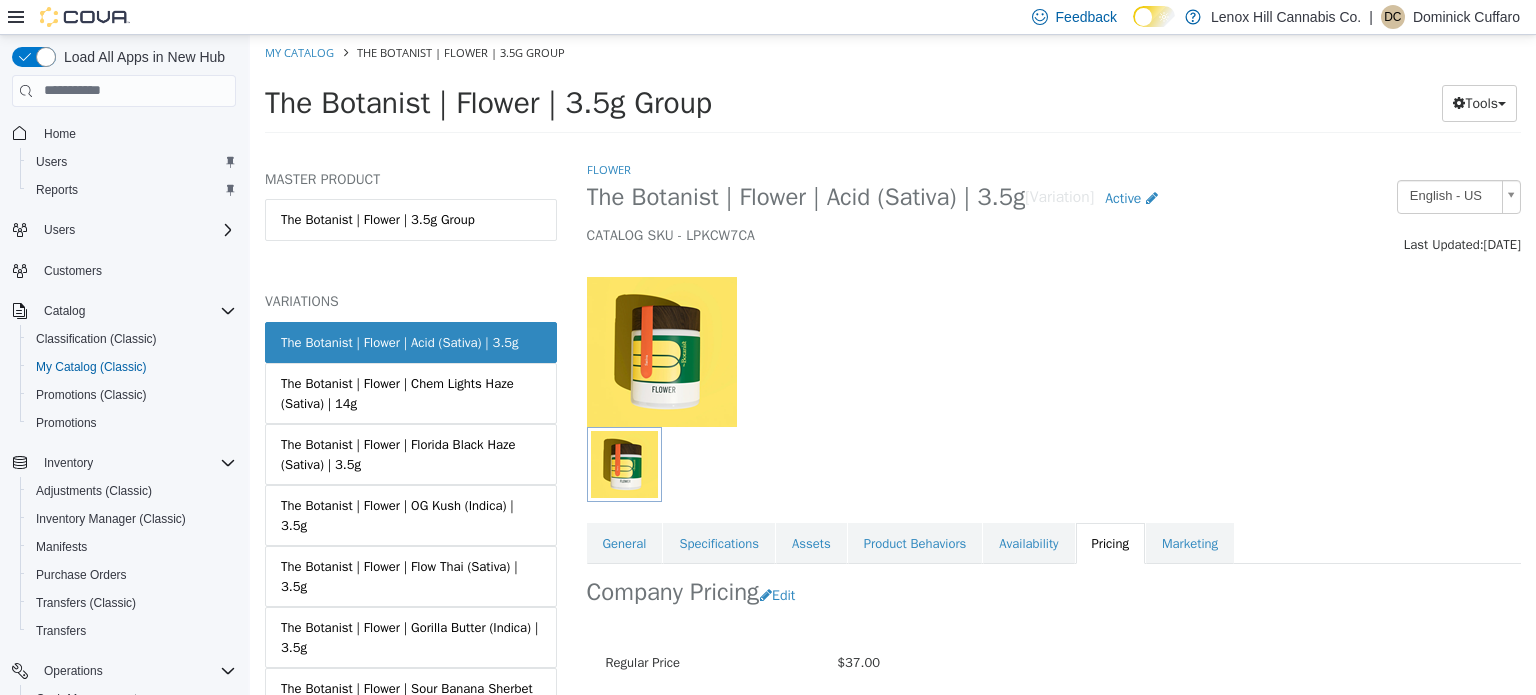 scroll, scrollTop: 179, scrollLeft: 0, axis: vertical 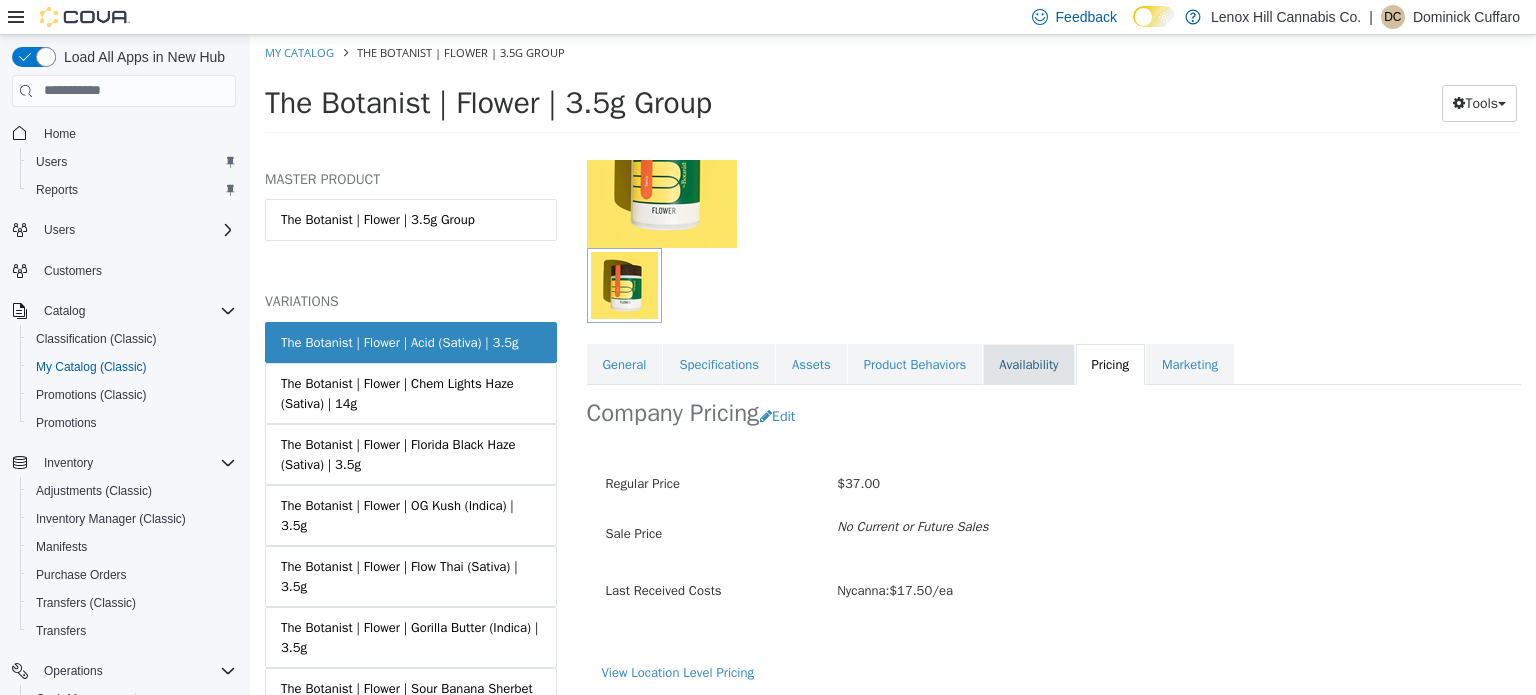 click on "Availability" at bounding box center [1028, 364] 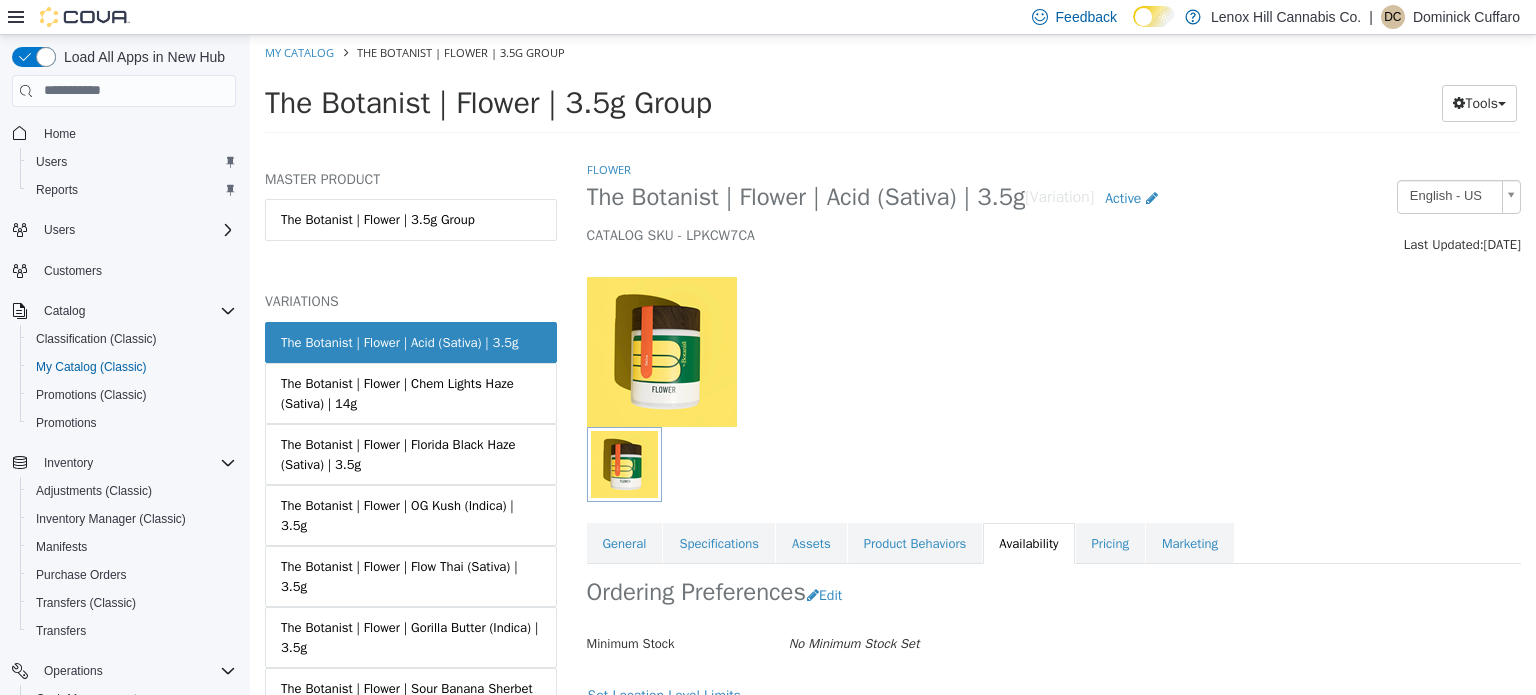 scroll, scrollTop: 184, scrollLeft: 0, axis: vertical 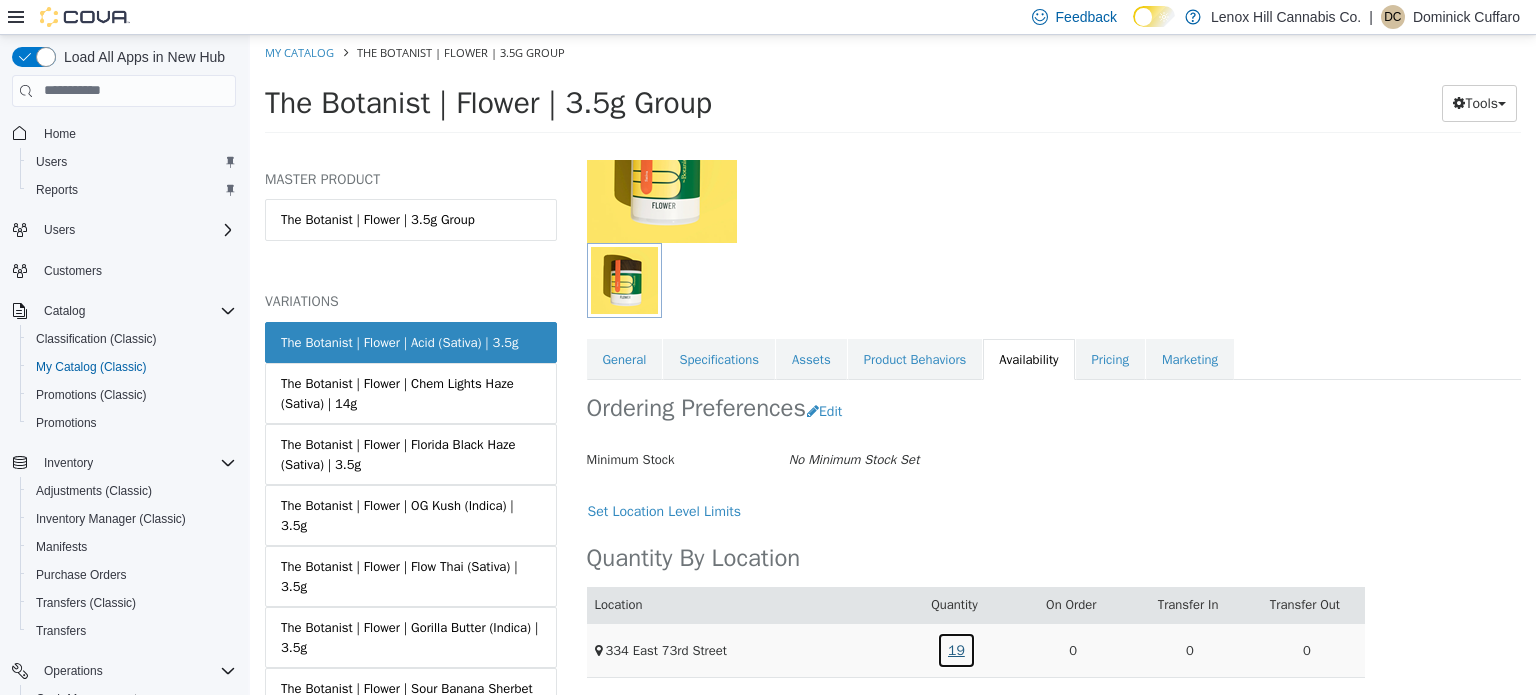 click on "19" at bounding box center (956, 649) 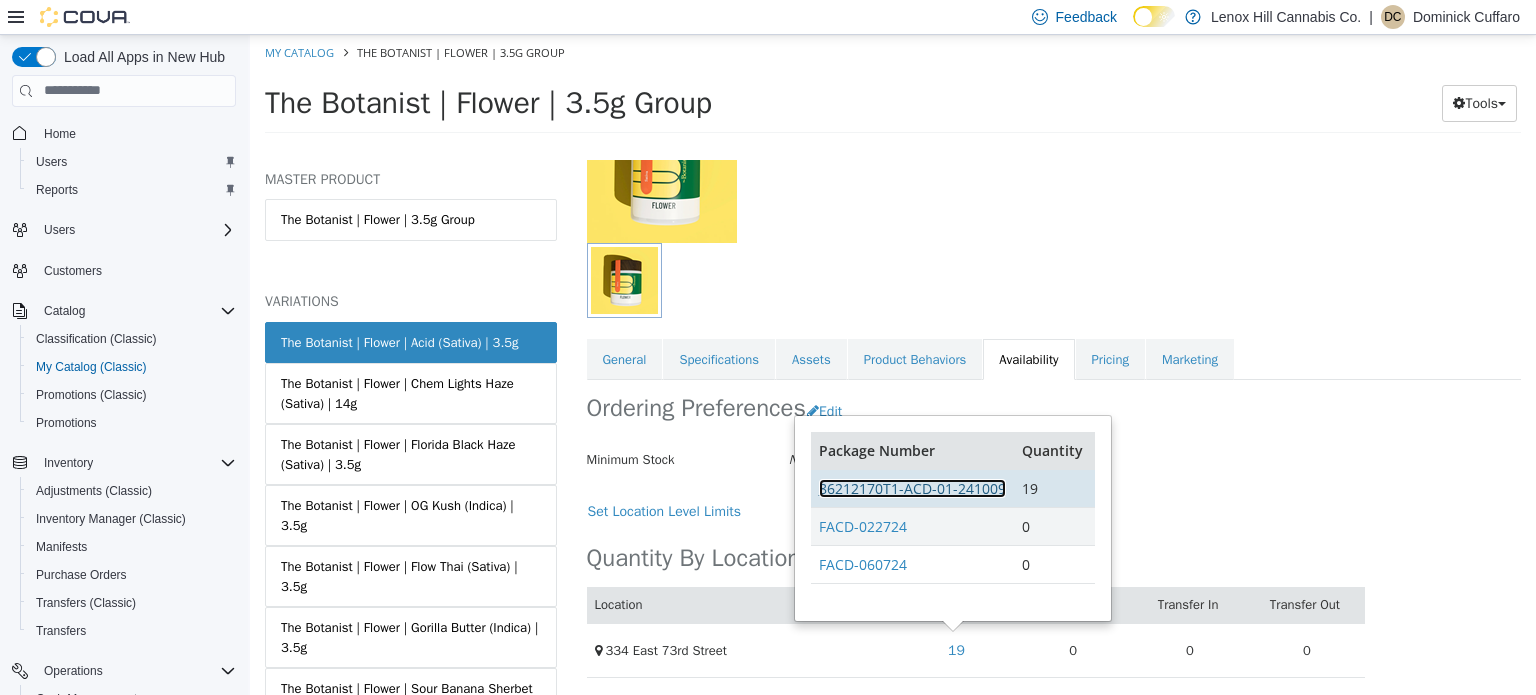 click on "86212170T1-ACD-01-241009" at bounding box center [912, 487] 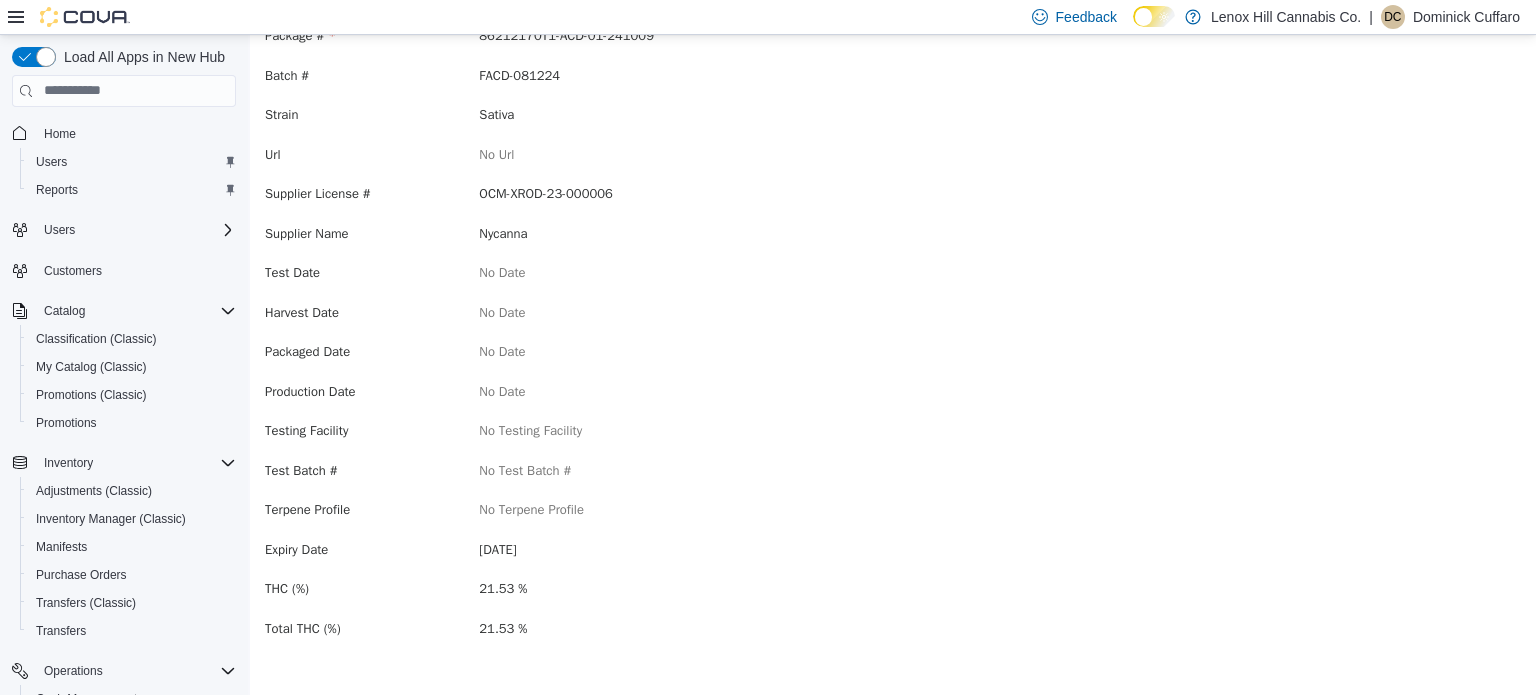 scroll, scrollTop: 0, scrollLeft: 0, axis: both 